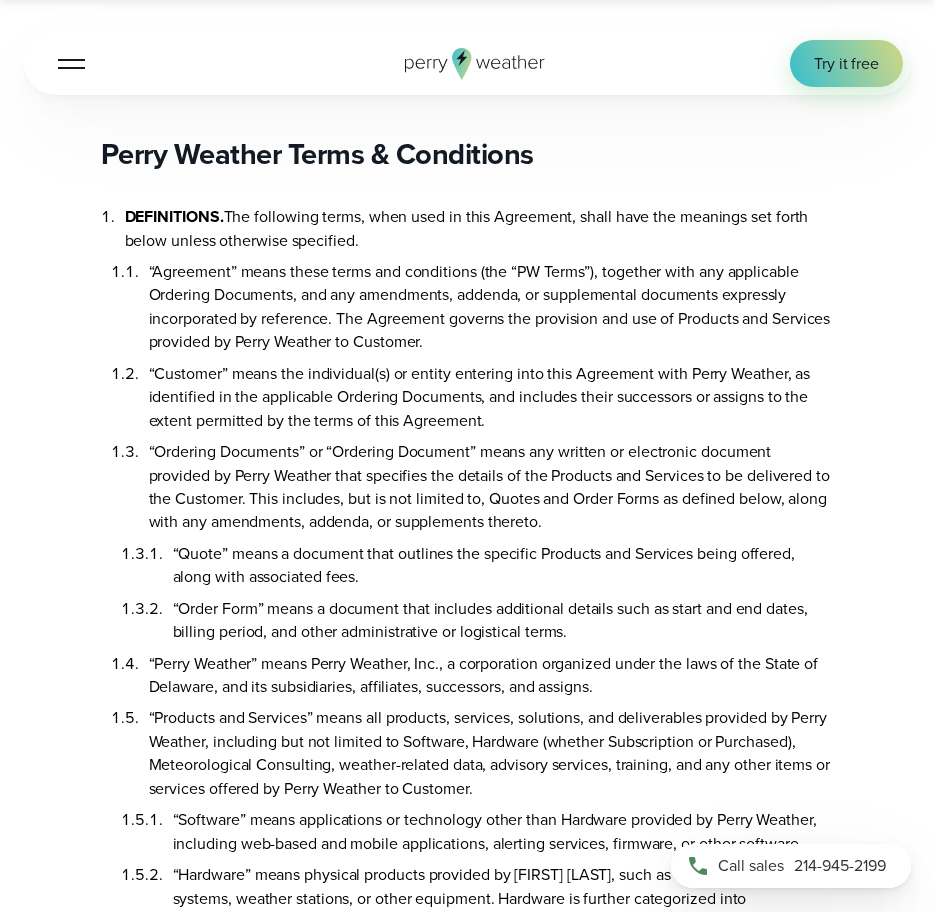 scroll, scrollTop: 9547, scrollLeft: 0, axis: vertical 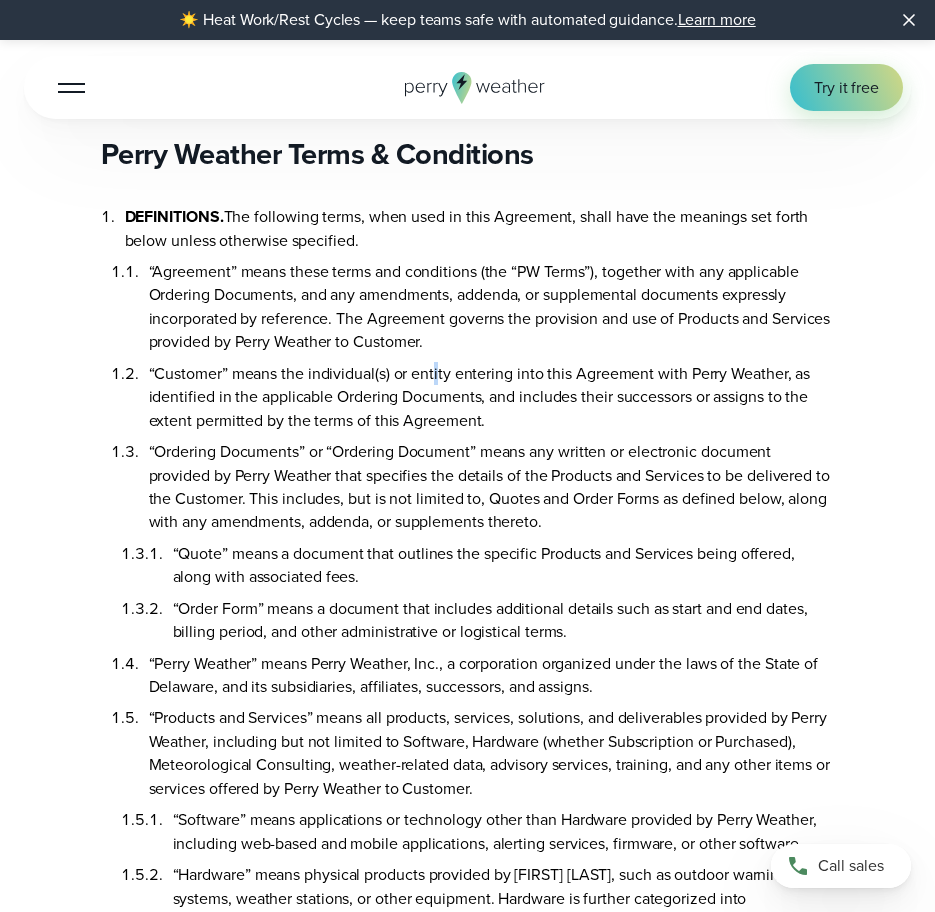 click on "“Customer” means the individual(s) or entity entering into this Agreement with Perry Weather, as identified in the applicable Ordering Documents, and includes their successors or assigns to the extent permitted by the terms of this Agreement." at bounding box center (492, 393) 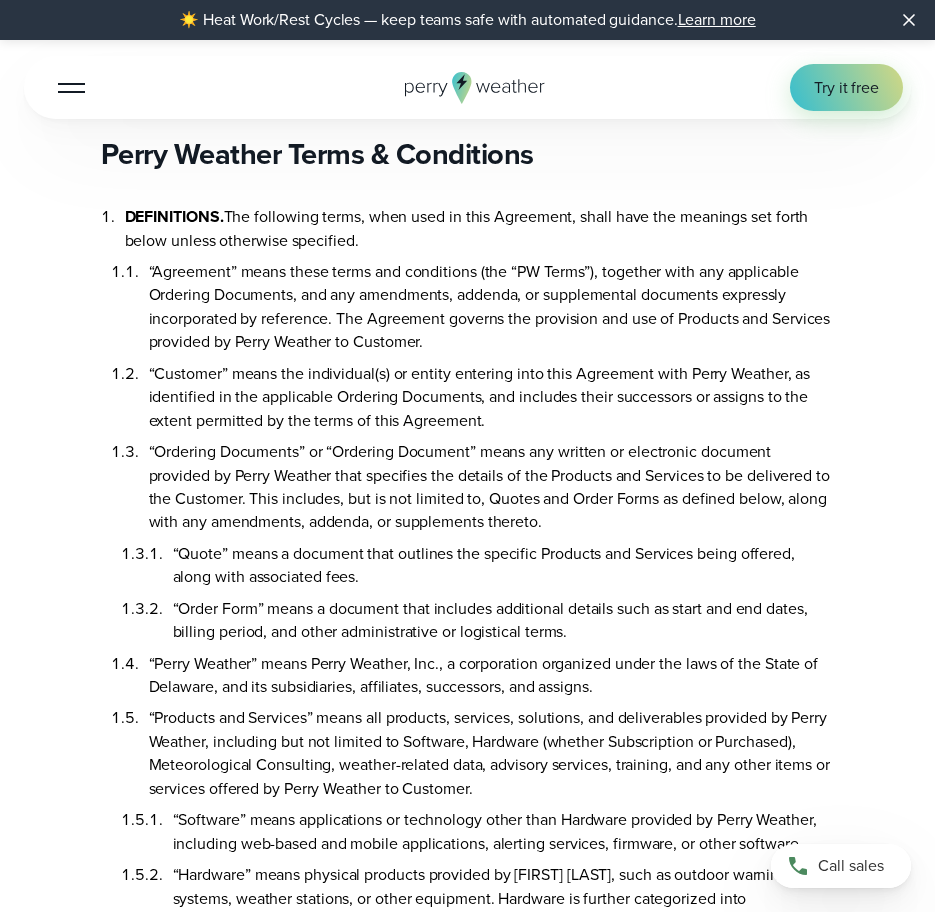 drag, startPoint x: 443, startPoint y: 361, endPoint x: 251, endPoint y: 473, distance: 222.2791 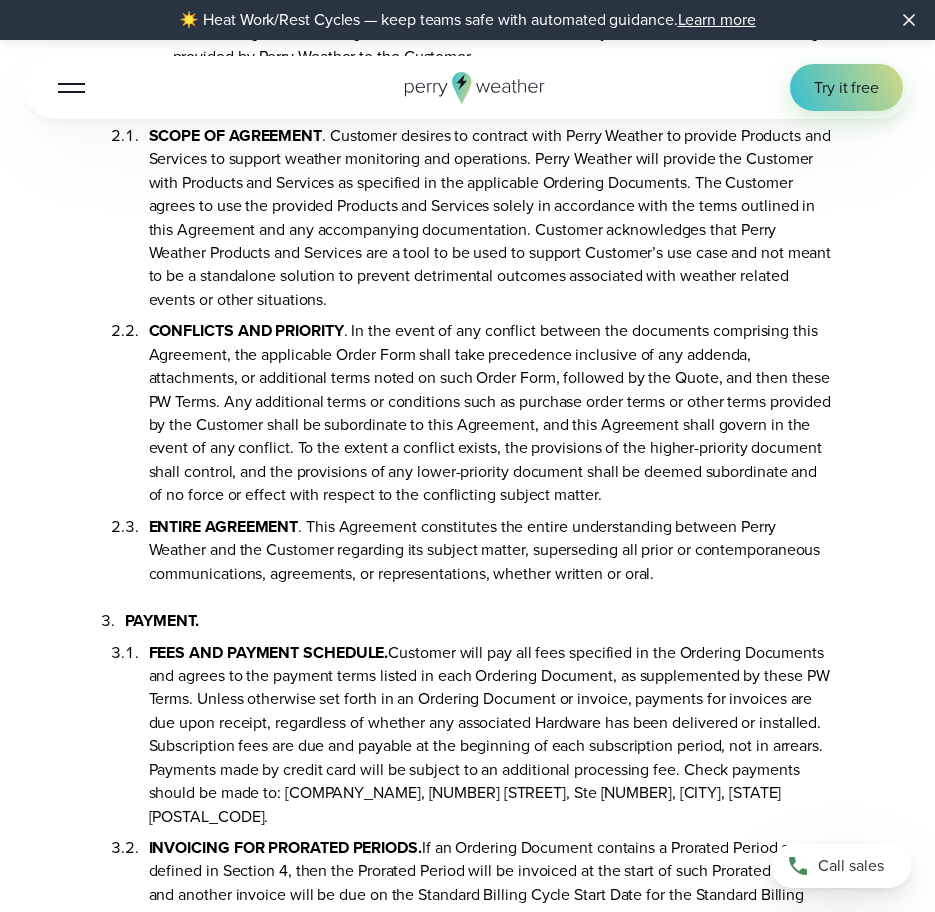 scroll, scrollTop: 1200, scrollLeft: 0, axis: vertical 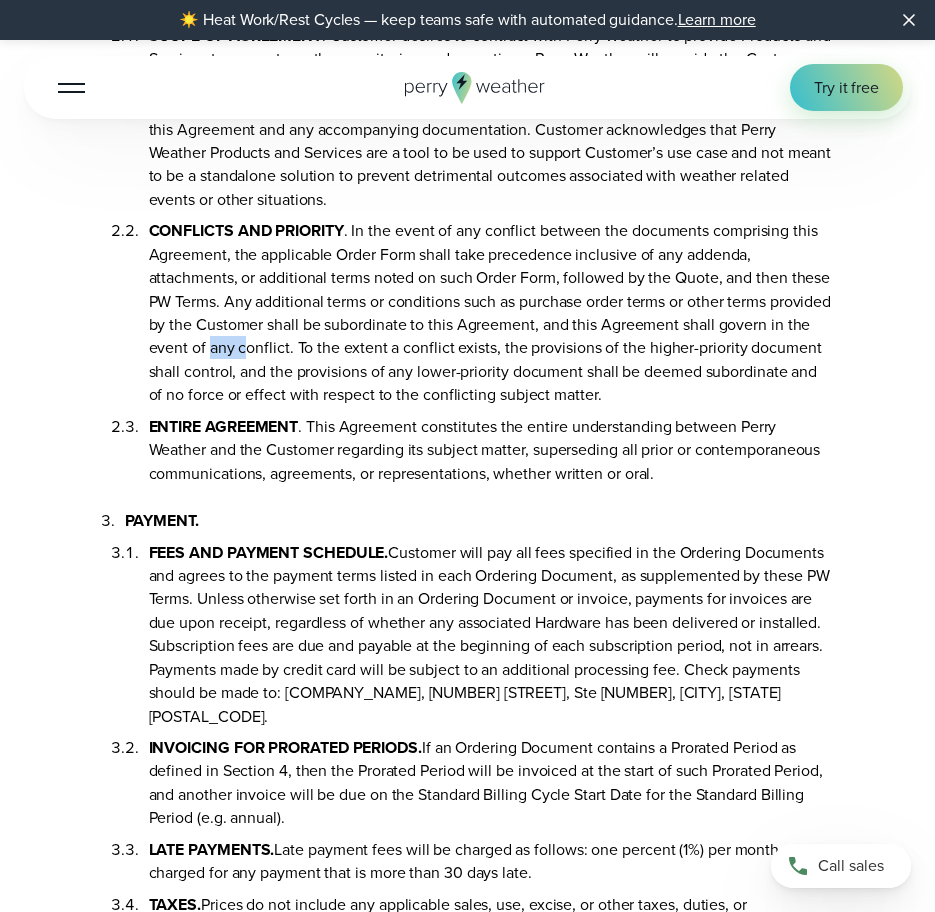 click on "CONFLICTS AND PRIORITY . In the event of any conflict between the documents comprising this Agreement, the applicable Order Form shall take precedence inclusive of any addenda, attachments, or additional terms noted on such Order Form, followed by the Quote, and then these PW Terms. Any additional terms or conditions such as purchase order terms or other terms provided by the Customer shall be subordinate to this Agreement, and this Agreement shall govern in the event of any conflict. To the extent a conflict exists, the provisions of the higher-priority document shall control, and the provisions of any lower-priority document shall be deemed subordinate and of no force or effect with respect to the conflicting subject matter." at bounding box center (492, 309) 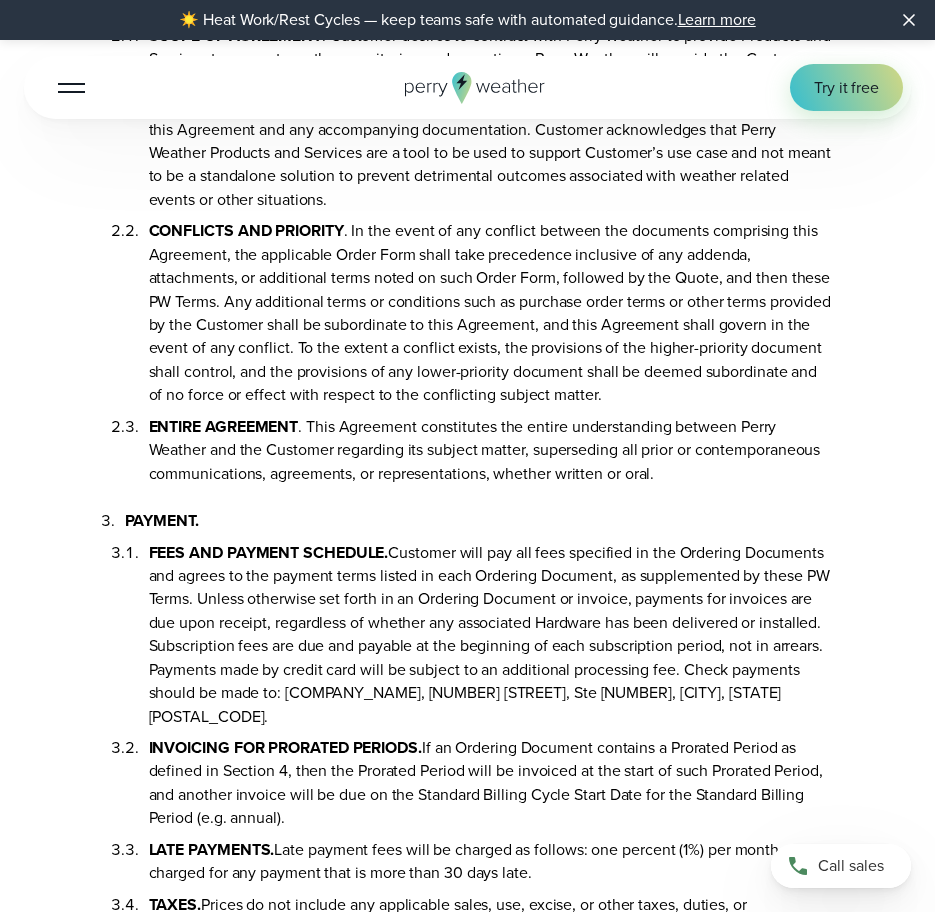 click on "CONFLICTS AND PRIORITY . In the event of any conflict between the documents comprising this Agreement, the applicable Order Form shall take precedence inclusive of any addenda, attachments, or additional terms noted on such Order Form, followed by the Quote, and then these PW Terms. Any additional terms or conditions such as purchase order terms or other terms provided by the Customer shall be subordinate to this Agreement, and this Agreement shall govern in the event of any conflict. To the extent a conflict exists, the provisions of the higher-priority document shall control, and the provisions of any lower-priority document shall be deemed subordinate and of no force or effect with respect to the conflicting subject matter." at bounding box center (492, 309) 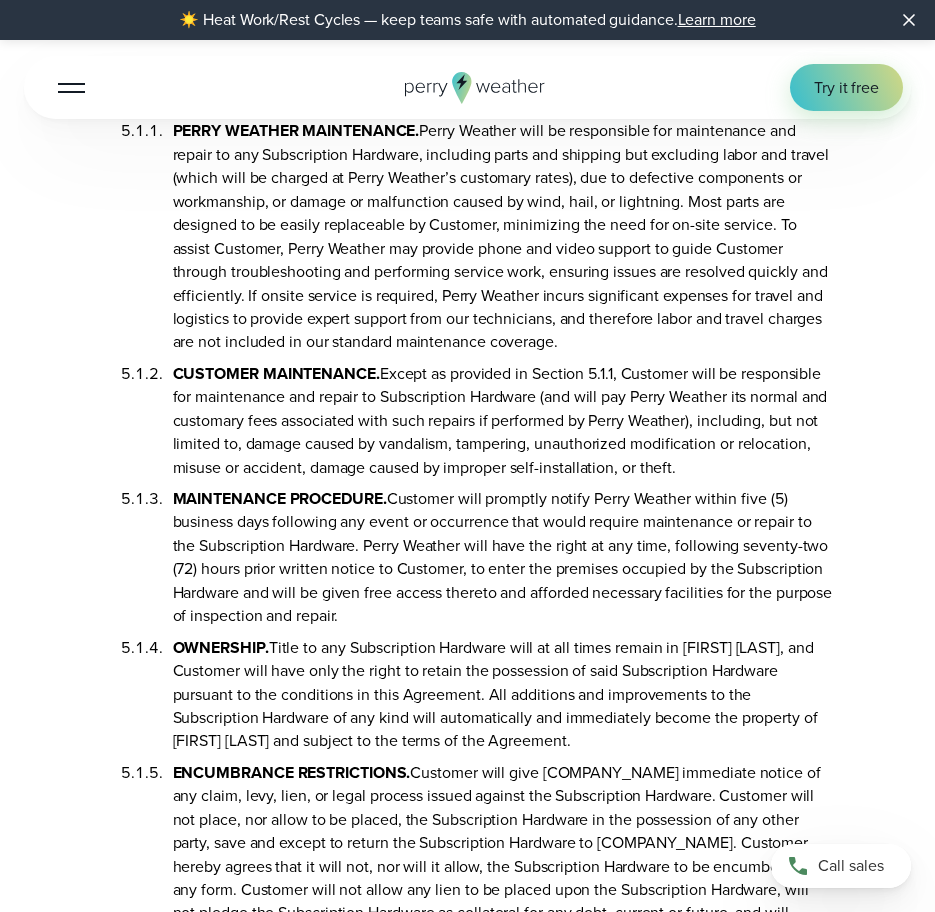 scroll, scrollTop: 3600, scrollLeft: 0, axis: vertical 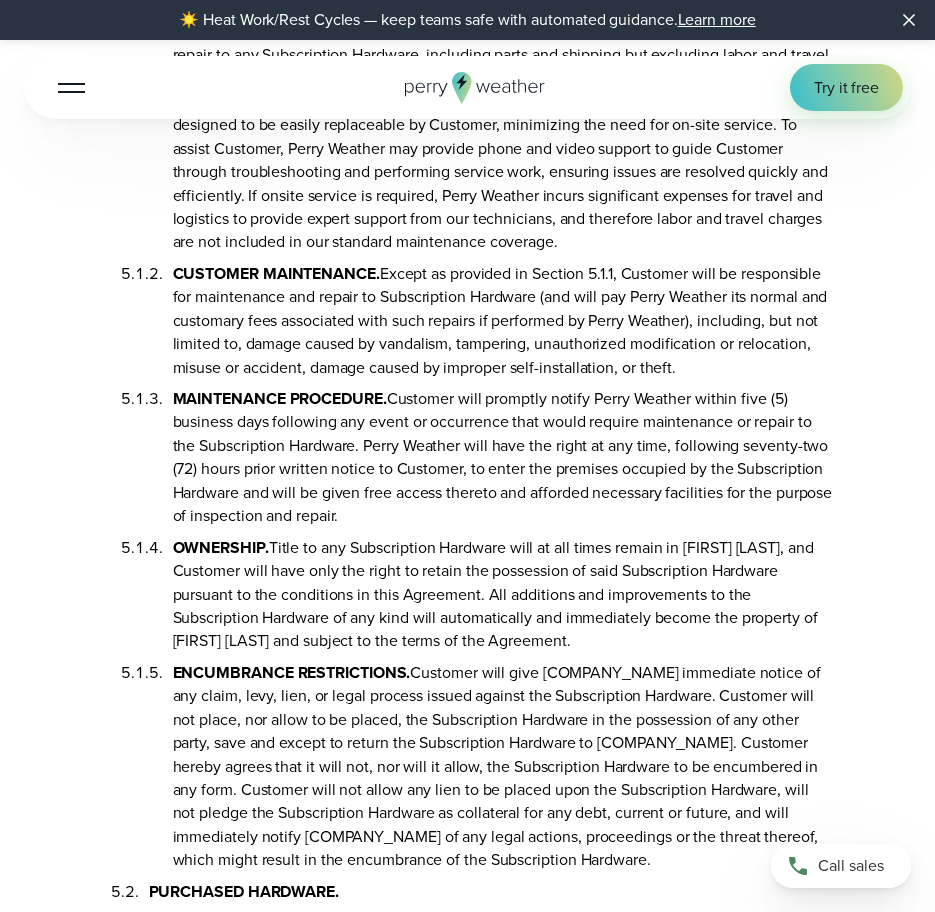 drag, startPoint x: 386, startPoint y: 258, endPoint x: 675, endPoint y: 351, distance: 303.59512 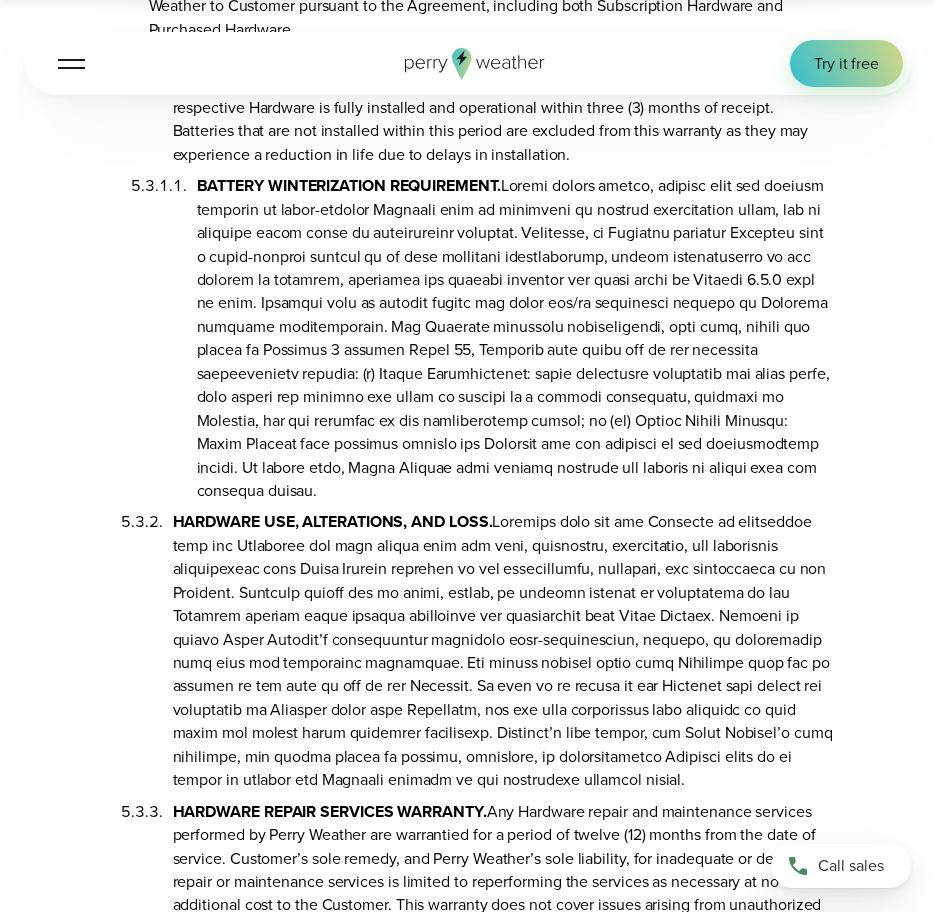 scroll, scrollTop: 4800, scrollLeft: 0, axis: vertical 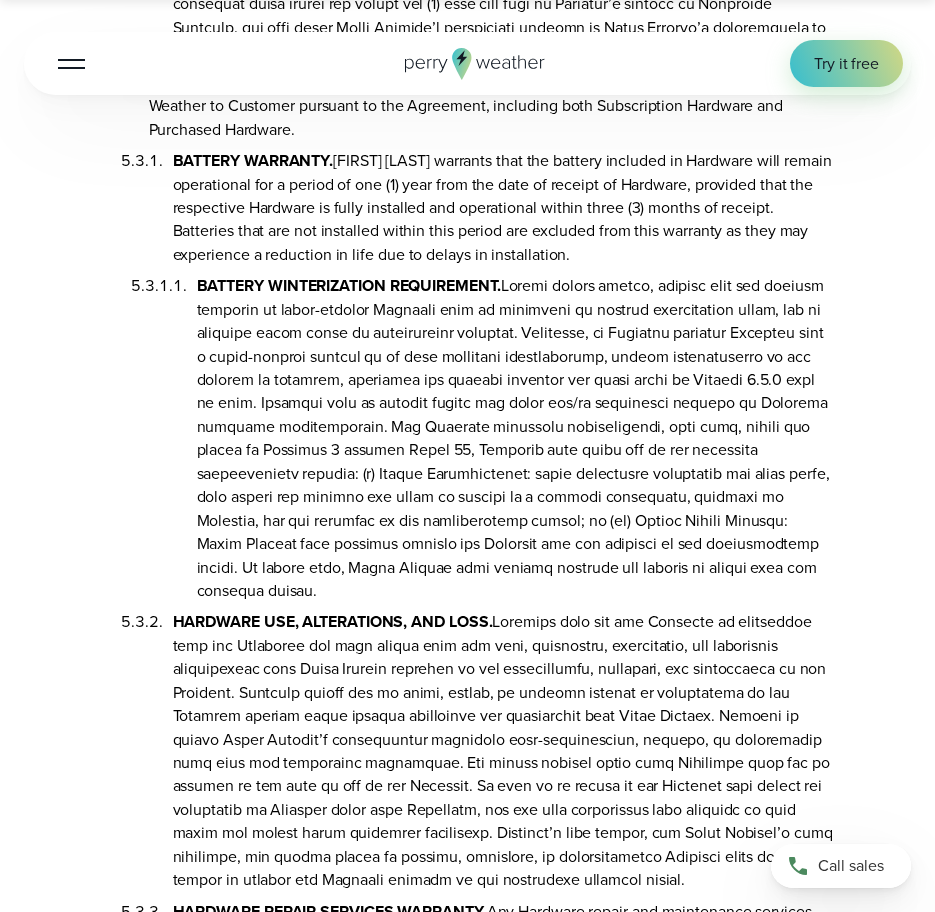click on "BATTERY WINTERIZATION REQUIREMENT." at bounding box center (516, 434) 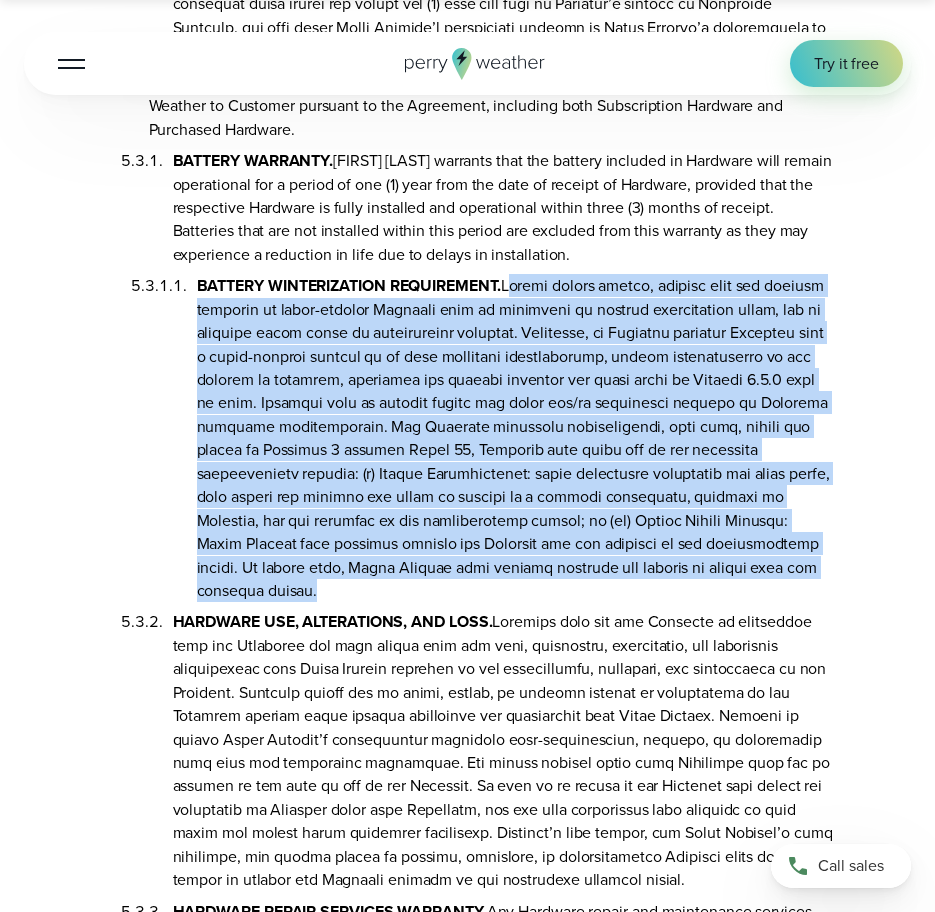 drag, startPoint x: 542, startPoint y: 255, endPoint x: 632, endPoint y: 529, distance: 288.4025 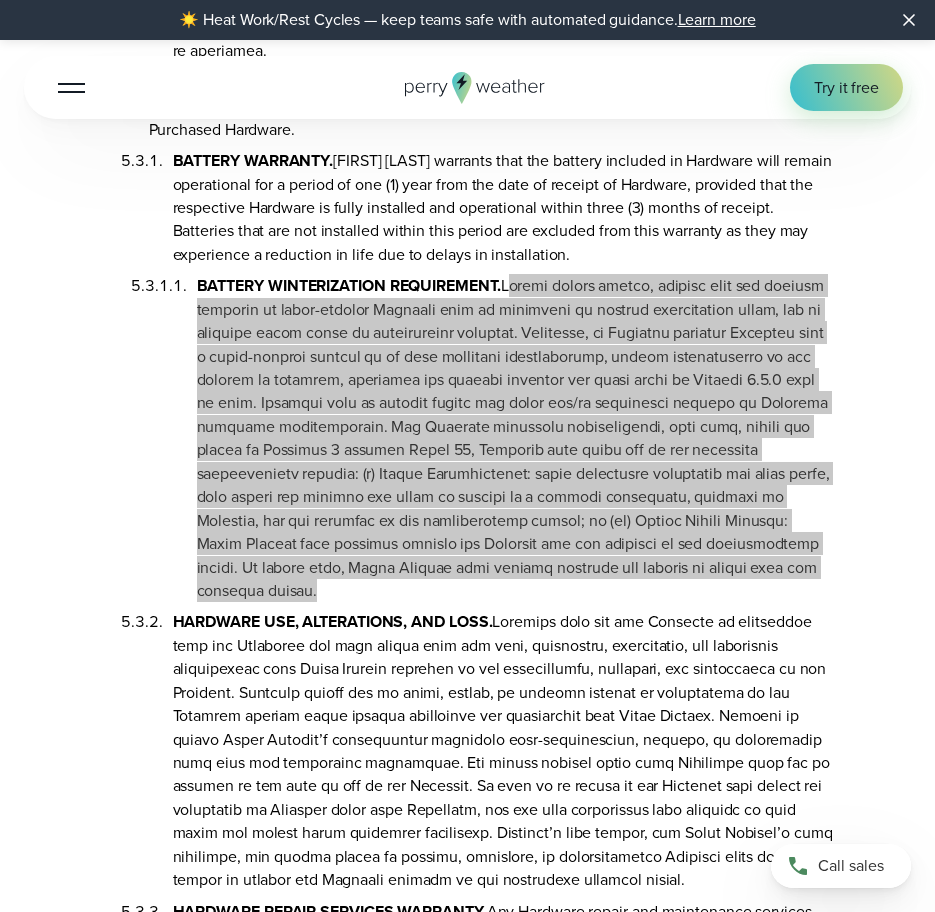 scroll, scrollTop: 5200, scrollLeft: 0, axis: vertical 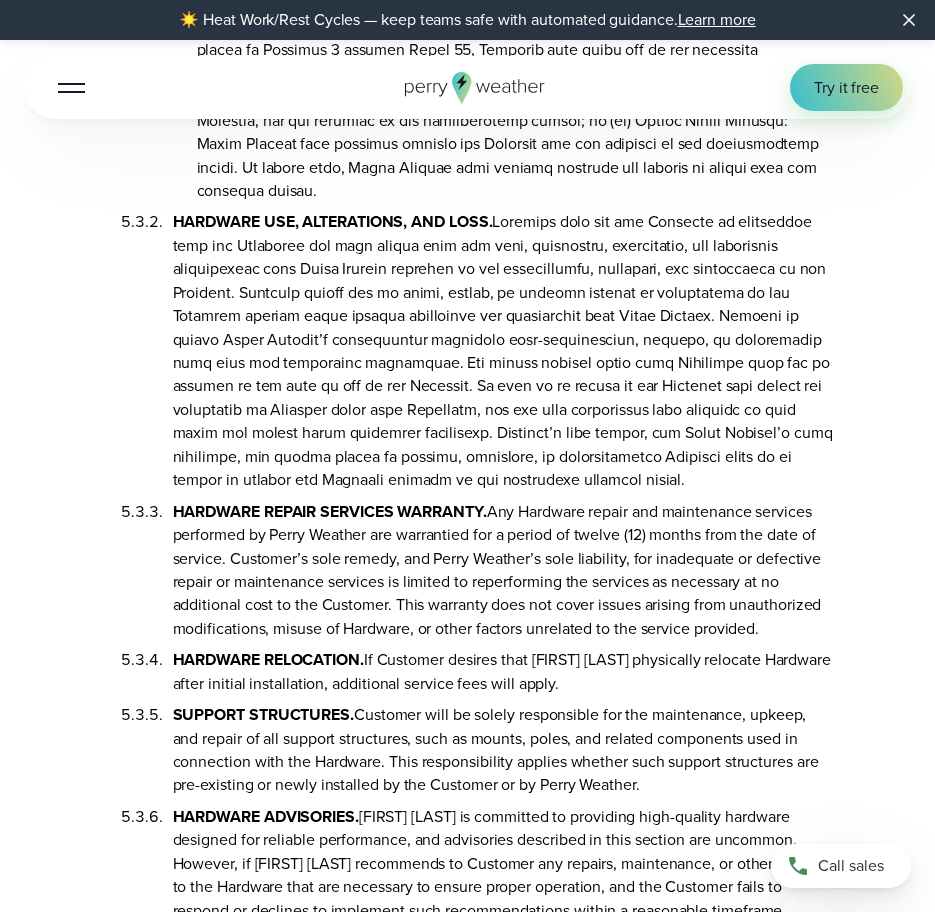 click on "HARDWARE USE, ALTERATIONS, AND LOSS." at bounding box center (504, 346) 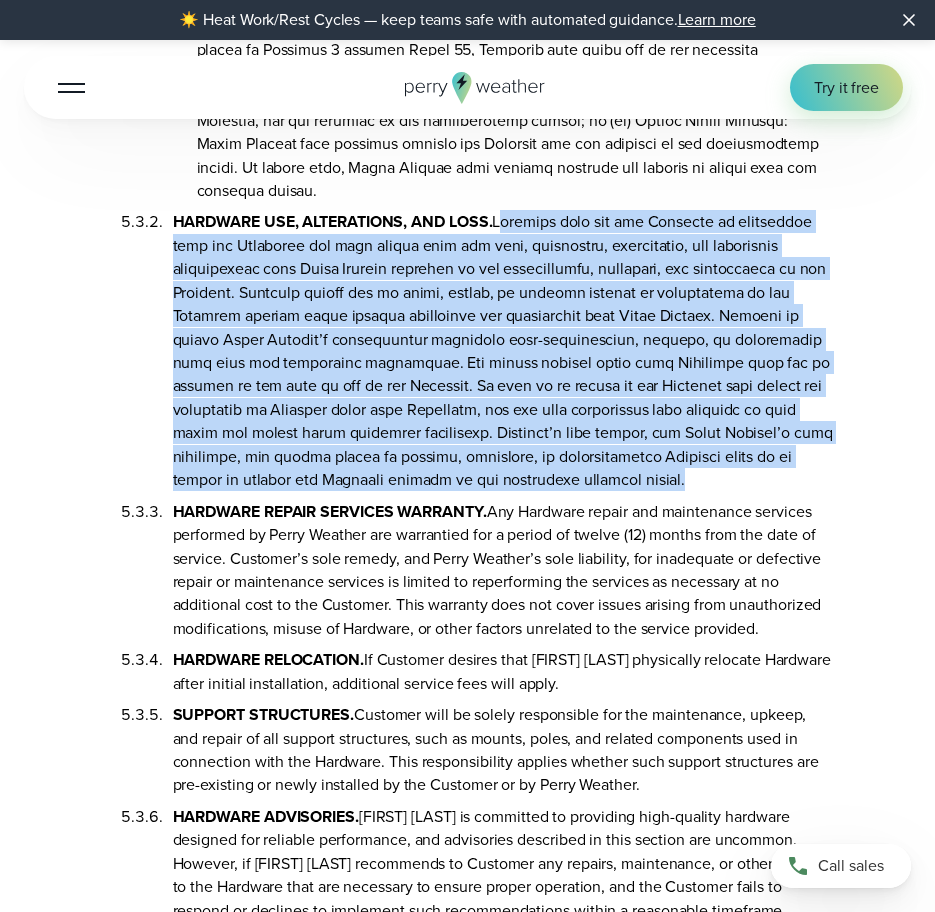 drag, startPoint x: 499, startPoint y: 159, endPoint x: 526, endPoint y: 415, distance: 257.4199 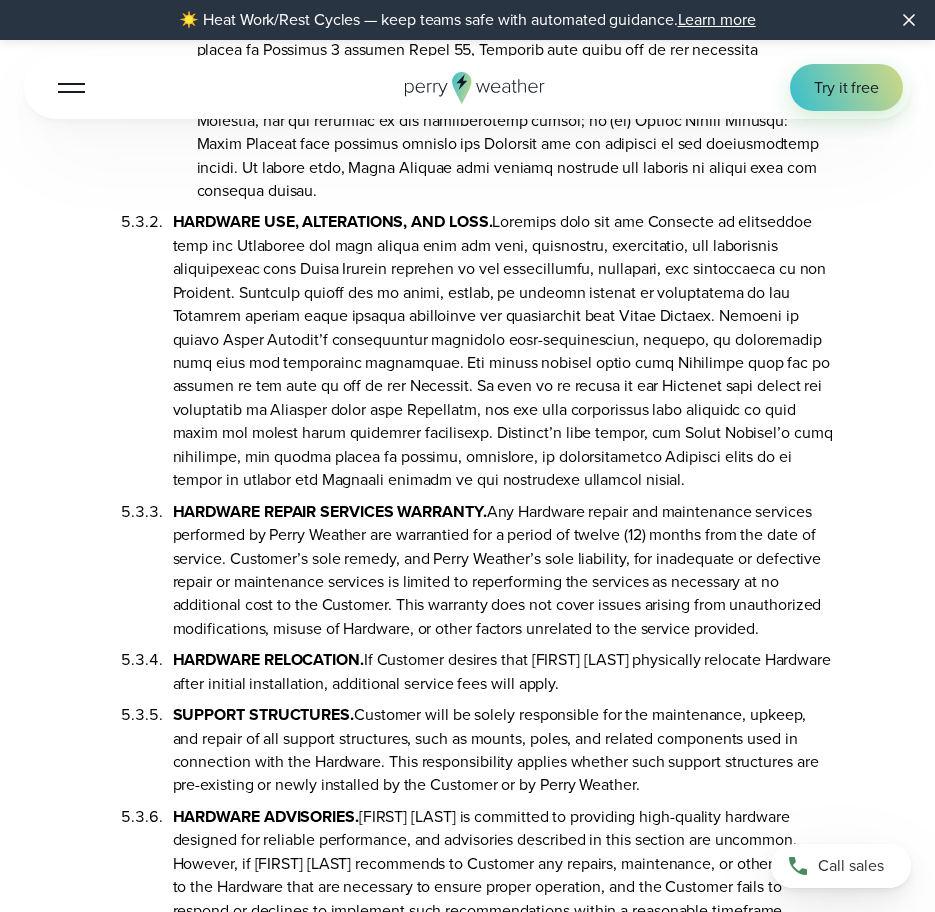 click on "HARDWARE REPAIR SERVICES WARRANTY.  Any Hardware repair and maintenance services performed by Perry Weather are warrantied for a period of twelve (12) months from the date of service. Customer’s sole remedy, and Perry Weather’s sole liability, for inadequate or defective repair or maintenance services is limited to reperforming the services as necessary at no additional cost to the Customer. This warranty does not cover issues arising from unauthorized modifications, misuse of Hardware, or other factors unrelated to the service provided." at bounding box center (504, 566) 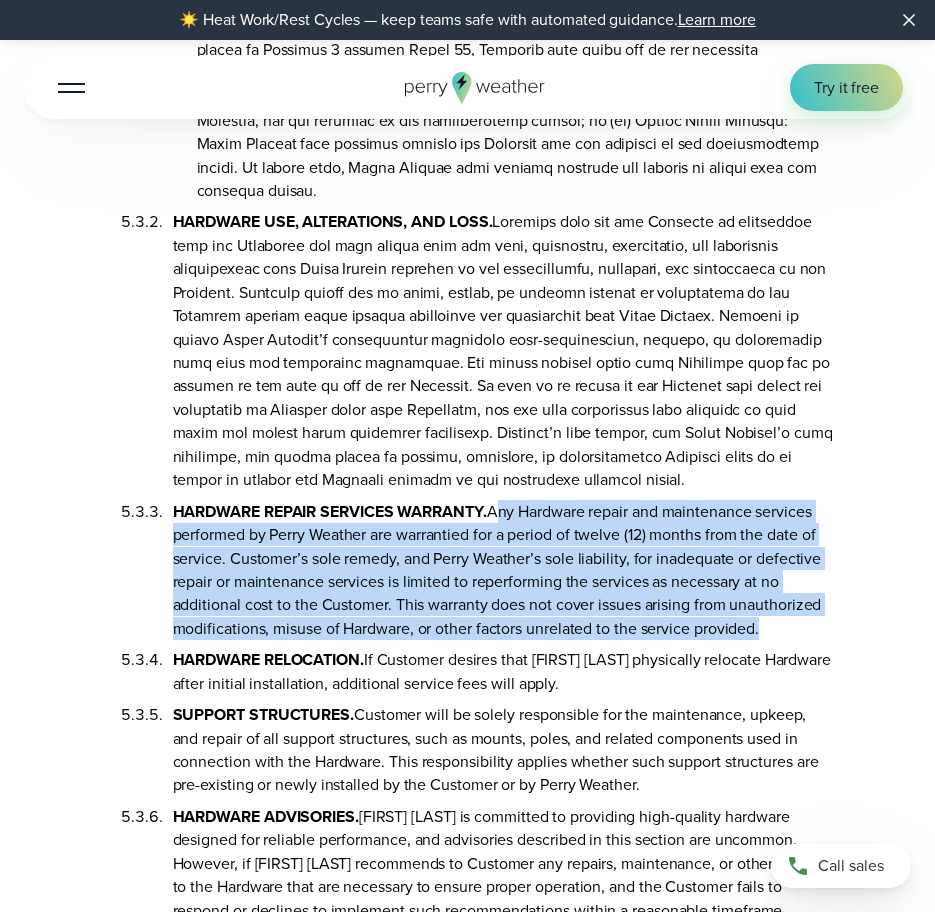 drag, startPoint x: 496, startPoint y: 448, endPoint x: 755, endPoint y: 562, distance: 282.9788 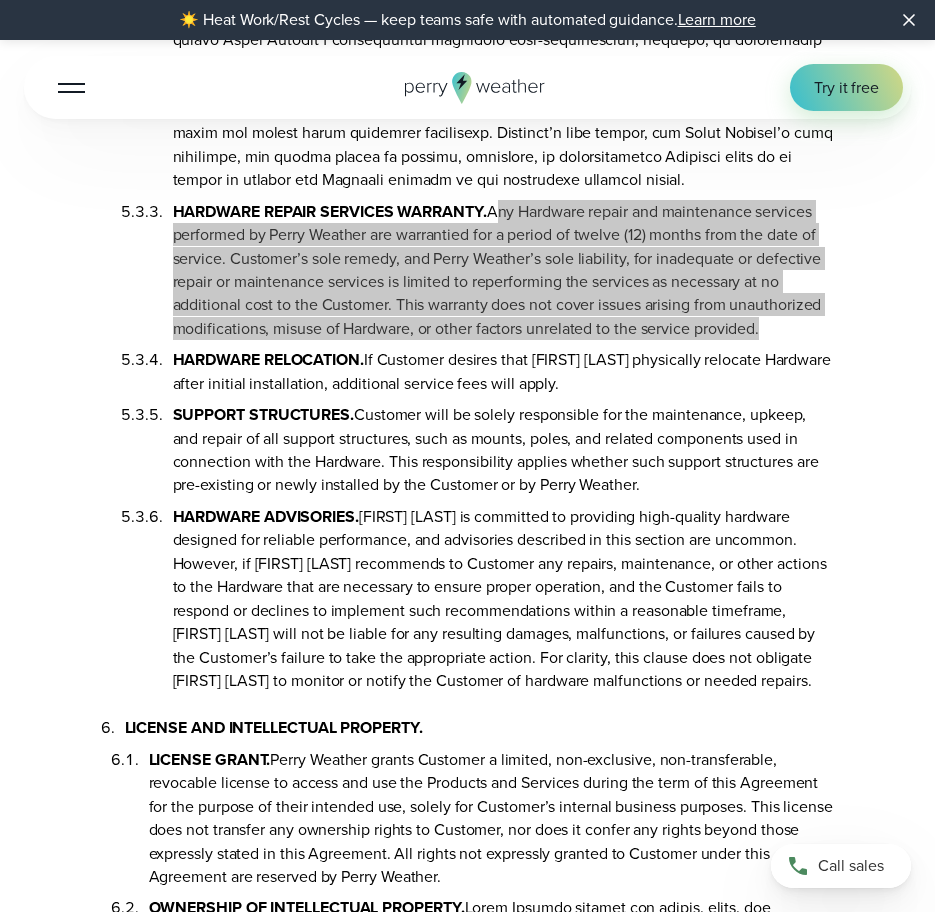 scroll, scrollTop: 5600, scrollLeft: 0, axis: vertical 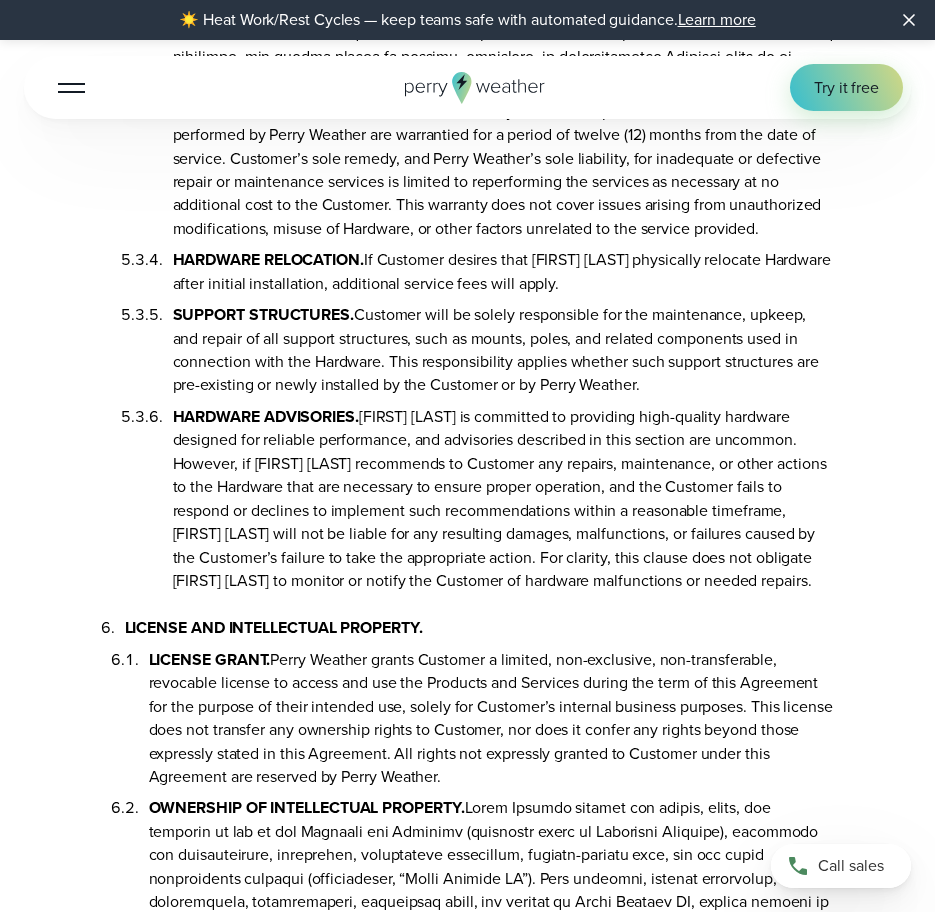 click on "SUPPORT STRUCTURES.  Customer will be solely responsible for the maintenance, upkeep, and repair of all support structures, such as mounts, poles, and related components used in connection with the Hardware. This responsibility applies whether such support structures are pre-existing or newly installed by the Customer or by [FIRST] [LAST]." at bounding box center (504, 346) 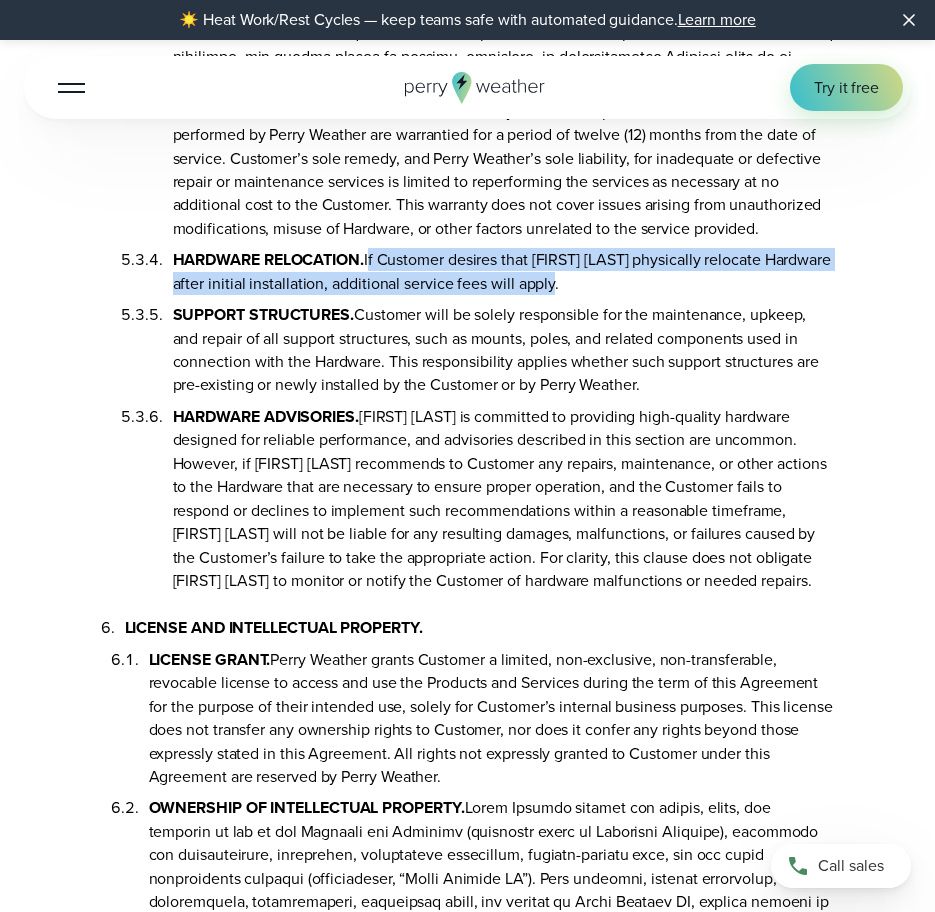 drag, startPoint x: 371, startPoint y: 199, endPoint x: 625, endPoint y: 219, distance: 254.78618 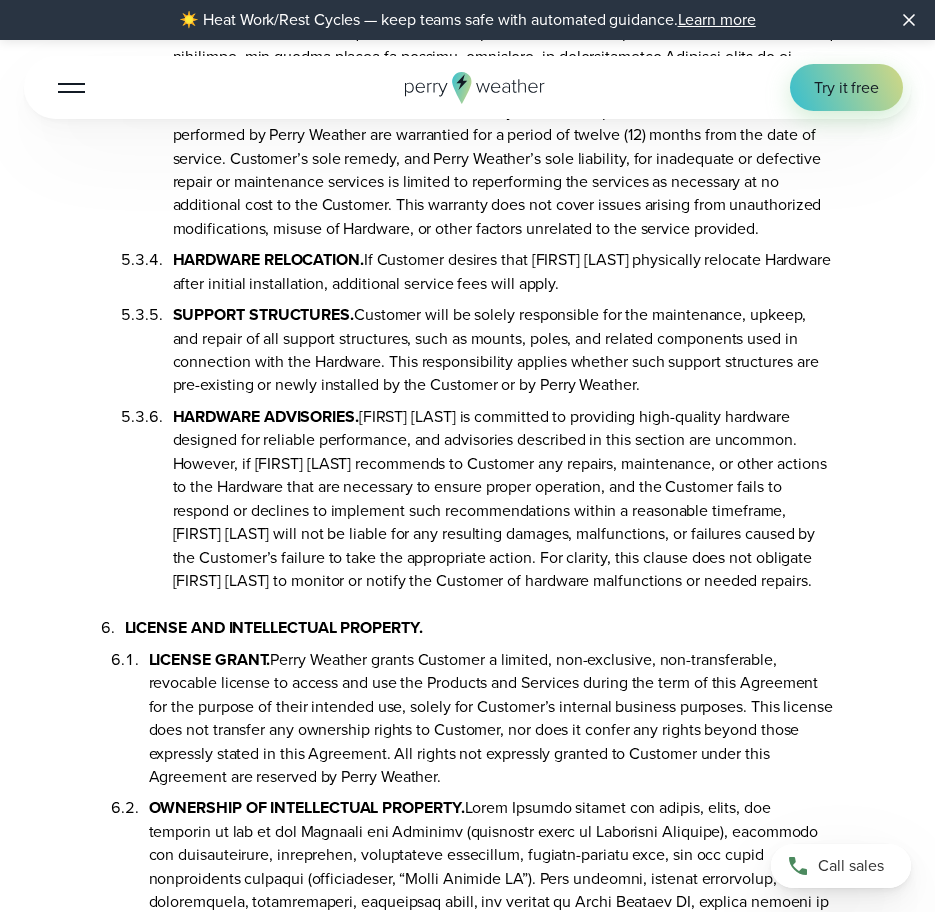 click on "HARDWARE ADVISORIES.  Perry Weather is committed to providing high-quality hardware designed for reliable performance, and advisories described in this section are uncommon. However, if Perry Weather recommends to Customer any repairs, maintenance, or other actions to the Hardware that are necessary to ensure proper operation, and the Customer fails to respond or declines to implement such recommendations within a reasonable timeframe, Perry Weather will not be liable for any resulting damages, malfunctions, or failures caused by the Customer’s failure to take the appropriate action. For clarity, this clause does not obligate Perry Weather to monitor or notify the Customer of hardware malfunctions or needed repairs." at bounding box center [504, 495] 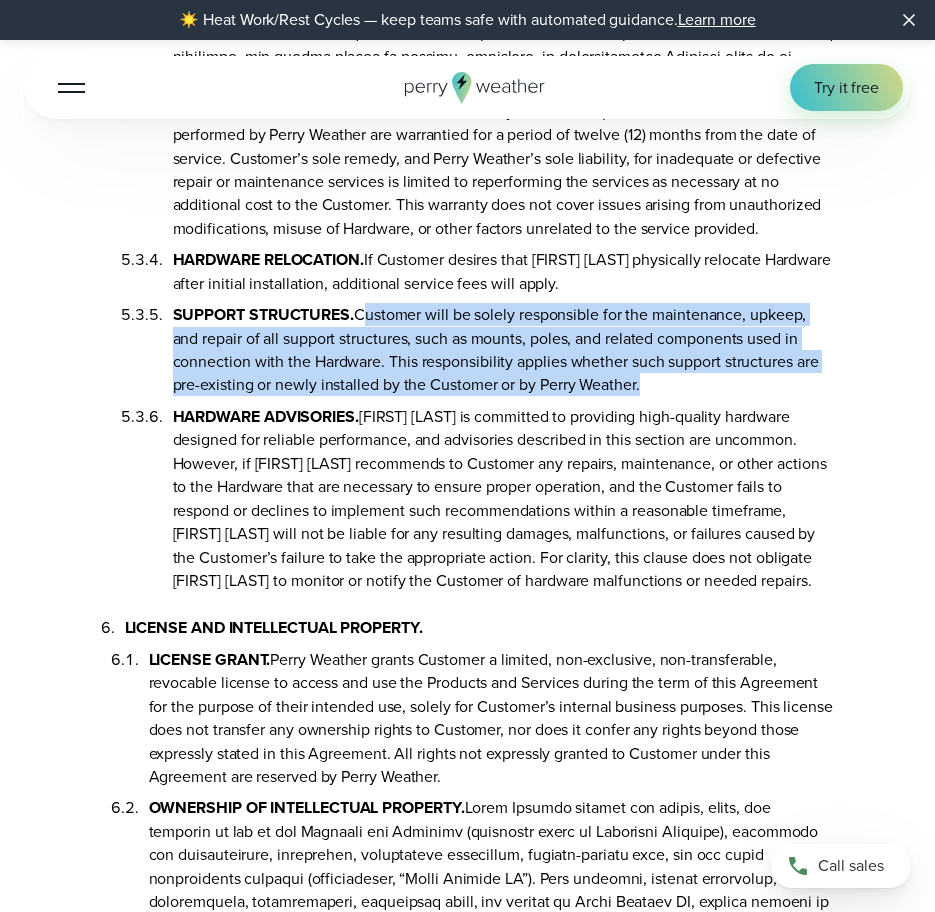 drag, startPoint x: 360, startPoint y: 253, endPoint x: 638, endPoint y: 329, distance: 288.20132 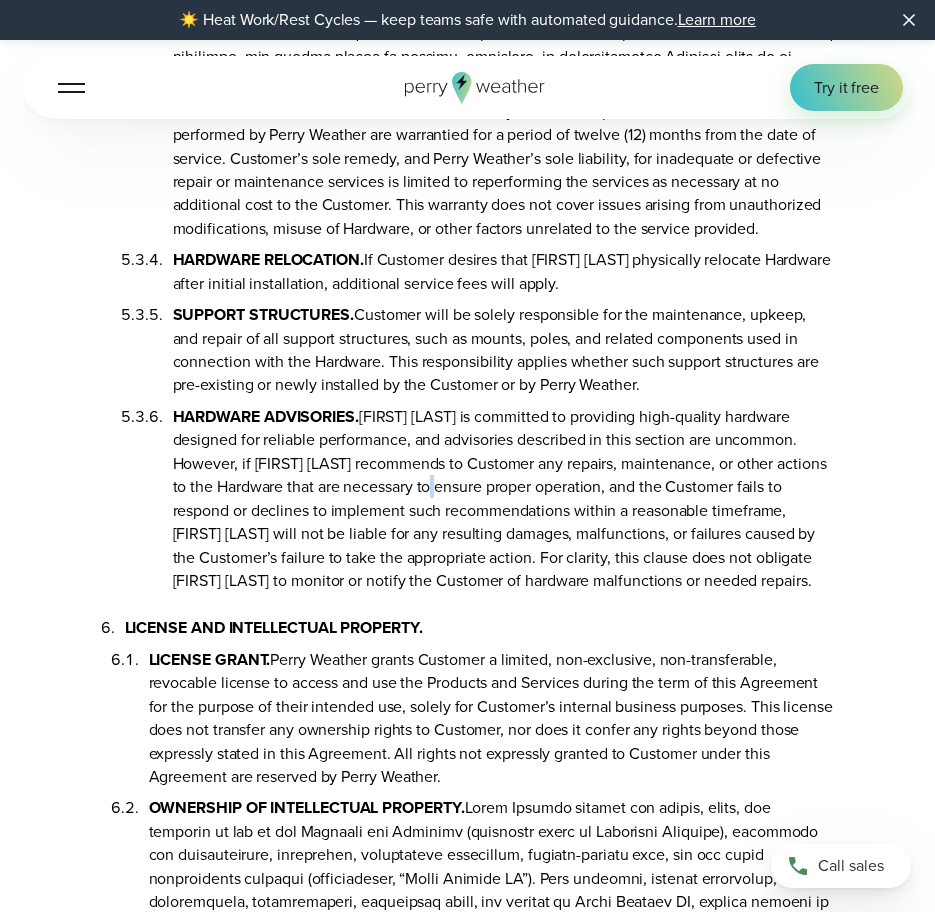 click on "HARDWARE ADVISORIES.  Perry Weather is committed to providing high-quality hardware designed for reliable performance, and advisories described in this section are uncommon. However, if Perry Weather recommends to Customer any repairs, maintenance, or other actions to the Hardware that are necessary to ensure proper operation, and the Customer fails to respond or declines to implement such recommendations within a reasonable timeframe, Perry Weather will not be liable for any resulting damages, malfunctions, or failures caused by the Customer’s failure to take the appropriate action. For clarity, this clause does not obligate Perry Weather to monitor or notify the Customer of hardware malfunctions or needed repairs." at bounding box center [504, 495] 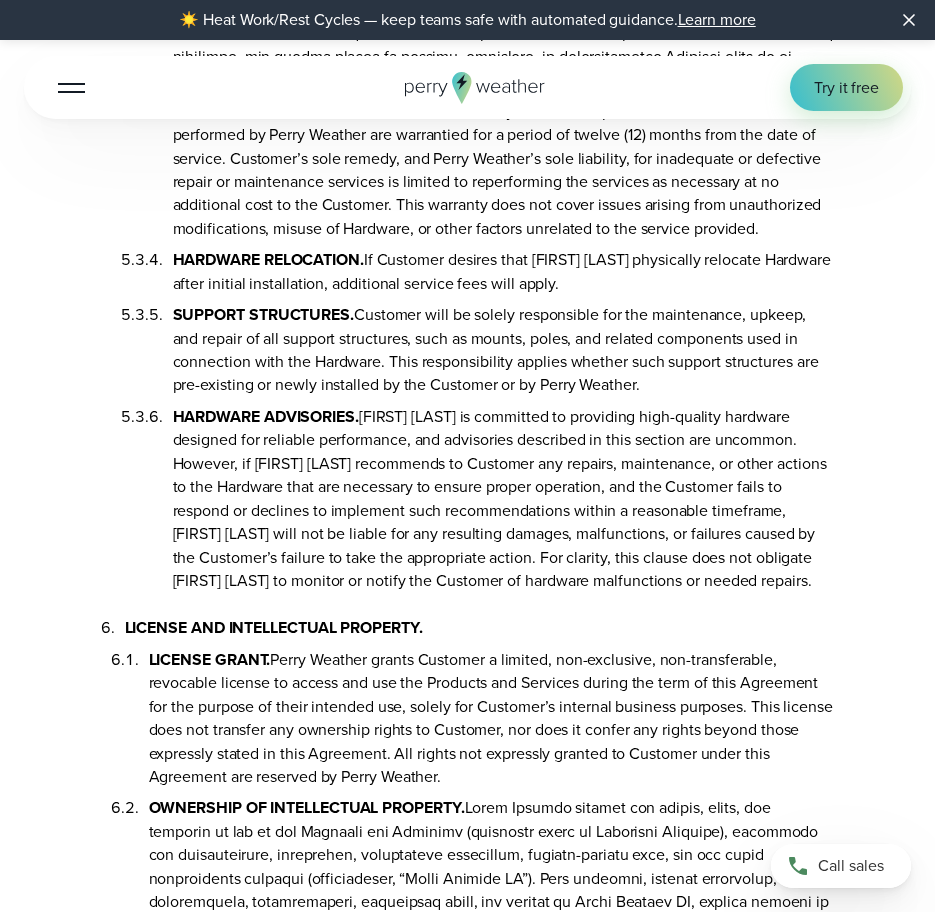 drag, startPoint x: 436, startPoint y: 428, endPoint x: 373, endPoint y: 354, distance: 97.18539 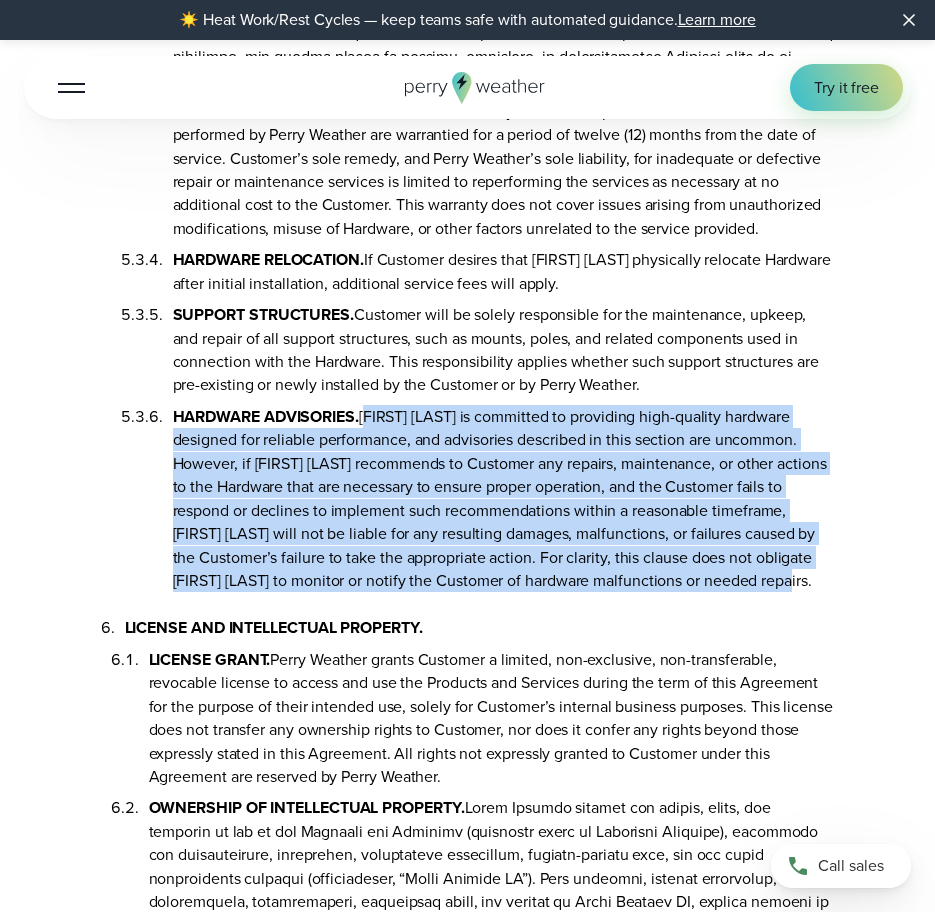 drag, startPoint x: 365, startPoint y: 352, endPoint x: 770, endPoint y: 528, distance: 441.58917 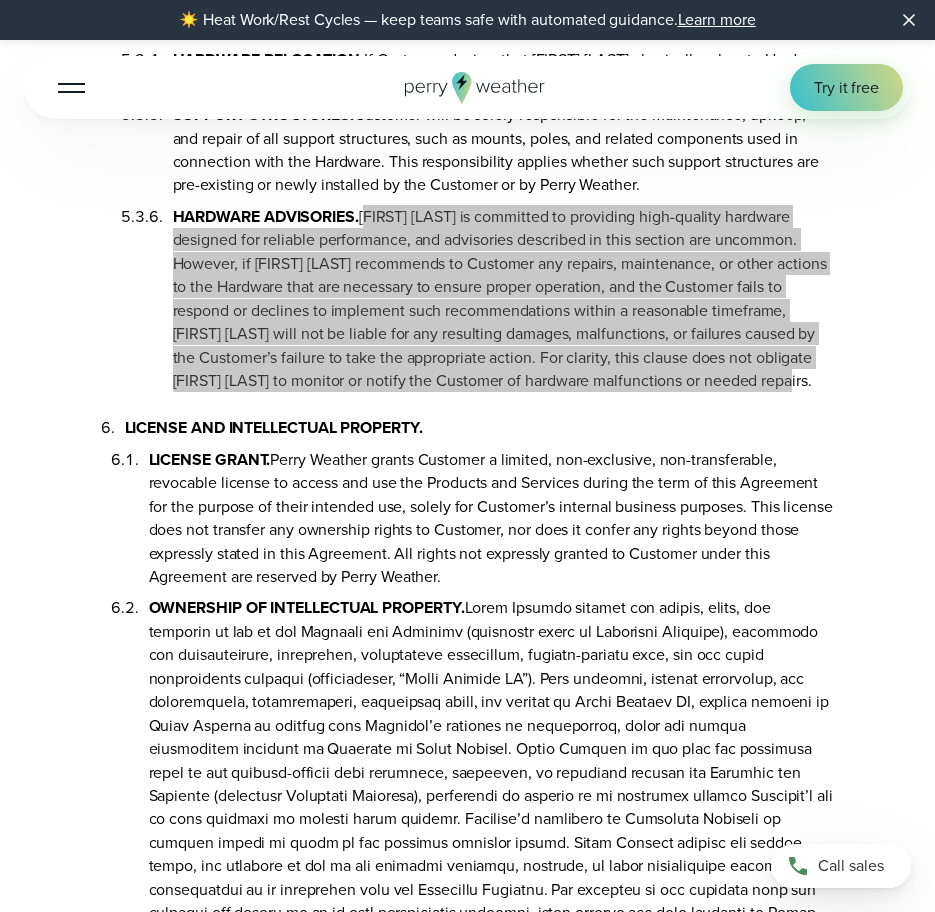 scroll, scrollTop: 6000, scrollLeft: 0, axis: vertical 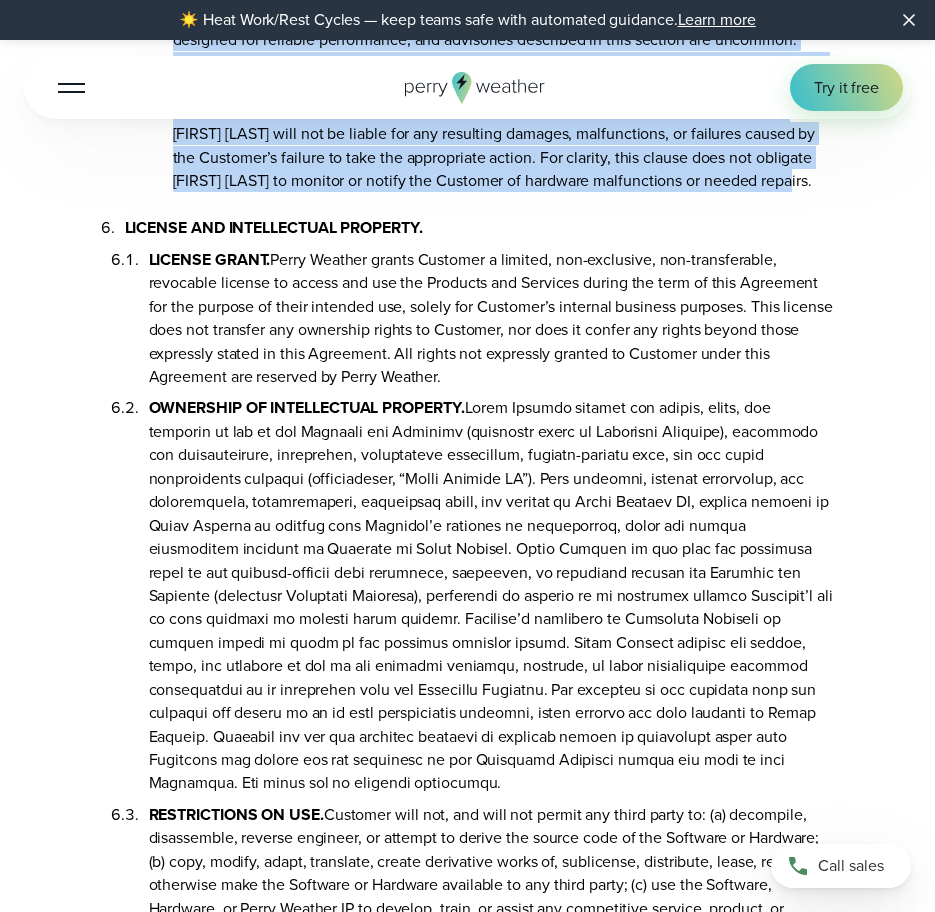 click on "LICENSE GRANT.  [FIRST] [LAST] grants Customer a limited, non-exclusive, non-transferable, revocable license to access and use the Products and Services during the term of this Agreement for the purpose of their intended use, solely for Customer’s internal business purposes. This license does not transfer any ownership rights to Customer, nor does it confer any rights beyond those expressly stated in this Agreement. All rights not expressly granted to Customer under this Agreement are reserved by [FIRST] [LAST]." at bounding box center (492, 314) 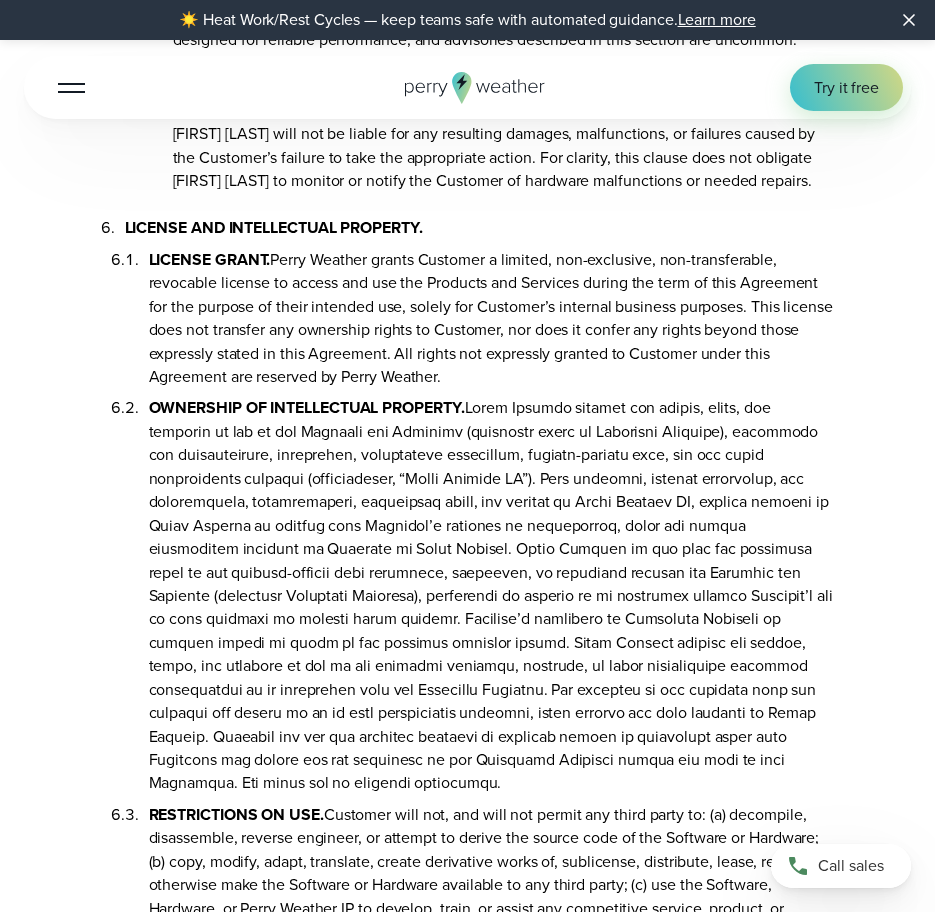 click on "LICENSE GRANT.  [FIRST] [LAST] grants Customer a limited, non-exclusive, non-transferable, revocable license to access and use the Products and Services during the term of this Agreement for the purpose of their intended use, solely for Customer’s internal business purposes. This license does not transfer any ownership rights to Customer, nor does it confer any rights beyond those expressly stated in this Agreement. All rights not expressly granted to Customer under this Agreement are reserved by [FIRST] [LAST]." at bounding box center (492, 314) 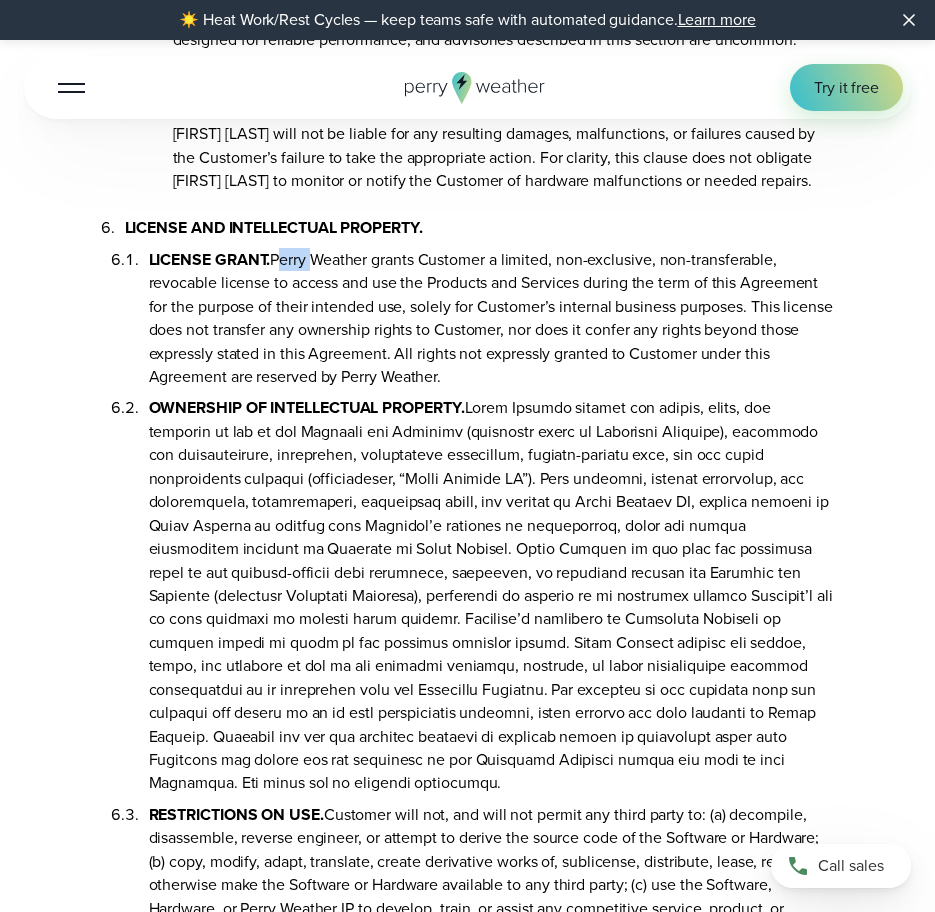 drag, startPoint x: 279, startPoint y: 201, endPoint x: 293, endPoint y: 209, distance: 16.124516 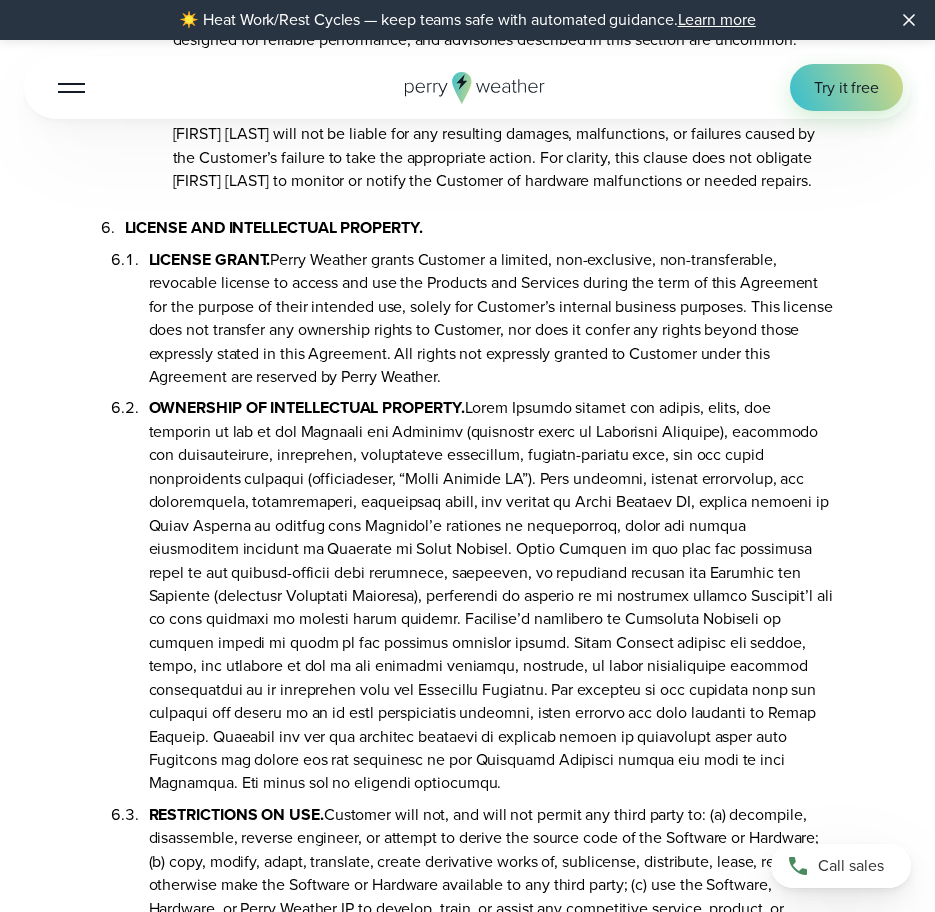 drag, startPoint x: 293, startPoint y: 209, endPoint x: 292, endPoint y: 219, distance: 10.049875 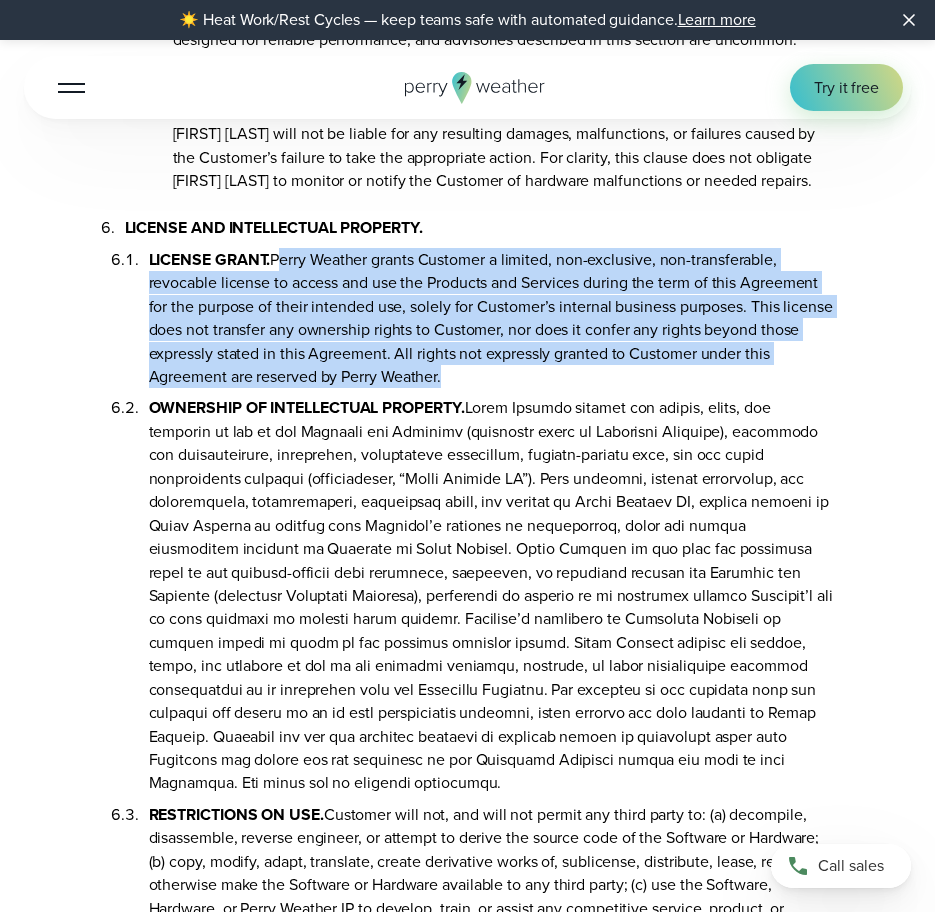 drag, startPoint x: 278, startPoint y: 195, endPoint x: 440, endPoint y: 318, distance: 203.40353 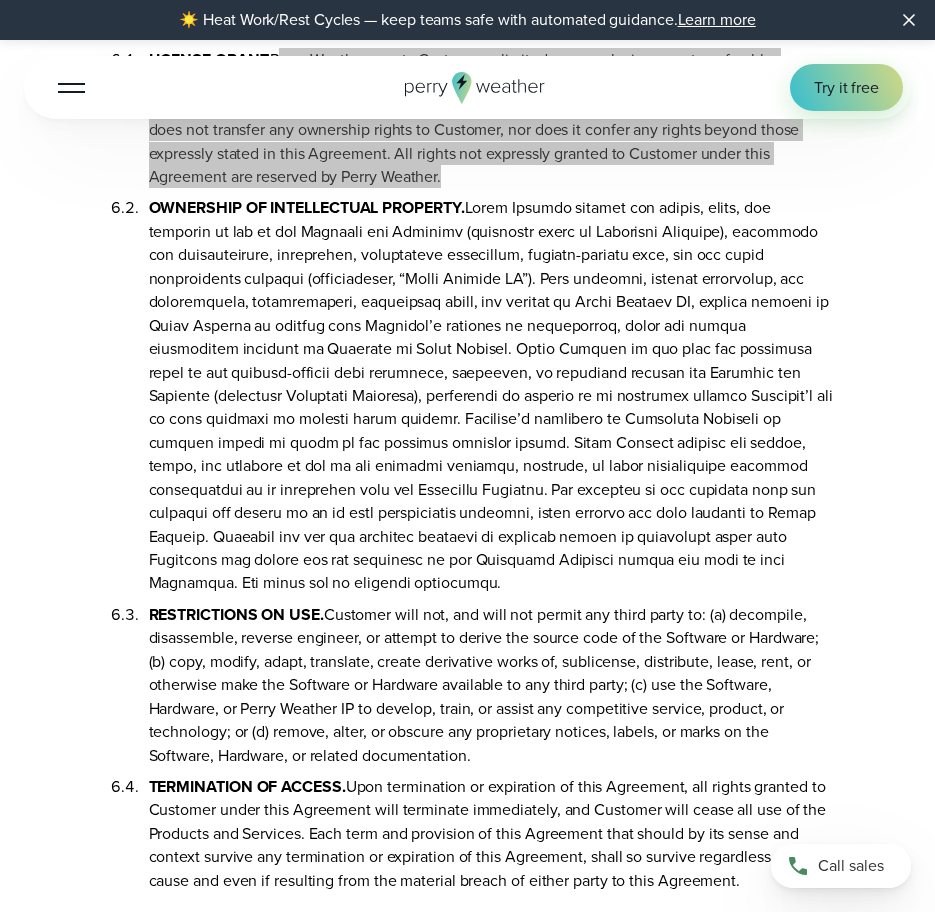 scroll, scrollTop: 6000, scrollLeft: 0, axis: vertical 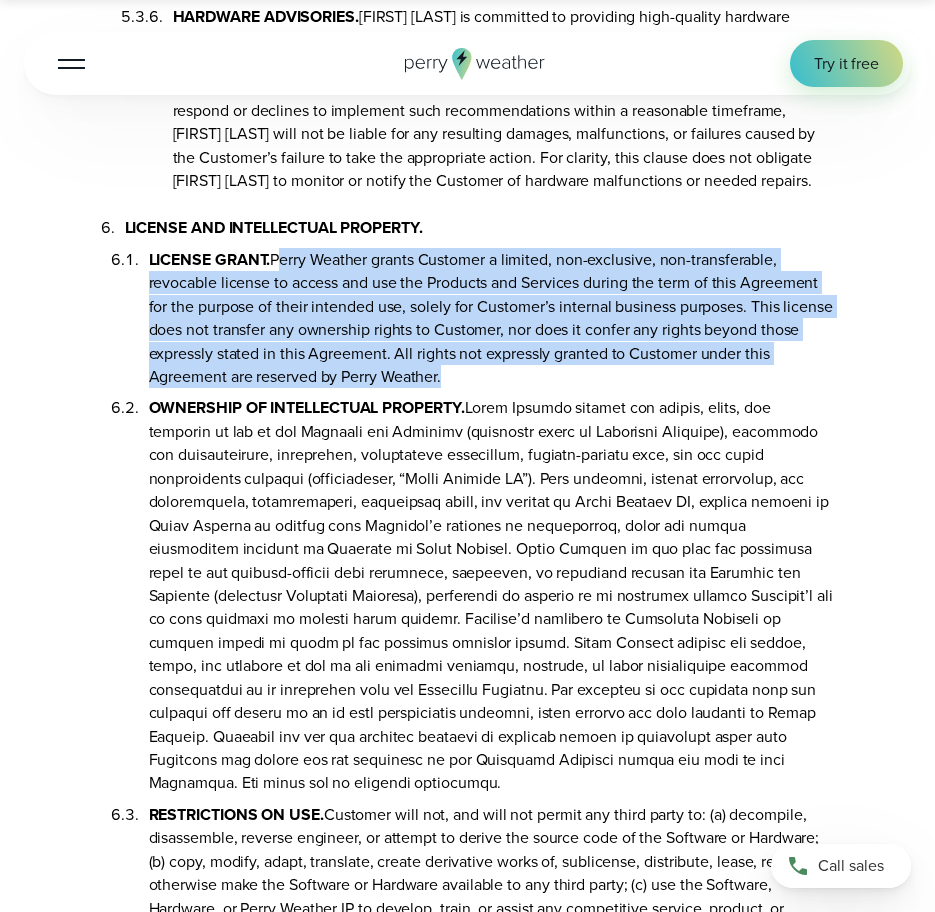 click on "OWNERSHIP OF INTELLECTUAL PROPERTY." at bounding box center [492, 591] 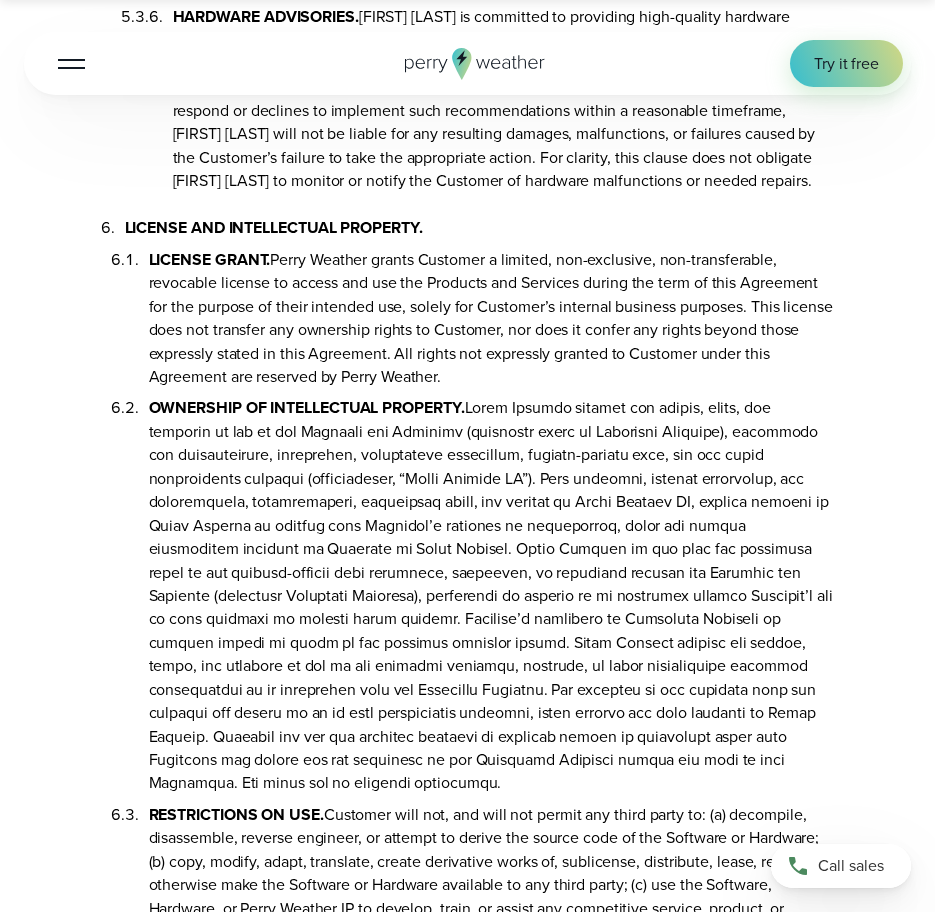 drag, startPoint x: 447, startPoint y: 435, endPoint x: 444, endPoint y: 495, distance: 60.074955 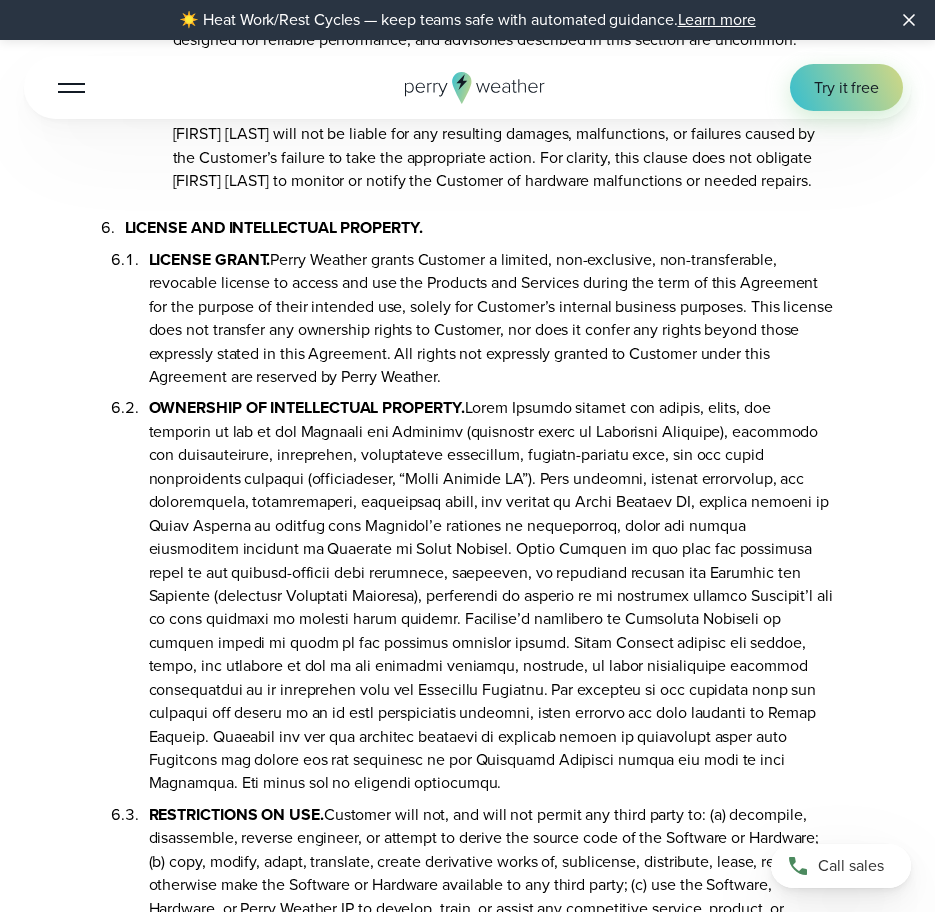 scroll, scrollTop: 6200, scrollLeft: 0, axis: vertical 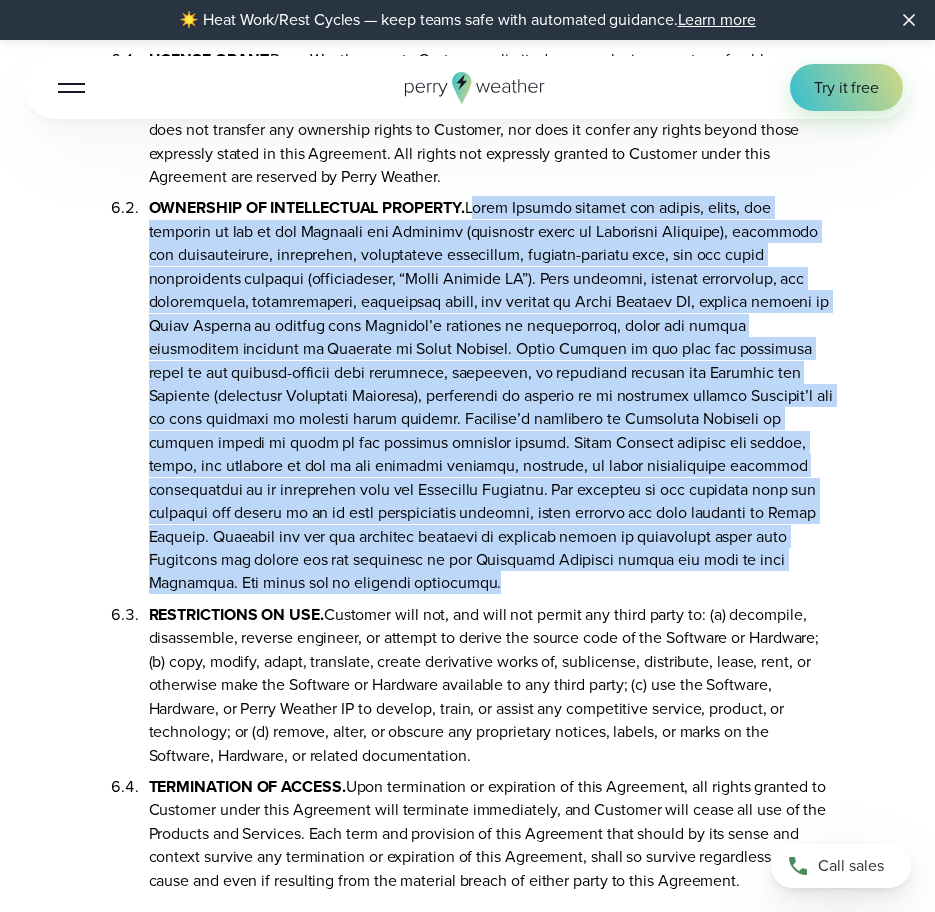 drag, startPoint x: 477, startPoint y: 144, endPoint x: 224, endPoint y: 522, distance: 454.85492 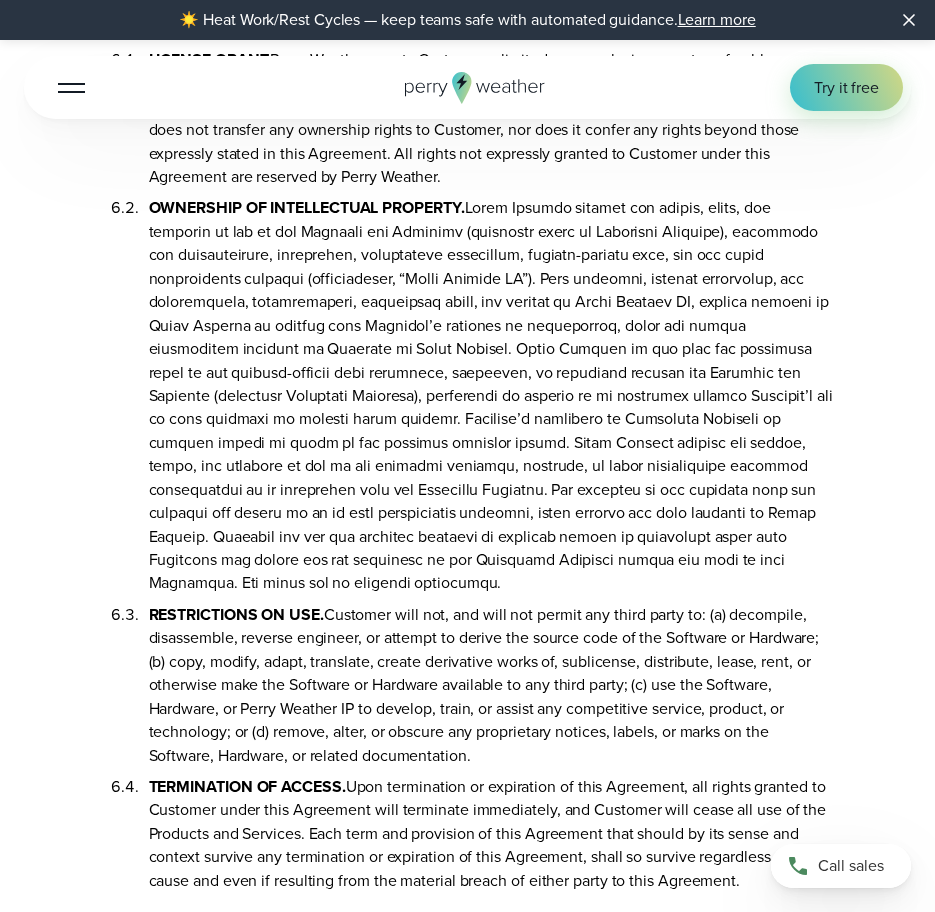 click on "RESTRICTIONS ON USE.  Customer will not, and will not permit any third party to: (a) decompile, disassemble, reverse engineer, or attempt to derive the source code of the Software or Hardware; (b) copy, modify, adapt, translate, create derivative works of, sublicense, distribute, lease, rent, or otherwise make the Software or Hardware available to any third party; (c) use the Software, Hardware, or [FIRST] [LAST] IP to develop, train, or assist any competitive service, product, or technology; or (d) remove, alter, or obscure any proprietary notices, labels, or marks on the Software, Hardware, or related documentation." at bounding box center (492, 681) 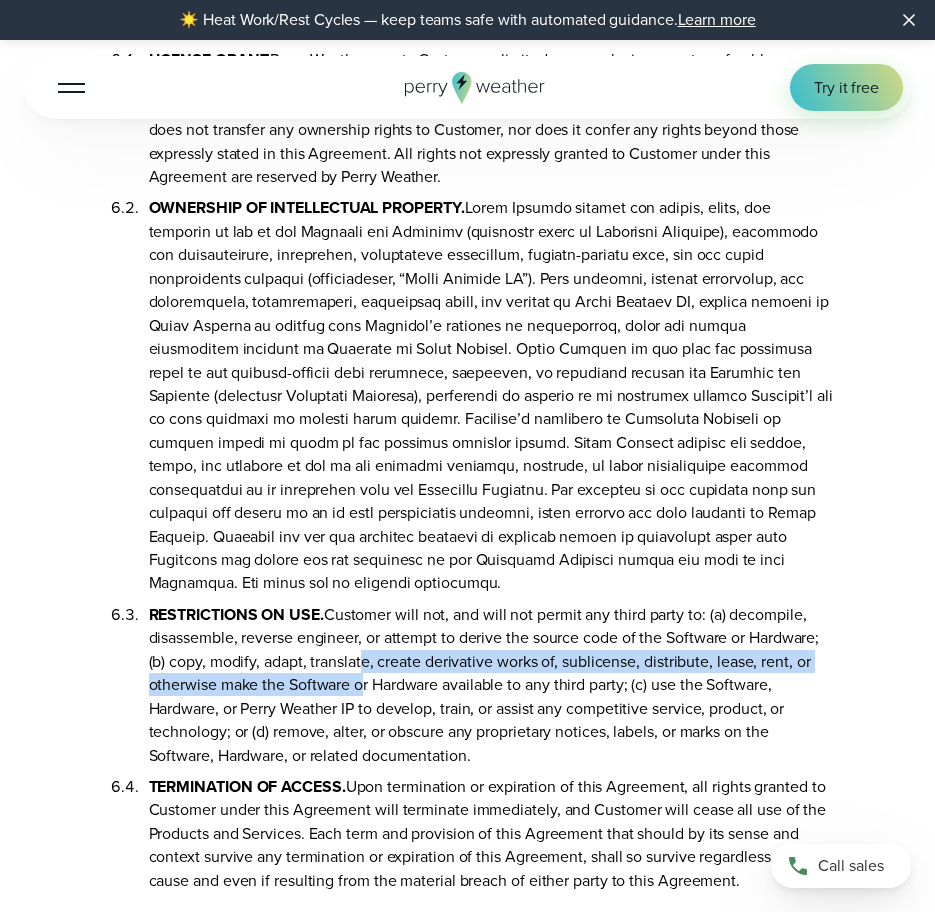 drag, startPoint x: 242, startPoint y: 608, endPoint x: 355, endPoint y: 610, distance: 113.0177 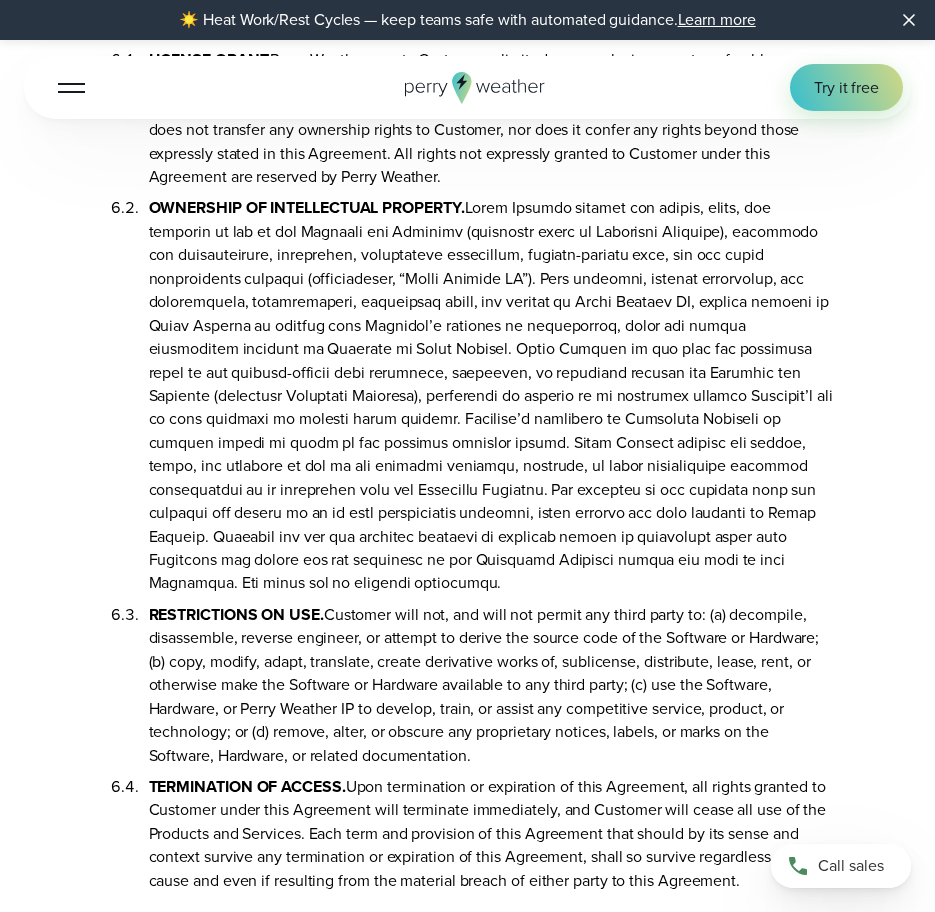 drag, startPoint x: 355, startPoint y: 610, endPoint x: 339, endPoint y: 556, distance: 56.32051 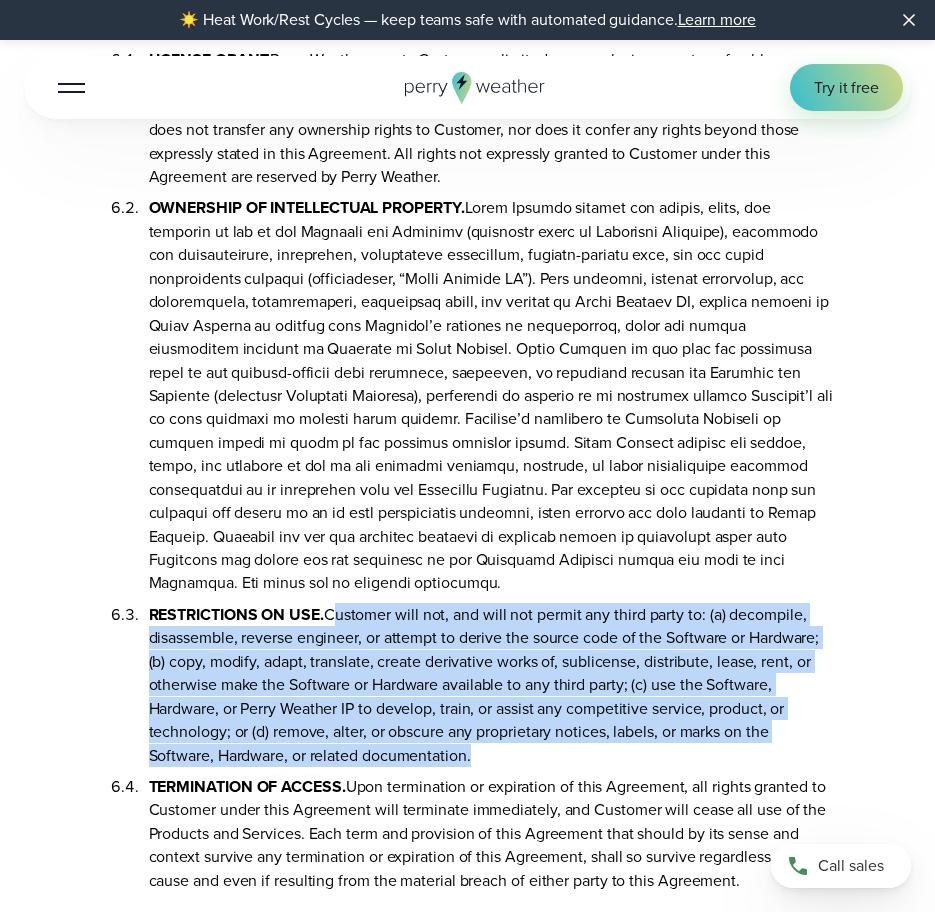 drag, startPoint x: 331, startPoint y: 550, endPoint x: 470, endPoint y: 699, distance: 203.76947 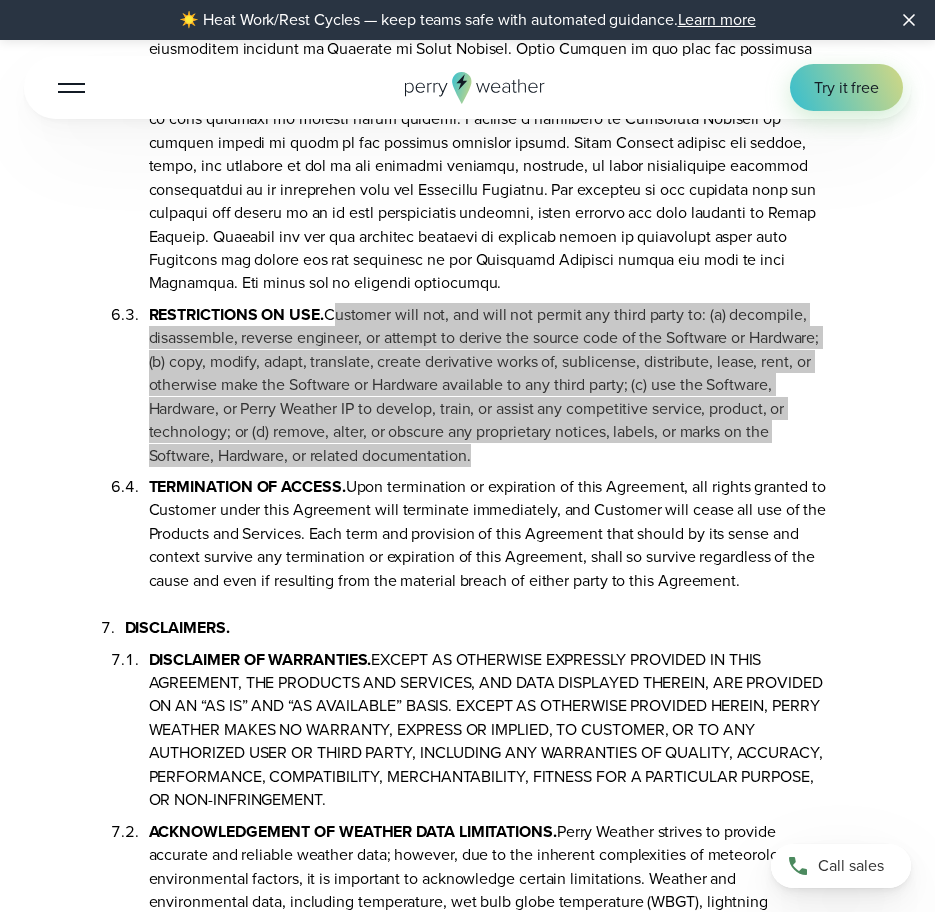 scroll, scrollTop: 6600, scrollLeft: 0, axis: vertical 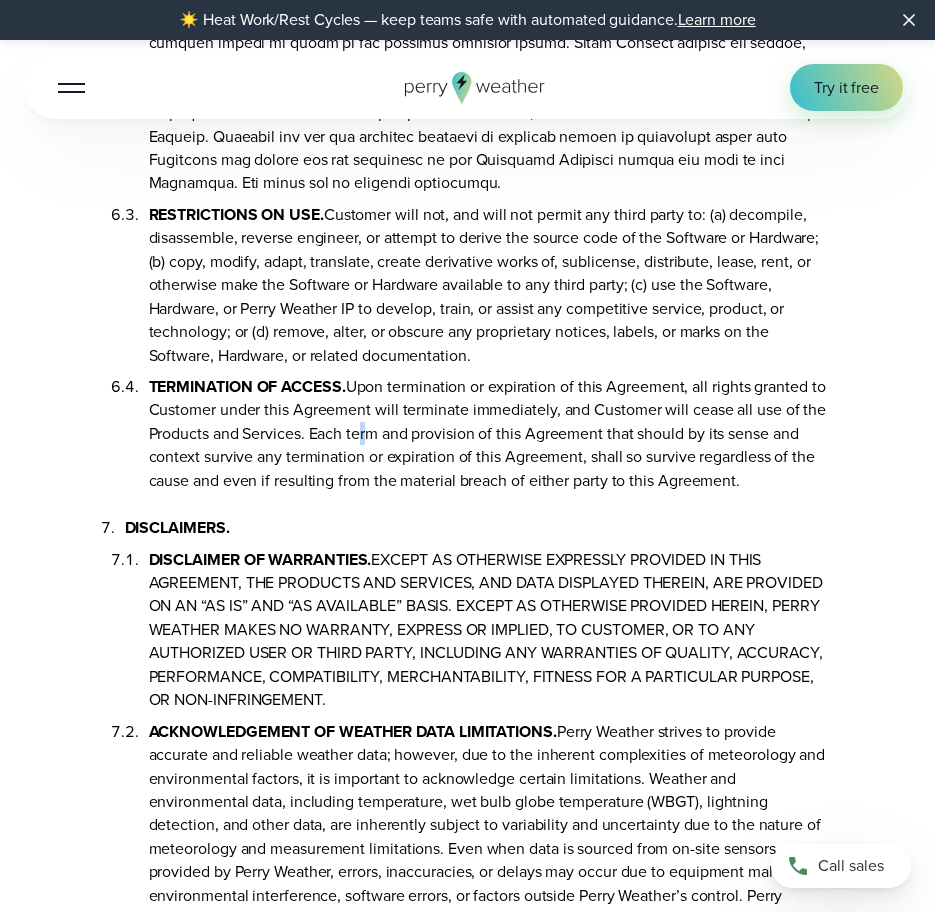 click on "TERMINATION OF ACCESS.  Upon termination or expiration of this Agreement, all rights granted to Customer under this Agreement will terminate immediately, and Customer will cease all use of the Products and Services. Each term and provision of this Agreement that should by its sense and context survive any termination or expiration of this Agreement, shall so survive regardless of the cause and even if resulting from the material breach of either party to this Agreement." at bounding box center [492, 429] 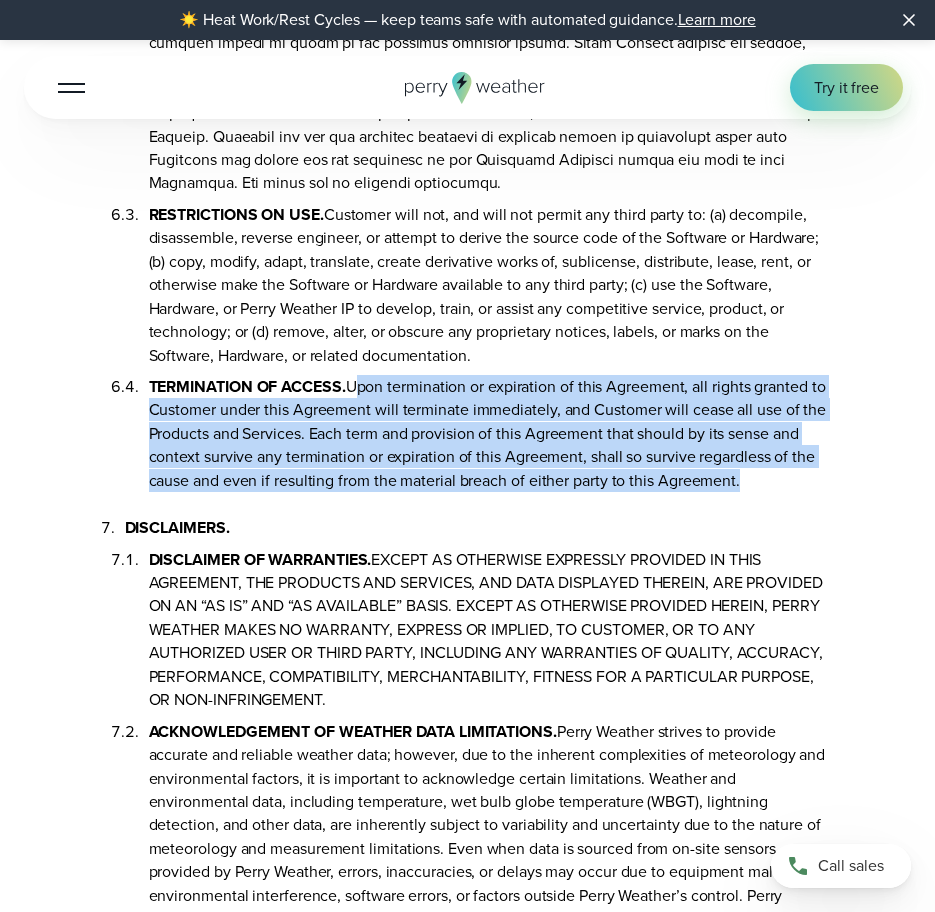 drag, startPoint x: 353, startPoint y: 321, endPoint x: 737, endPoint y: 429, distance: 398.8985 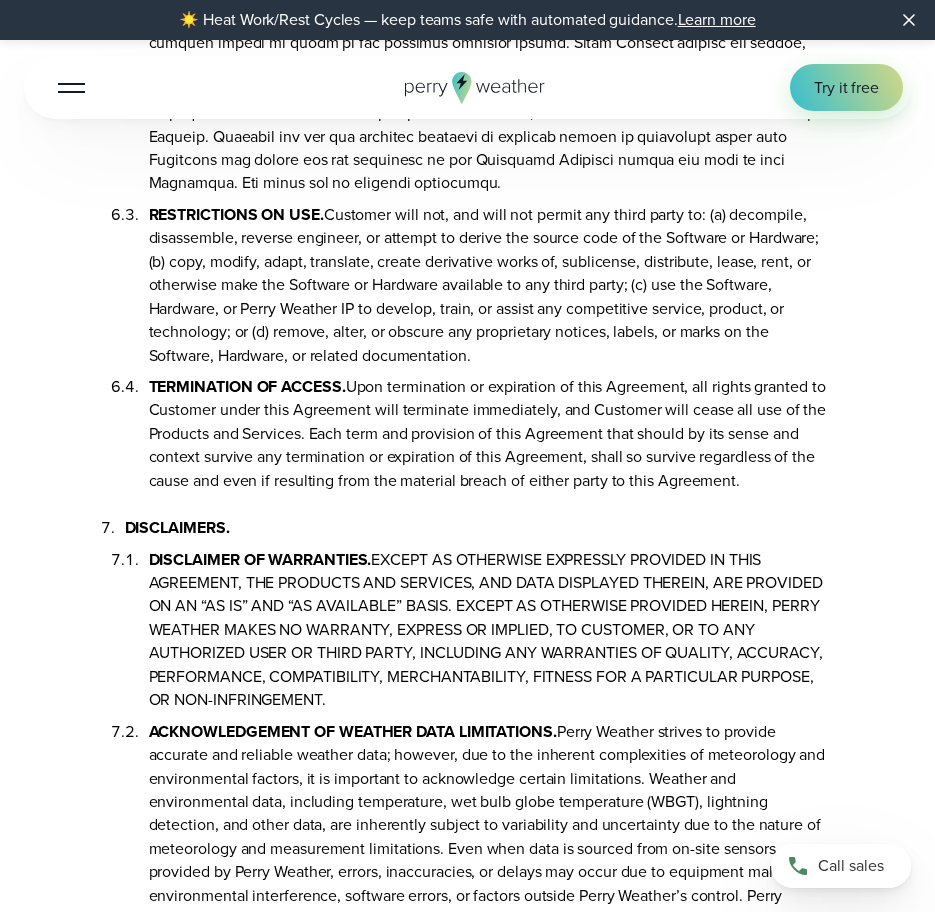 click on "DISCLAIMER OF WARRANTIES.  EXCEPT AS OTHERWISE EXPRESSLY PROVIDED IN THIS AGREEMENT, THE PRODUCTS AND SERVICES, AND DATA DISPLAYED THEREIN, ARE PROVIDED ON AN “AS IS” AND “AS AVAILABLE” BASIS. EXCEPT AS OTHERWISE PROVIDED HEREIN, [FIRST] [LAST] MAKES NO WARRANTY, EXPRESS OR IMPLIED, TO CUSTOMER, OR TO ANY AUTHORIZED USER OR THIRD PARTY, INCLUDING ANY WARRANTIES OF QUALITY, ACCURACY, PERFORMANCE, COMPATIBILITY, MERCHANTABILITY, FITNESS FOR A PARTICULAR PURPOSE, OR NON-INFRINGEMENT." at bounding box center [492, 626] 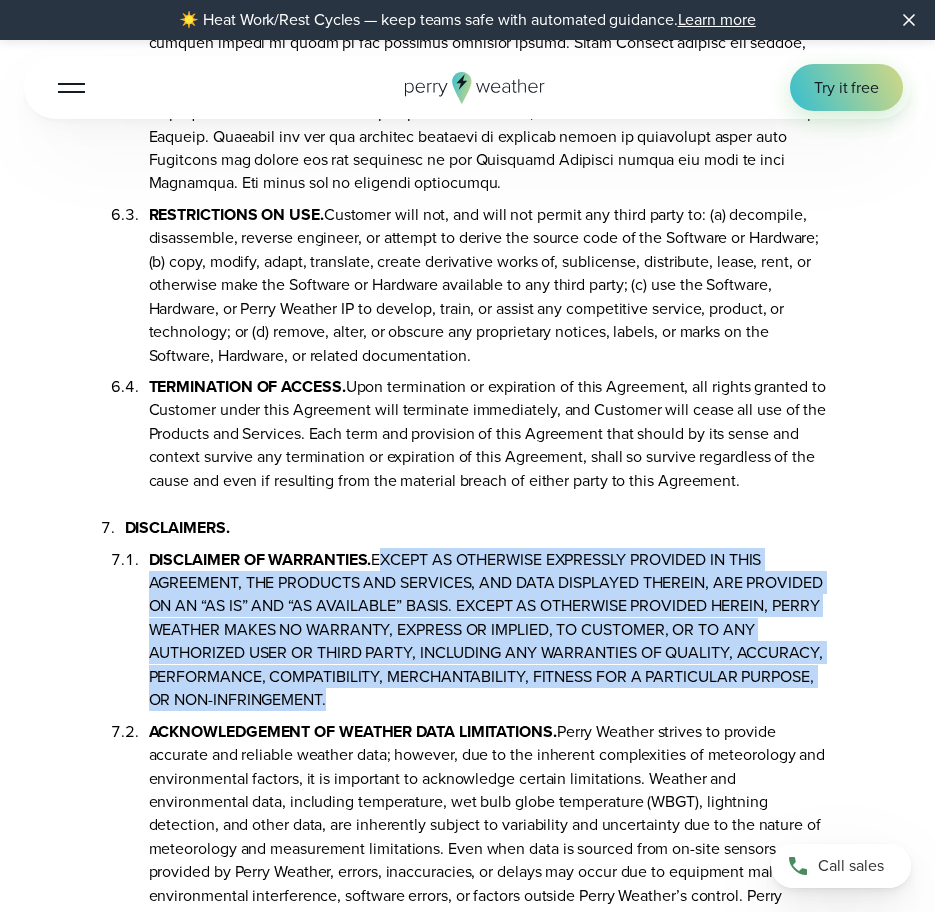 drag, startPoint x: 379, startPoint y: 497, endPoint x: 324, endPoint y: 642, distance: 155.08063 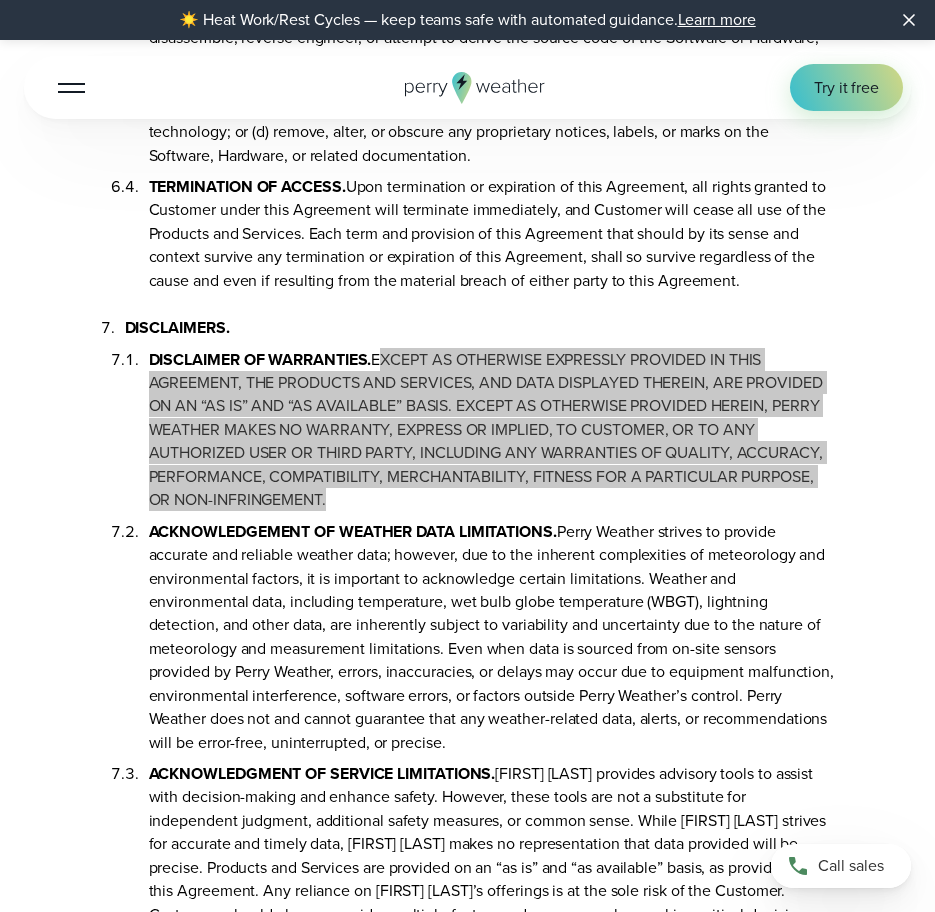 scroll, scrollTop: 6900, scrollLeft: 0, axis: vertical 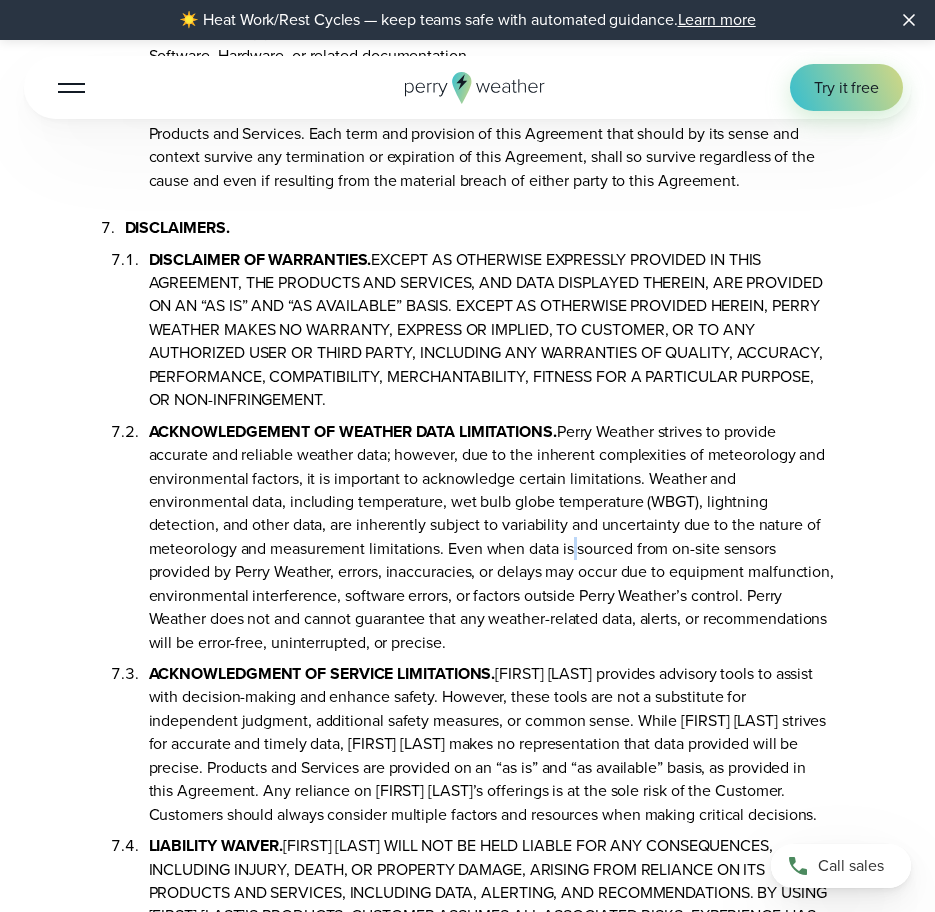 click on "ACKNOWLEDGEMENT OF WEATHER DATA LIMITATIONS. Perry Weather strives to provide accurate and reliable weather data; however, due to the inherent complexities of meteorology and environmental factors, it is important to acknowledge certain limitations. Weather and environmental data, including temperature, wet bulb globe temperature (WBGT), lightning detection, and other data, are inherently subject to variability and uncertainty due to the nature of meteorology and measurement limitations. Even when data is sourced from on-site sensors provided by Perry Weather, errors, inaccuracies, or delays may occur due to equipment malfunction, environmental interference, software errors, or factors outside Perry Weather’s control. Perry Weather does not and cannot guarantee that any weather-related data, alerts, or recommendations will be error-free, uninterrupted, or precise." at bounding box center [492, 533] 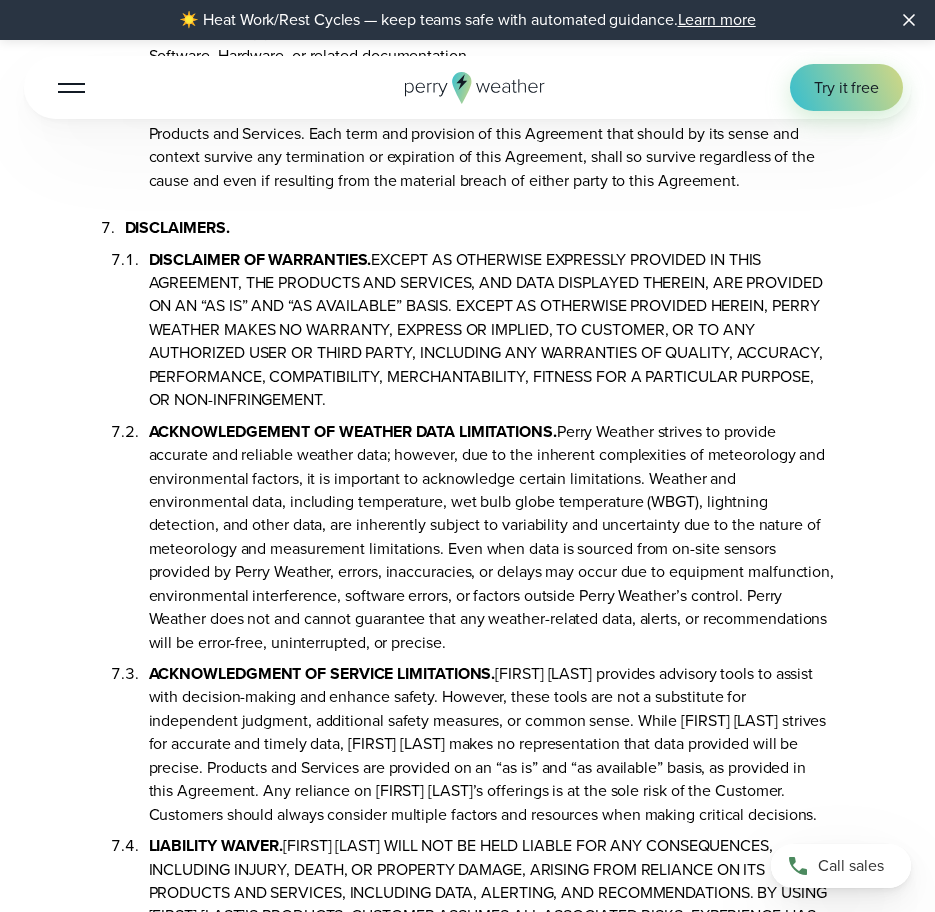 drag, startPoint x: 567, startPoint y: 494, endPoint x: 565, endPoint y: 378, distance: 116.01724 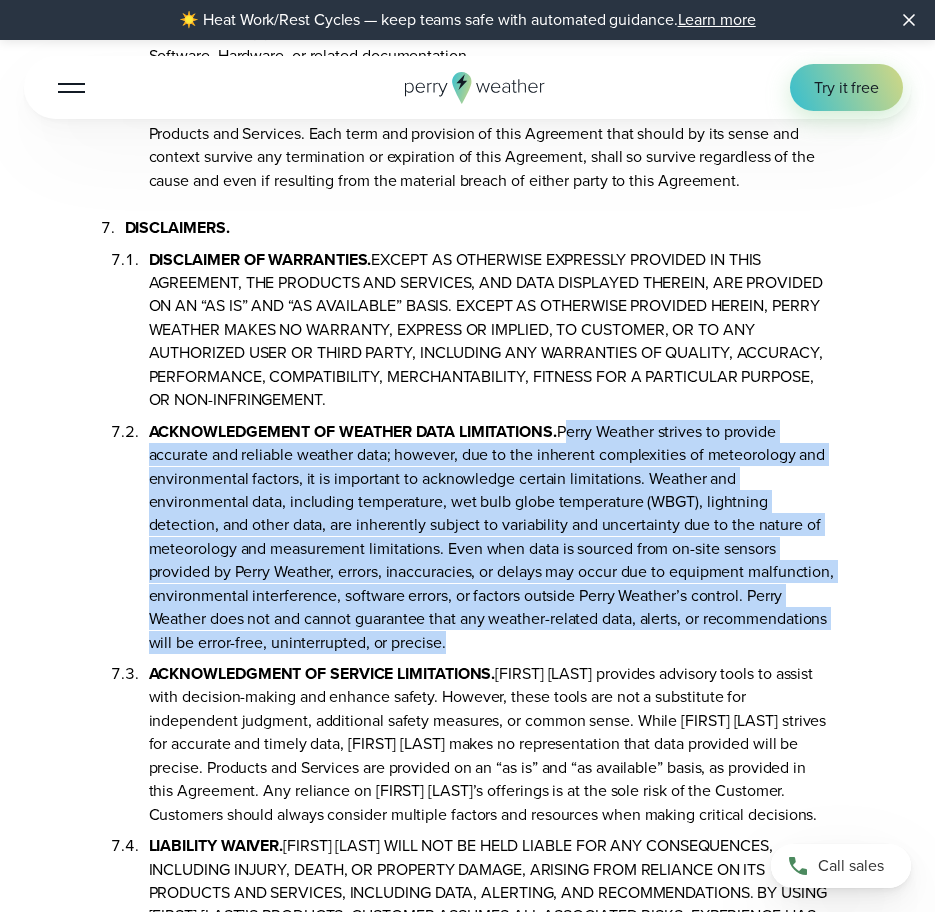 drag, startPoint x: 585, startPoint y: 393, endPoint x: 570, endPoint y: 586, distance: 193.58203 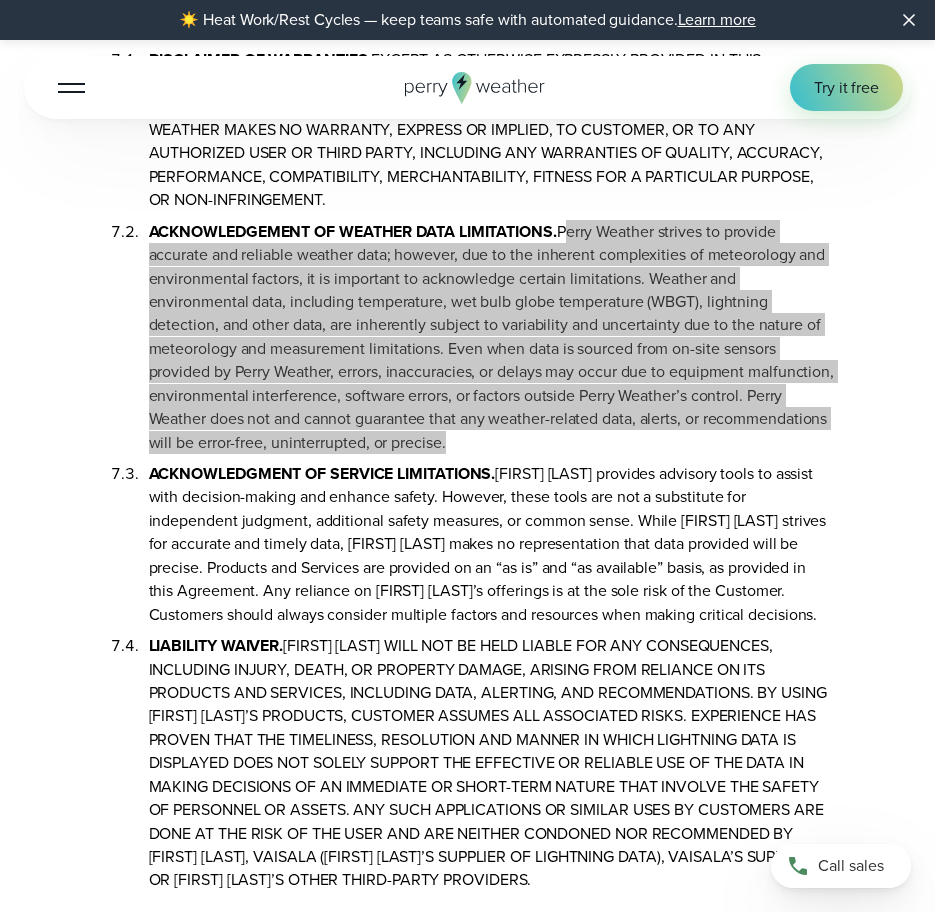 scroll, scrollTop: 7200, scrollLeft: 0, axis: vertical 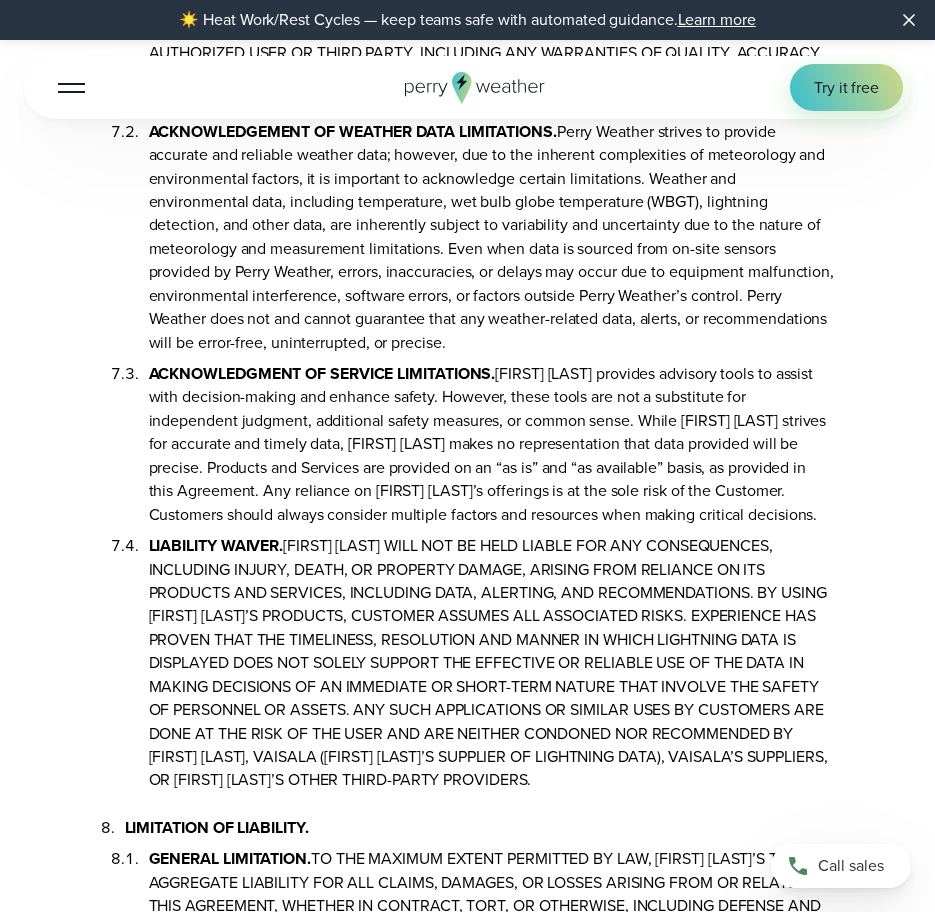 drag, startPoint x: 546, startPoint y: 369, endPoint x: 531, endPoint y: 360, distance: 17.492855 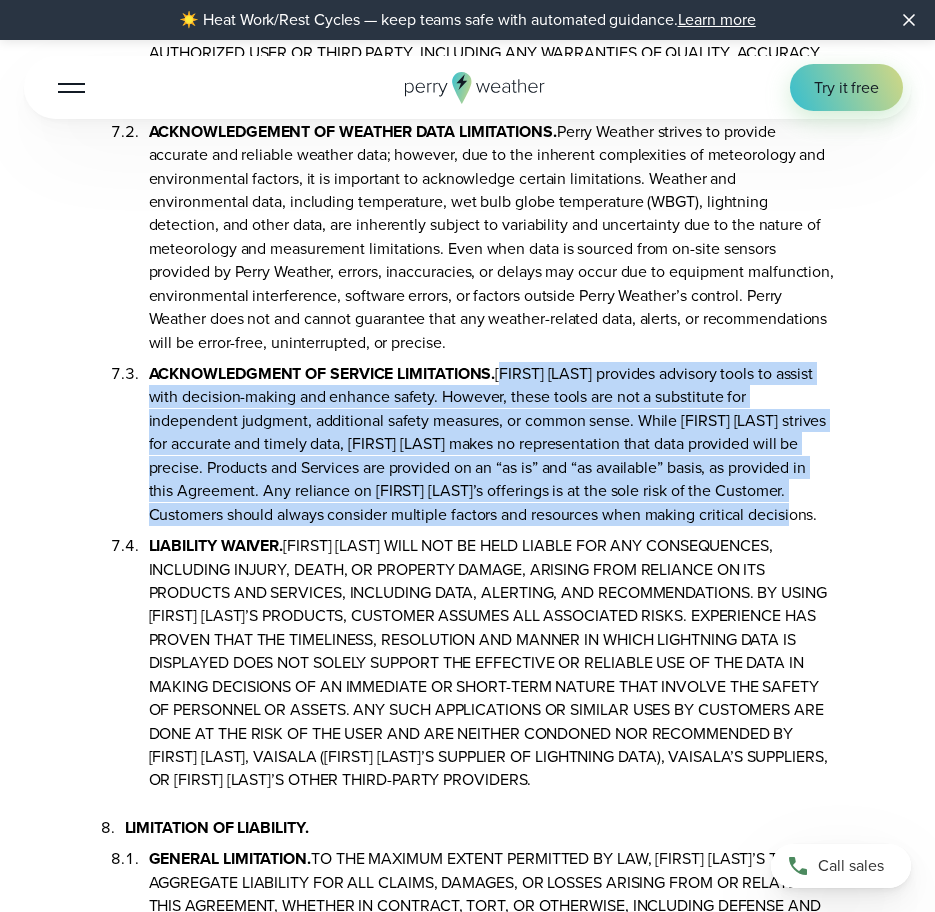 drag, startPoint x: 506, startPoint y: 311, endPoint x: 817, endPoint y: 462, distance: 345.71954 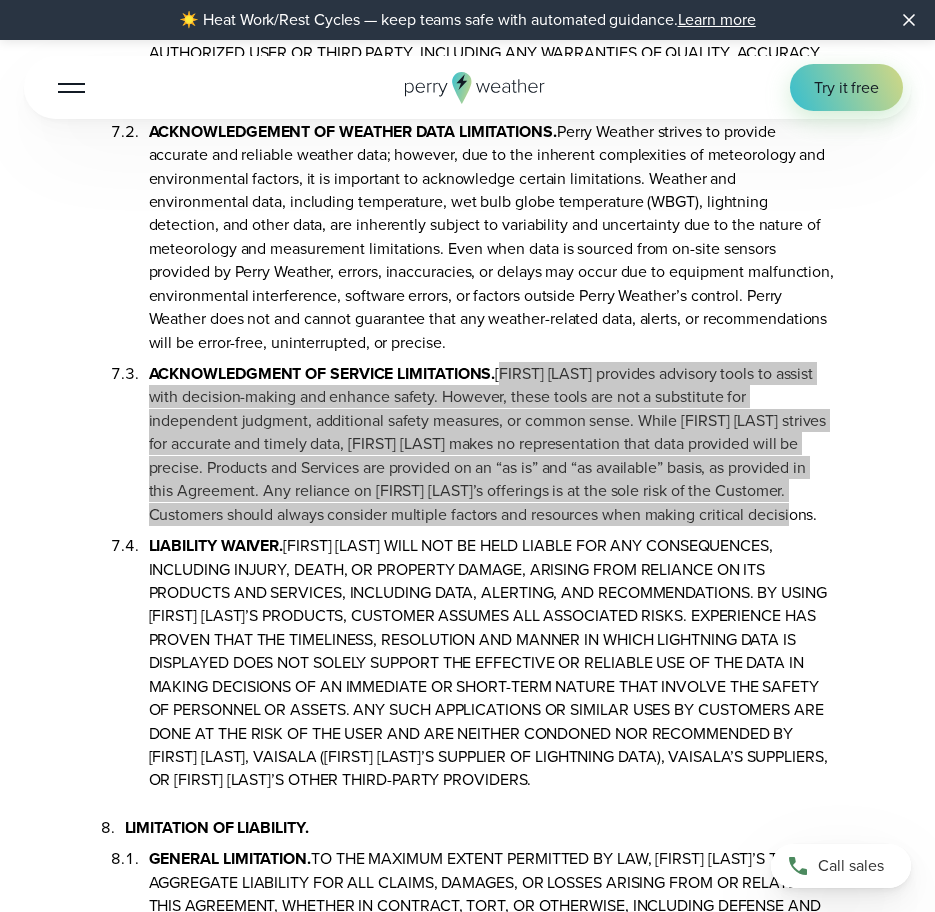 scroll, scrollTop: 7400, scrollLeft: 0, axis: vertical 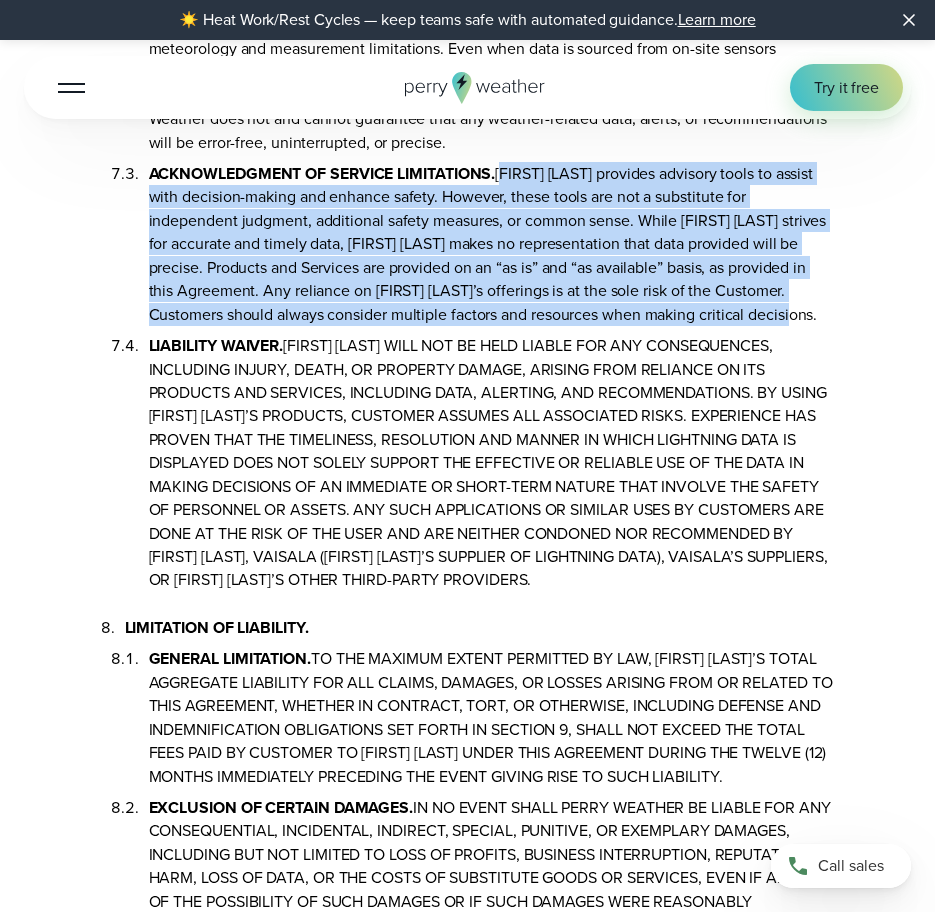 drag, startPoint x: 354, startPoint y: 388, endPoint x: 304, endPoint y: 340, distance: 69.31089 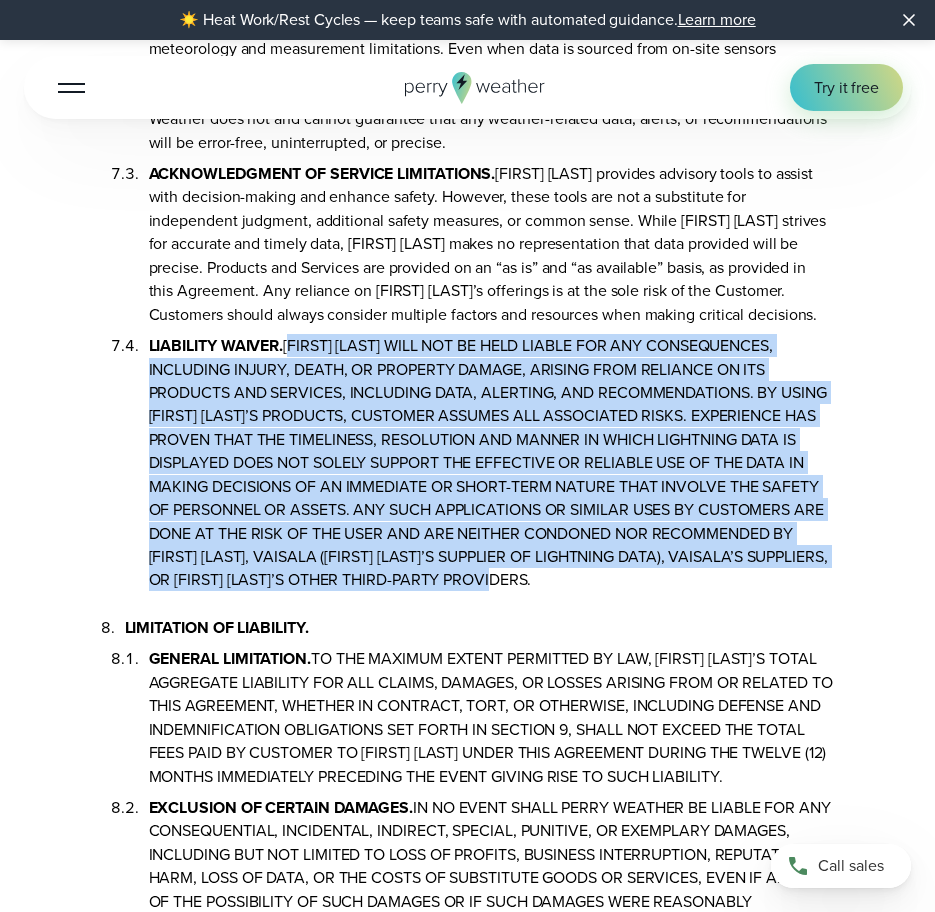 drag, startPoint x: 294, startPoint y: 286, endPoint x: 638, endPoint y: 516, distance: 413.80673 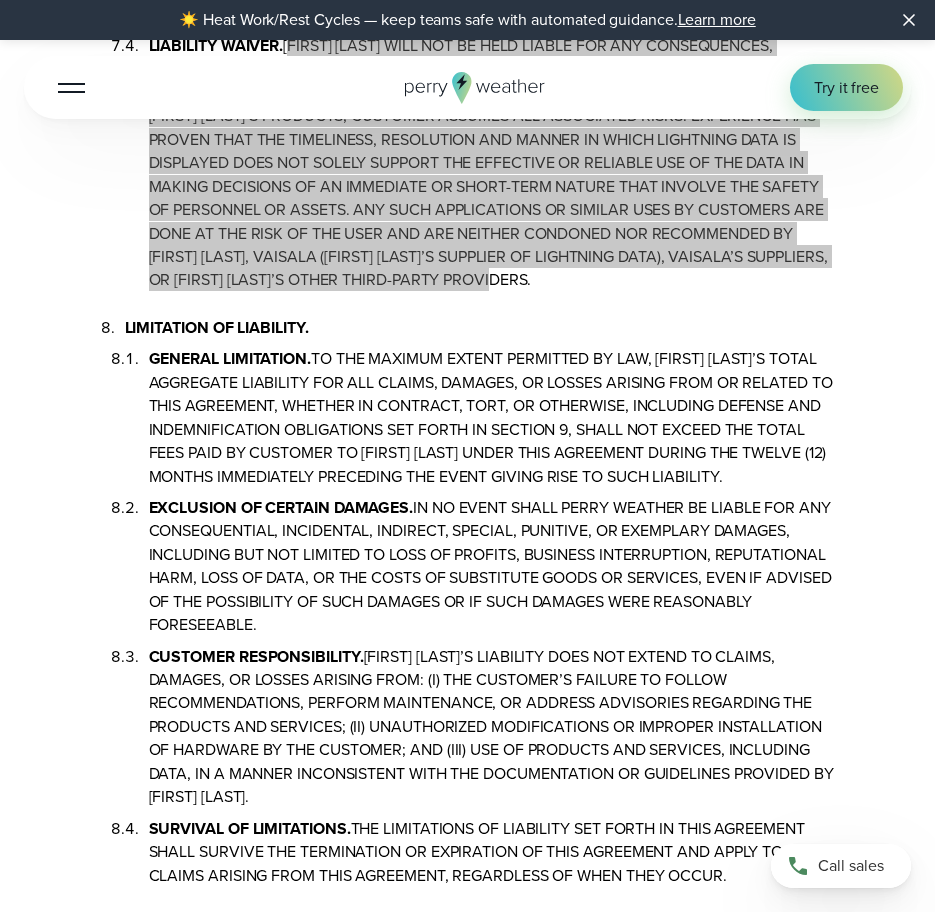 scroll, scrollTop: 7800, scrollLeft: 0, axis: vertical 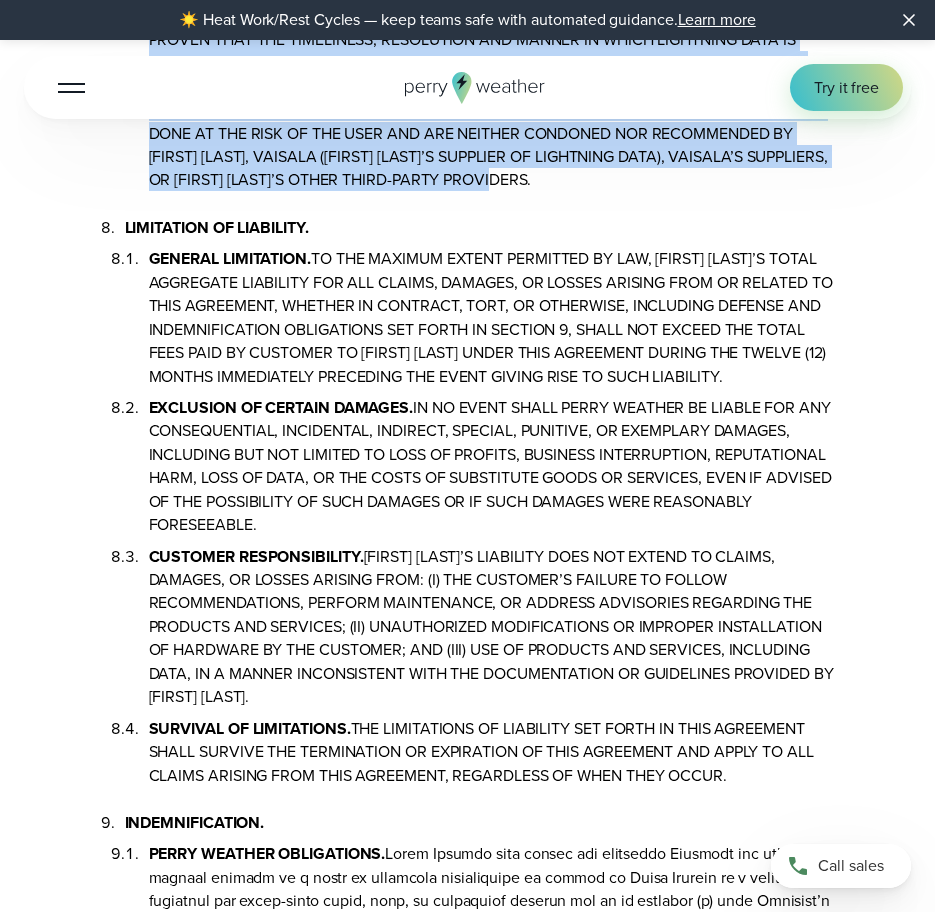 click on "GENERAL LIMITATION.  TO THE MAXIMUM EXTENT PERMITTED BY LAW, [FIRST] [LAST]’S TOTAL AGGREGATE LIABILITY FOR ALL CLAIMS, DAMAGES, OR LOSSES ARISING FROM OR RELATED TO THIS AGREEMENT, WHETHER IN CONTRACT, TORT, OR OTHERWISE, INCLUDING DEFENSE AND INDEMNIFICATION OBLIGATIONS SET FORTH IN SECTION 9, SHALL NOT EXCEED THE TOTAL FEES PAID BY CUSTOMER TO [FIRST] [LAST] UNDER THIS AGREEMENT DURING THE TWELVE (12) MONTHS IMMEDIATELY PRECEDING THE EVENT GIVING RISE TO SUCH LIABILITY." at bounding box center (492, 313) 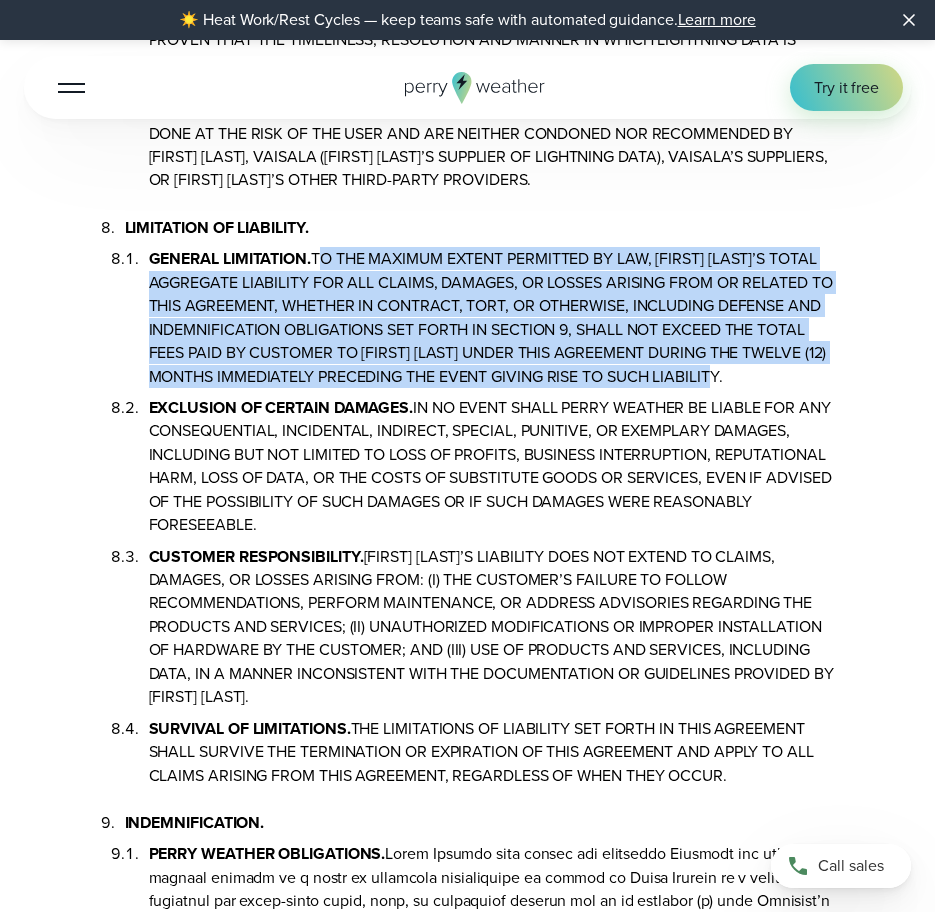 drag, startPoint x: 319, startPoint y: 200, endPoint x: 211, endPoint y: 341, distance: 177.60912 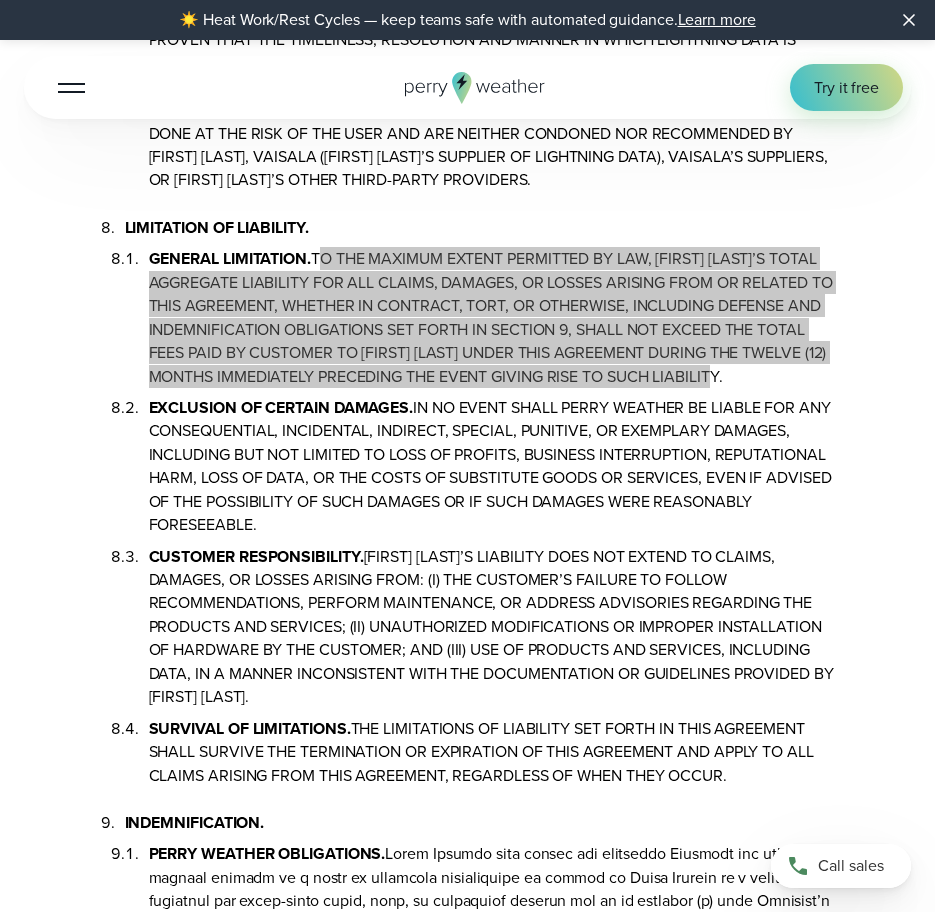 scroll, scrollTop: 8000, scrollLeft: 0, axis: vertical 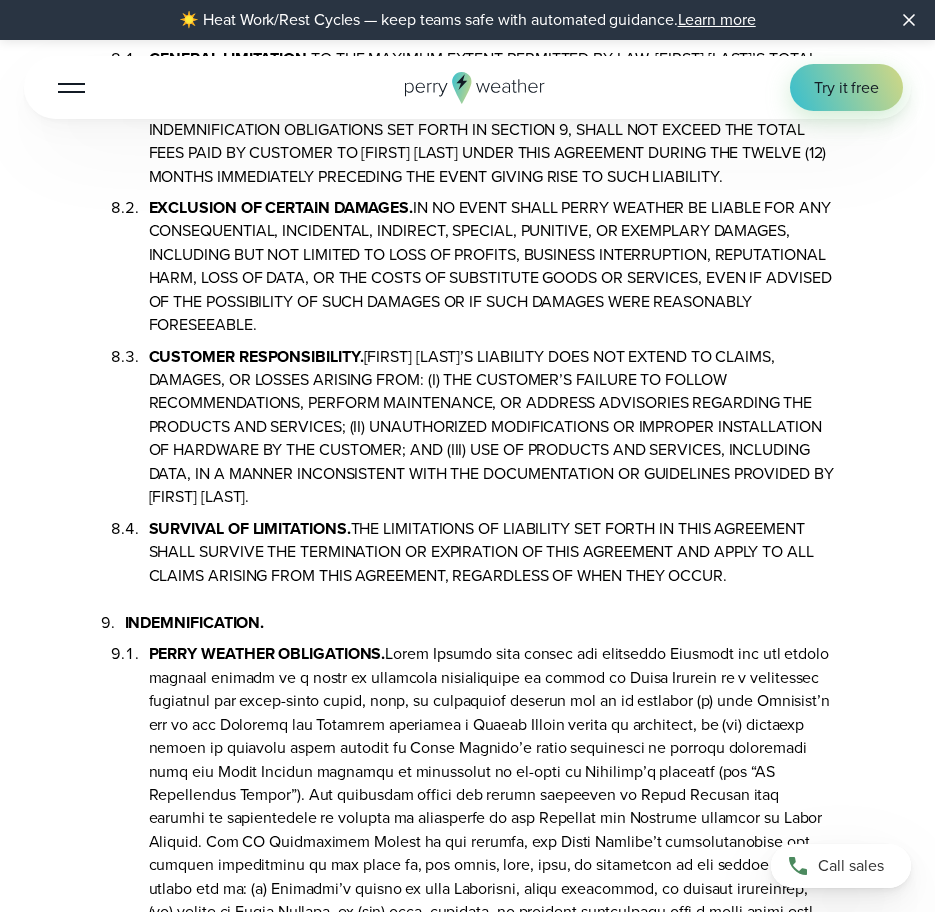 drag, startPoint x: 323, startPoint y: 295, endPoint x: 285, endPoint y: 254, distance: 55.9017 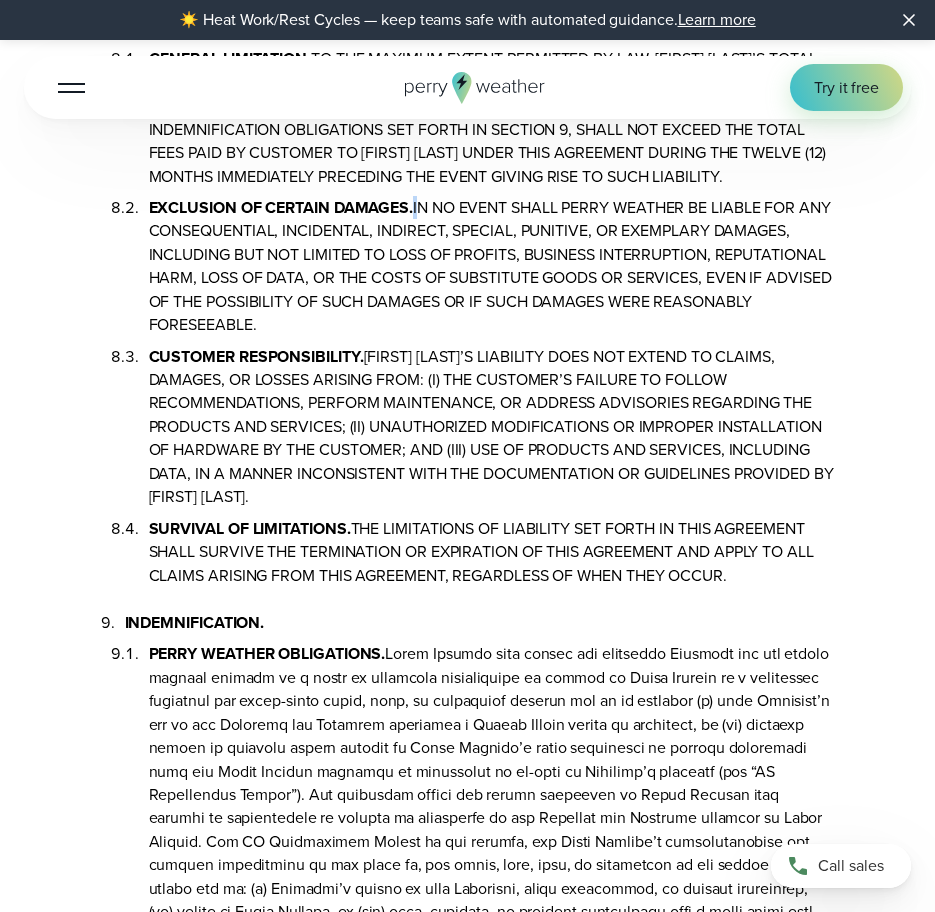 click on "EXCLUSION OF CERTAIN DAMAGES.  IN NO EVENT SHALL [FIRST] [LAST] BE LIABLE FOR ANY CONSEQUENTIAL, INCIDENTAL, INDIRECT, SPECIAL, PUNITIVE, OR EXEMPLARY DAMAGES, INCLUDING BUT NOT LIMITED TO LOSS OF PROFITS, BUSINESS INTERRUPTION, REPUTATIONAL HARM, LOSS OF DATA, OR THE COSTS OF SUBSTITUTE GOODS OR SERVICES, EVEN IF ADVISED OF THE POSSIBILITY OF SUCH DAMAGES OR IF SUCH DAMAGES WERE REASONABLY FORESEEABLE." at bounding box center [492, 262] 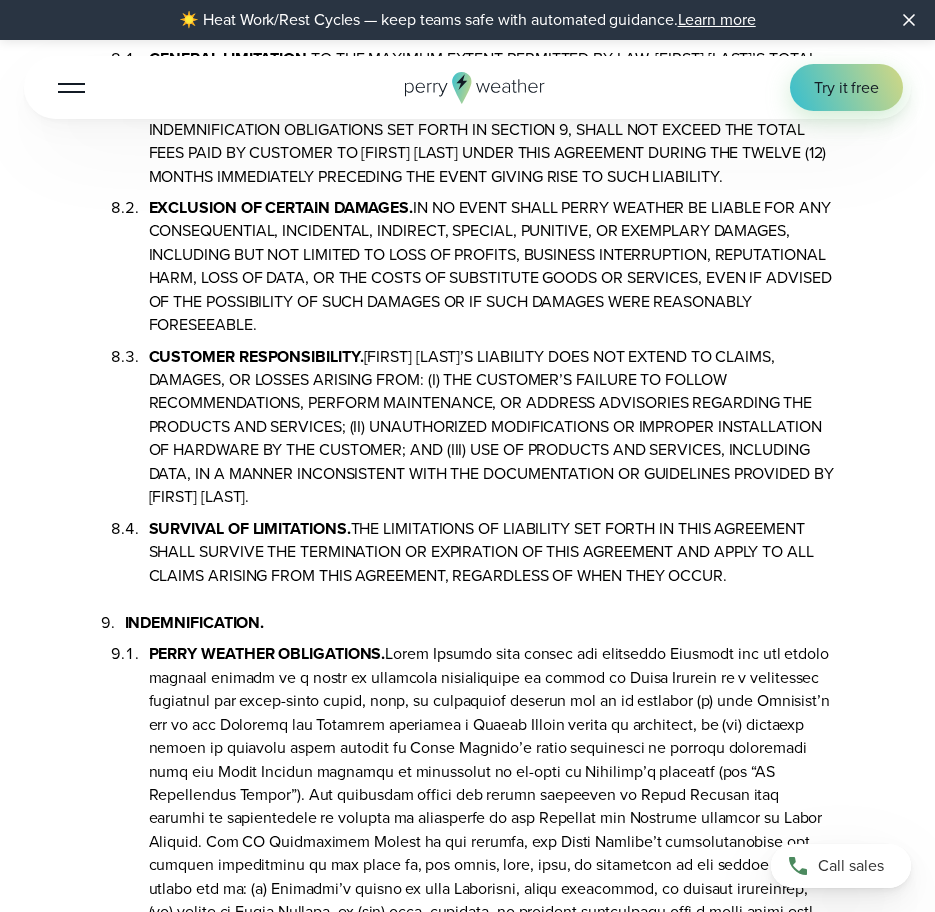 click on "EXCLUSION OF CERTAIN DAMAGES.  IN NO EVENT SHALL [FIRST] [LAST] BE LIABLE FOR ANY CONSEQUENTIAL, INCIDENTAL, INDIRECT, SPECIAL, PUNITIVE, OR EXEMPLARY DAMAGES, INCLUDING BUT NOT LIMITED TO LOSS OF PROFITS, BUSINESS INTERRUPTION, REPUTATIONAL HARM, LOSS OF DATA, OR THE COSTS OF SUBSTITUTE GOODS OR SERVICES, EVEN IF ADVISED OF THE POSSIBILITY OF SUCH DAMAGES OR IF SUCH DAMAGES WERE REASONABLY FORESEEABLE." at bounding box center [492, 262] 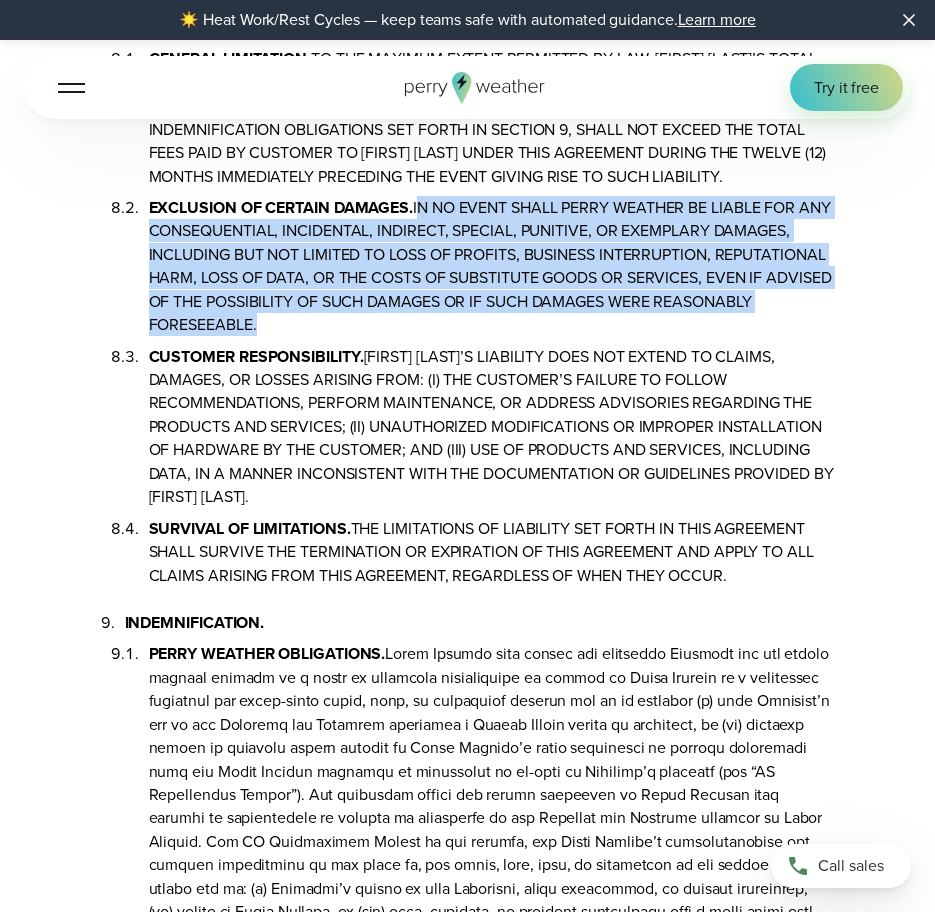 drag, startPoint x: 419, startPoint y: 171, endPoint x: 255, endPoint y: 295, distance: 205.60156 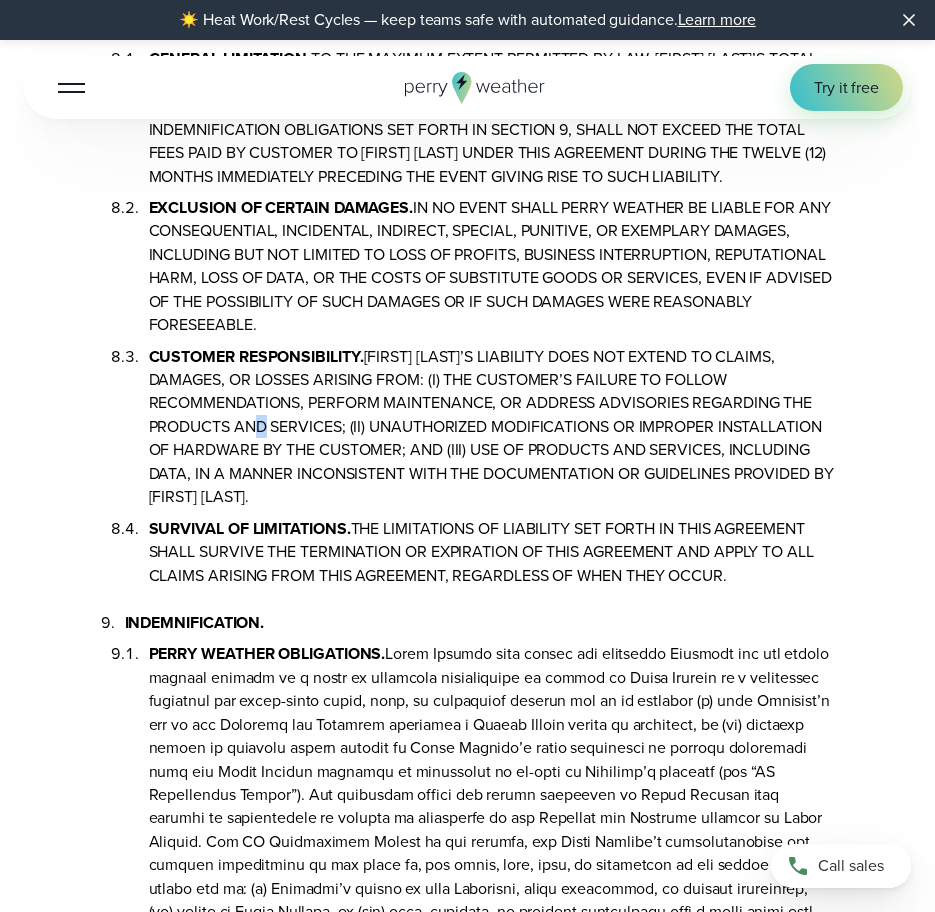 click on "CUSTOMER RESPONSIBILITY.  [FIRST] [LAST]’S LIABILITY DOES NOT EXTEND TO CLAIMS, DAMAGES, OR LOSSES ARISING FROM: (I) THE CUSTOMER’S FAILURE TO FOLLOW RECOMMENDATIONS, PERFORM MAINTENANCE, OR ADDRESS ADVISORIES REGARDING THE PRODUCTS AND SERVICES; (II) UNAUTHORIZED MODIFICATIONS OR IMPROPER INSTALLATION OF HARDWARE BY THE CUSTOMER; AND (III) USE OF PRODUCTS AND SERVICES, INCLUDING DATA, IN A MANNER INCONSISTENT WITH THE DOCUMENTATION OR GUIDELINES PROVIDED BY [FIRST] [LAST]." at bounding box center [492, 423] 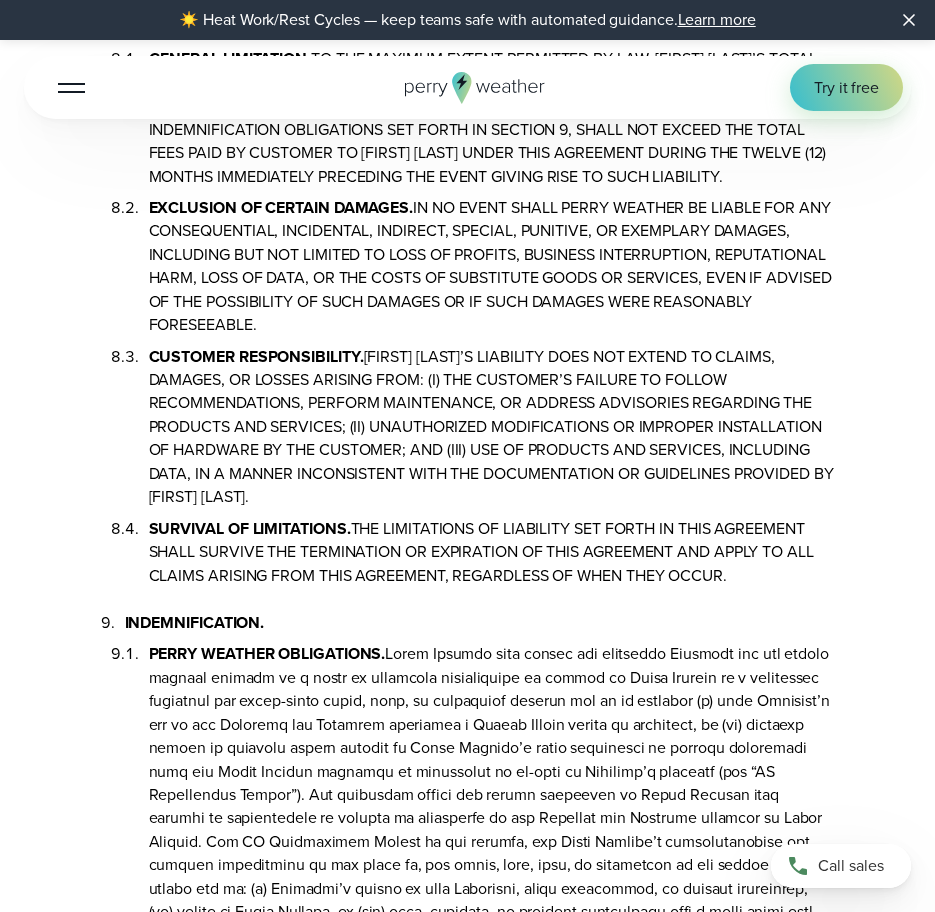 drag, startPoint x: 258, startPoint y: 398, endPoint x: 380, endPoint y: 323, distance: 143.20964 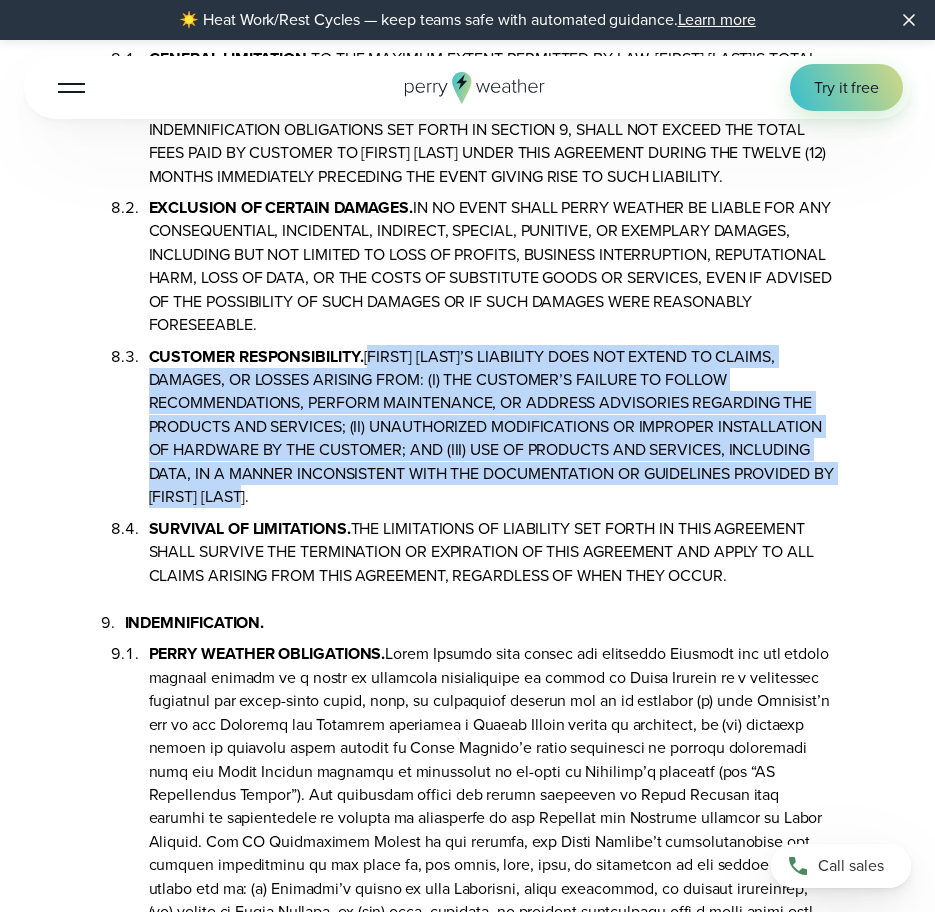 drag, startPoint x: 371, startPoint y: 318, endPoint x: 303, endPoint y: 466, distance: 162.87419 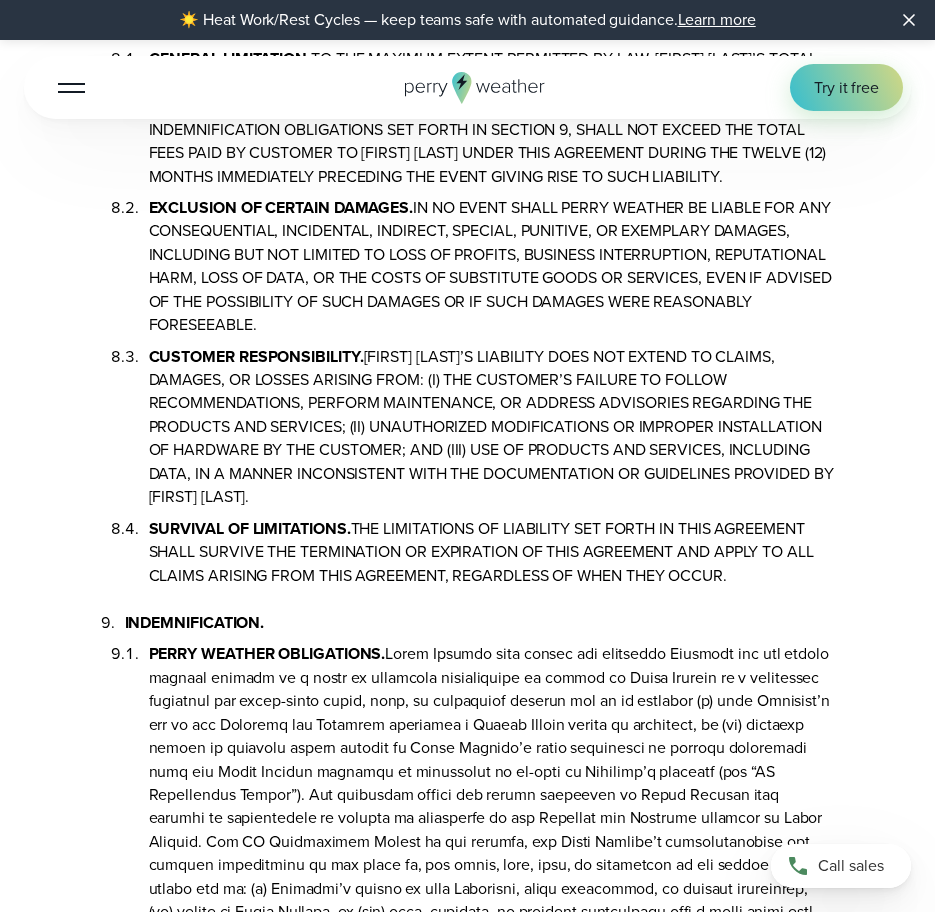 click on "SURVIVAL OF LIMITATIONS.  THE LIMITATIONS OF LIABILITY SET FORTH IN THIS AGREEMENT SHALL SURVIVE THE TERMINATION OR EXPIRATION OF THIS AGREEMENT AND APPLY TO ALL CLAIMS ARISING FROM THIS AGREEMENT, REGARDLESS OF WHEN THEY OCCUR." at bounding box center (492, 548) 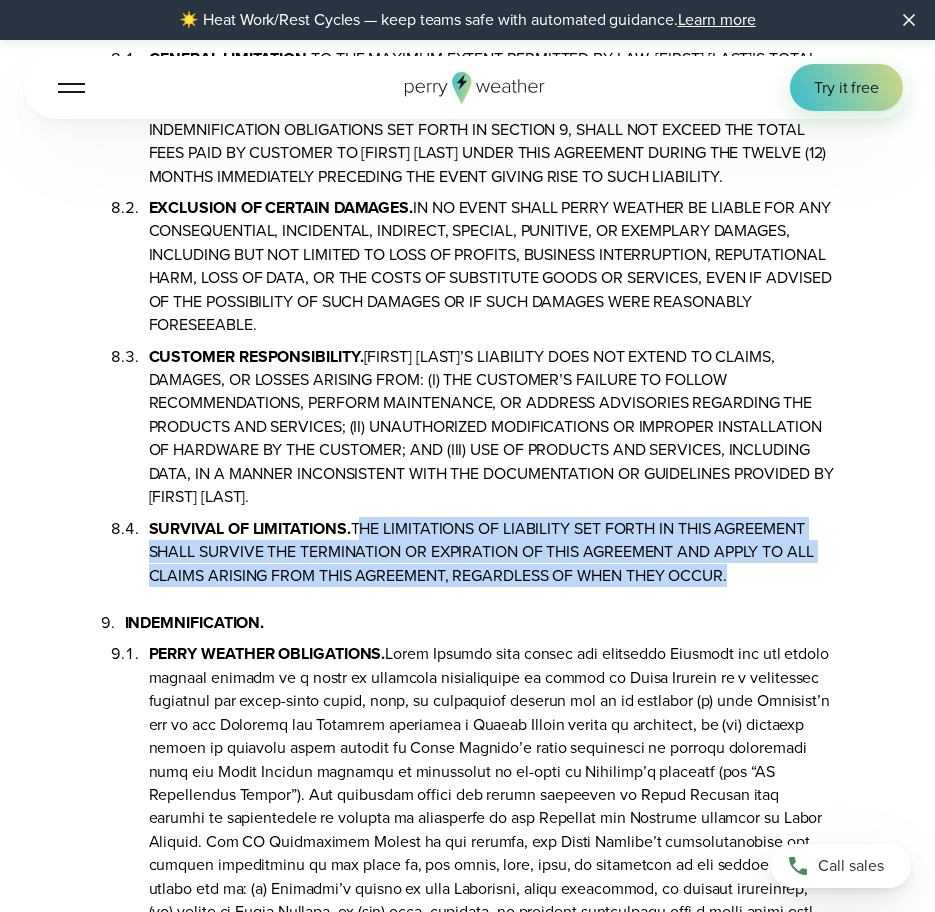 drag, startPoint x: 357, startPoint y: 489, endPoint x: 727, endPoint y: 545, distance: 374.21384 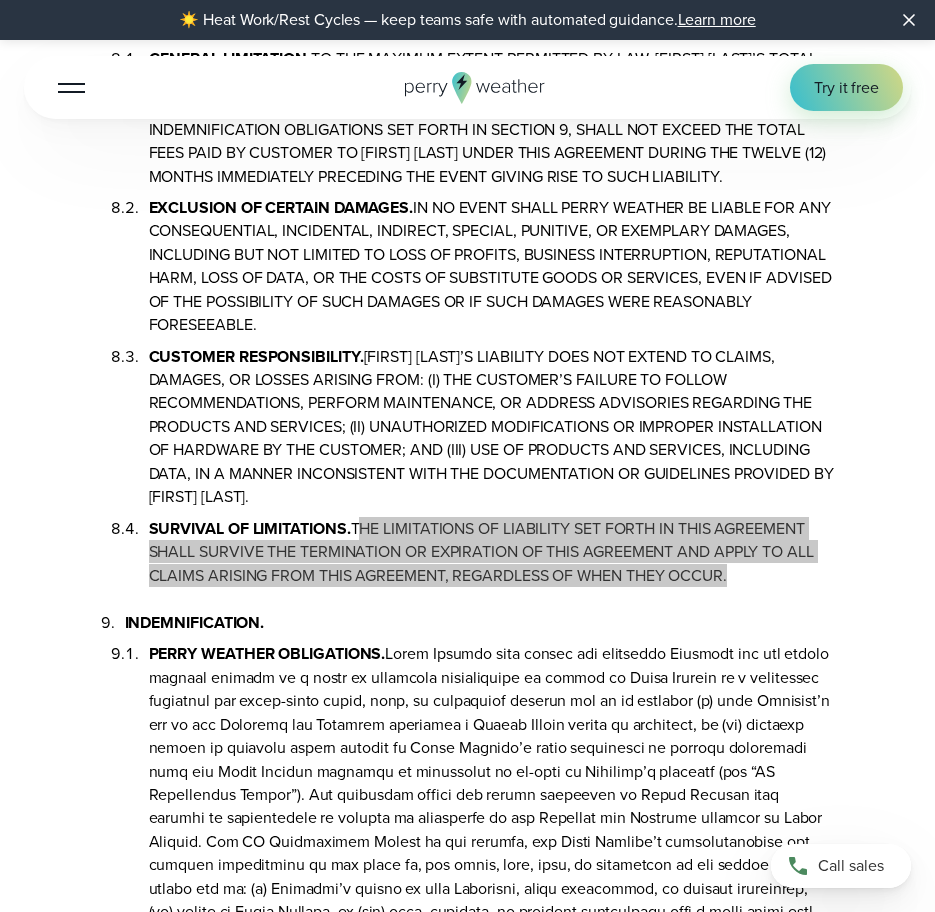scroll, scrollTop: 8300, scrollLeft: 0, axis: vertical 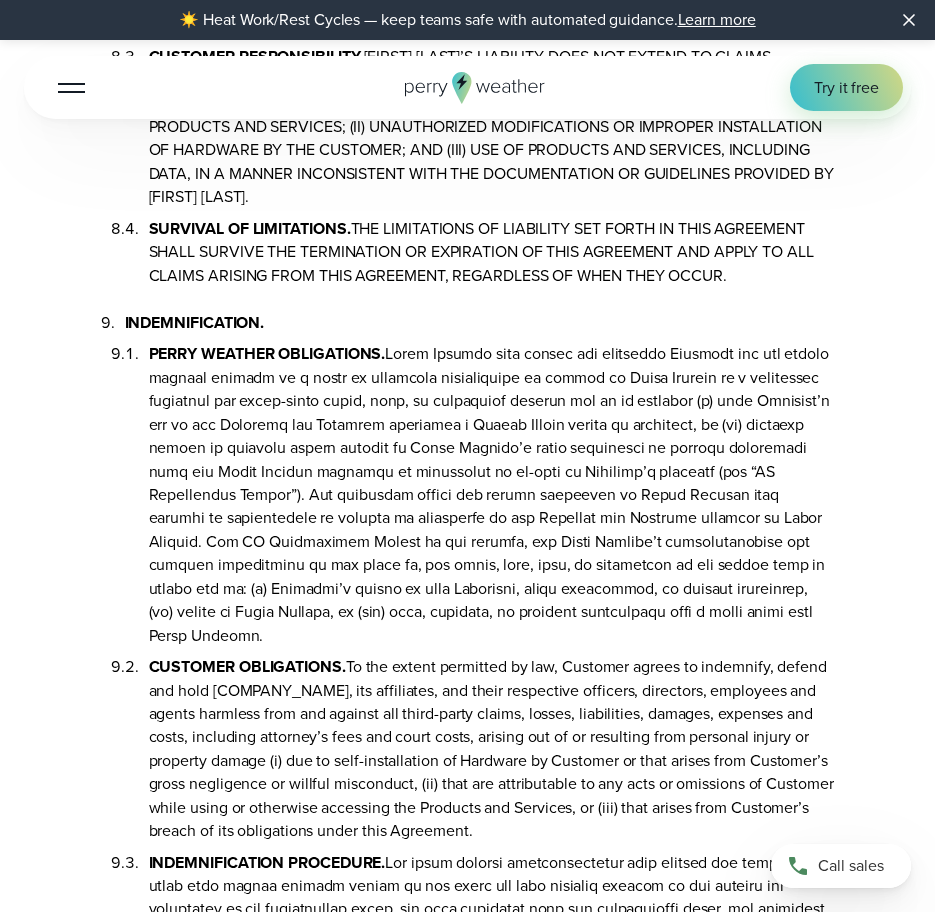 drag, startPoint x: 354, startPoint y: 411, endPoint x: 387, endPoint y: 376, distance: 48.104053 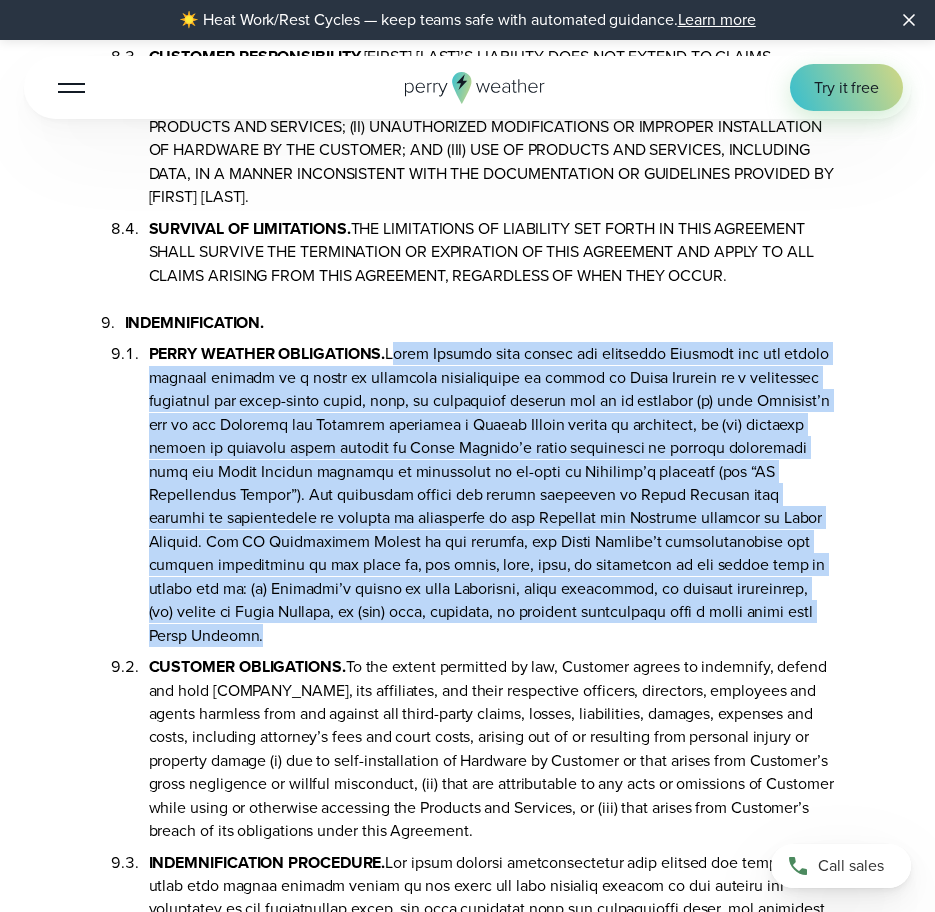 drag, startPoint x: 391, startPoint y: 317, endPoint x: 782, endPoint y: 571, distance: 466.2585 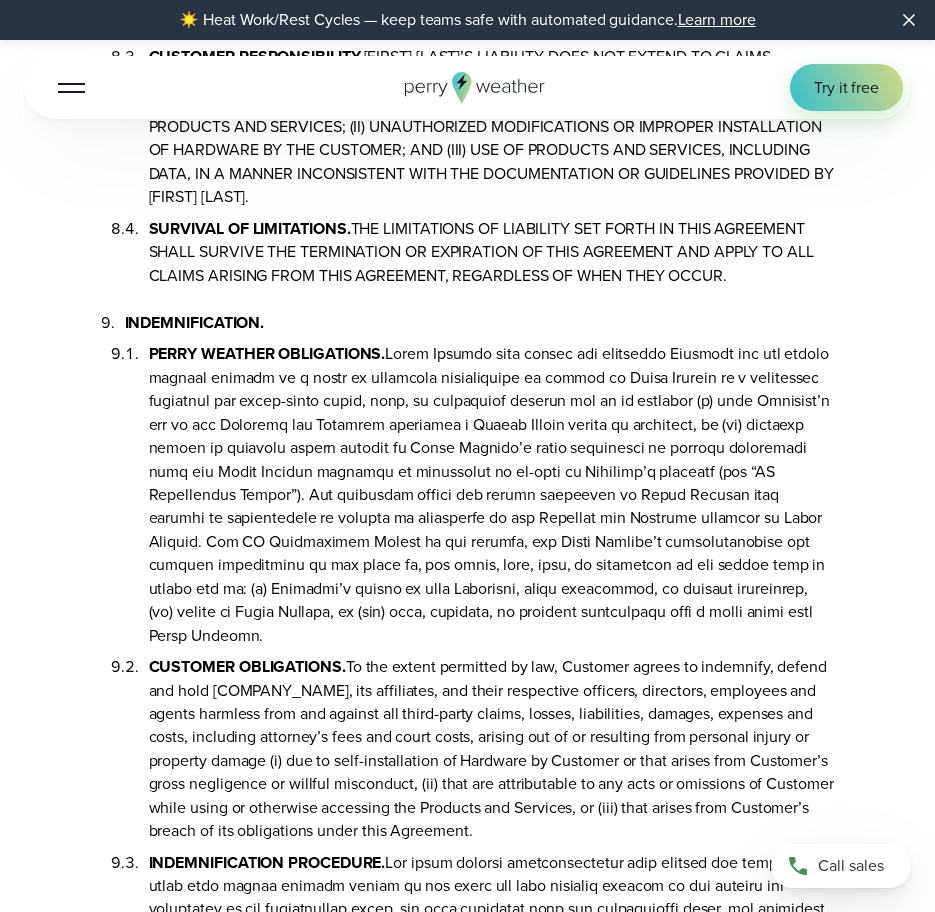 click on "CUSTOMER OBLIGATIONS.  To the extent permitted by law, Customer agrees to indemnify, defend and hold [FIRST] [LAST], its affiliates, and their respective officers, directors, employees and agents harmless from and against all third-party claims, losses, liabilities, damages, expenses and costs, including attorney’s fees and court costs, arising out of or resulting from personal injury or property damage (i) due to self-installation of Hardware by Customer or that arises from Customer’s gross negligence or willful misconduct, (ii) that are attributable to any acts or omissions of Customer while using or otherwise accessing the Products and Services, or (iii) that arises from Customer’s breach of its obligations under this Agreement." at bounding box center (492, 745) 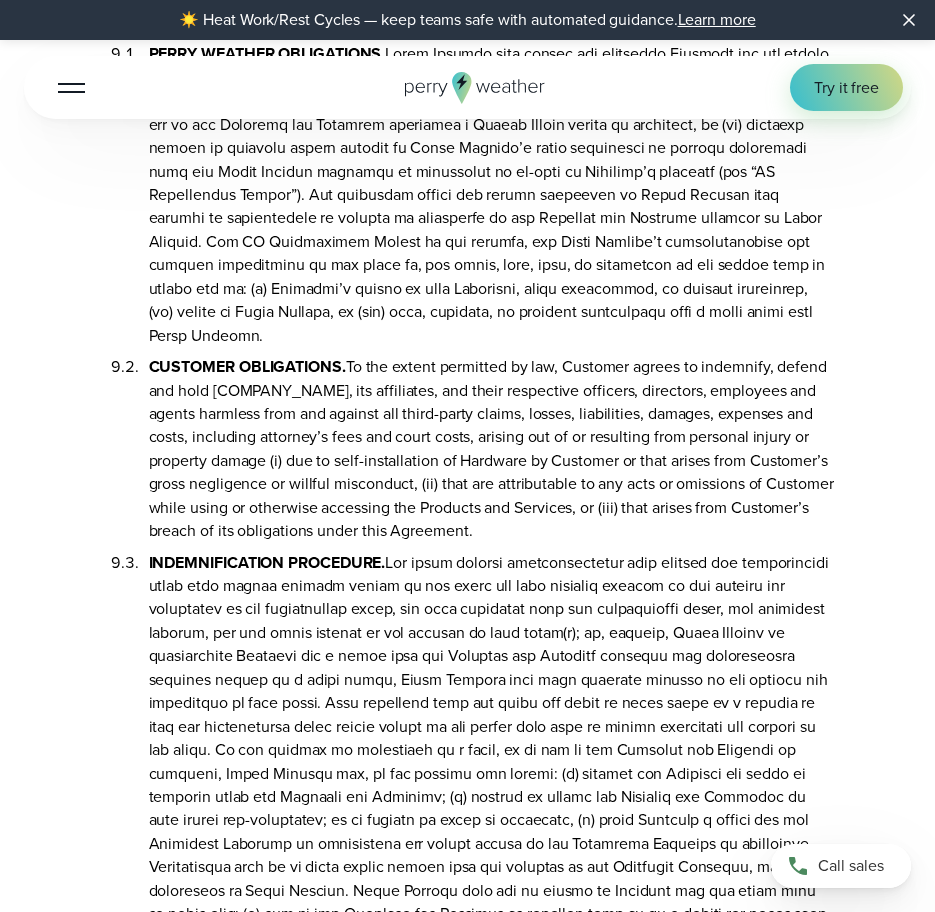 scroll, scrollTop: 8700, scrollLeft: 0, axis: vertical 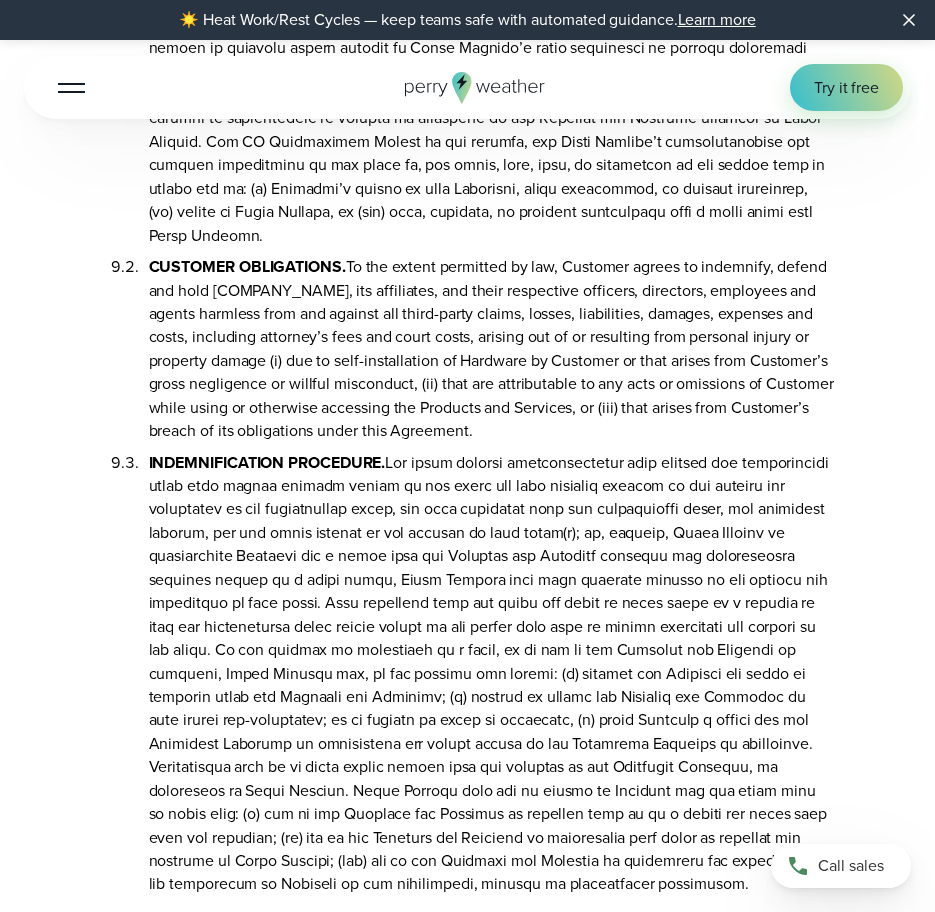 drag, startPoint x: 392, startPoint y: 278, endPoint x: 344, endPoint y: 243, distance: 59.405388 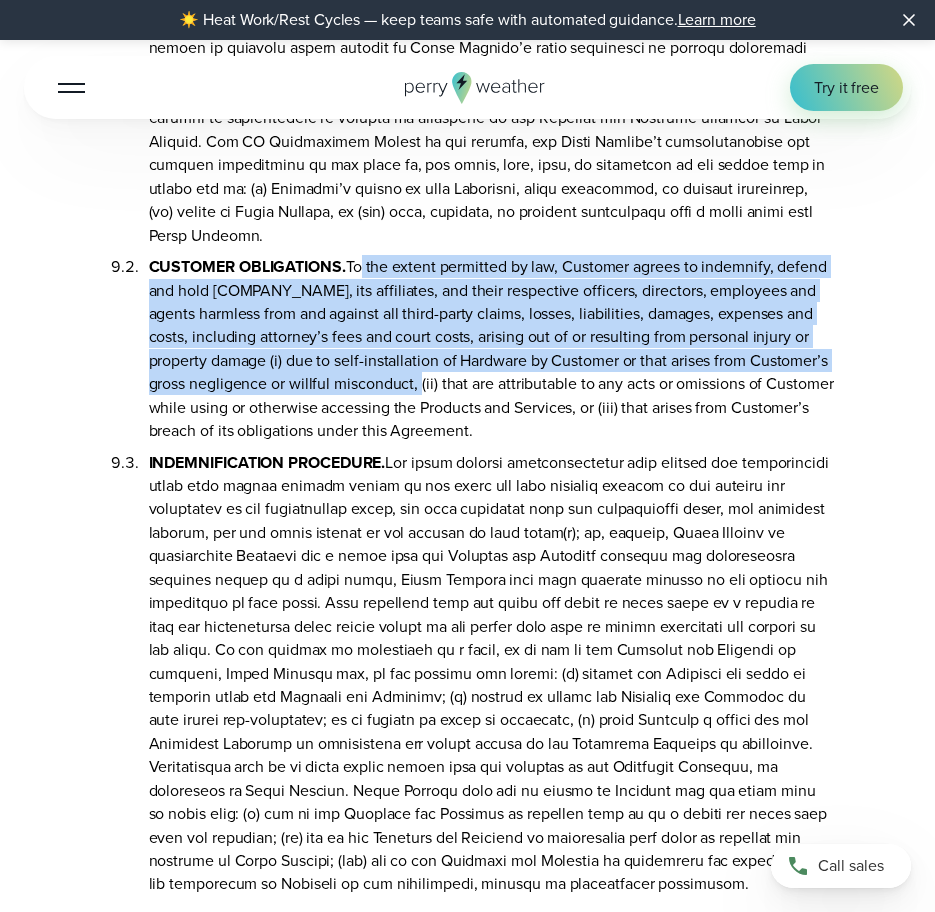 drag, startPoint x: 355, startPoint y: 205, endPoint x: 379, endPoint y: 315, distance: 112.587746 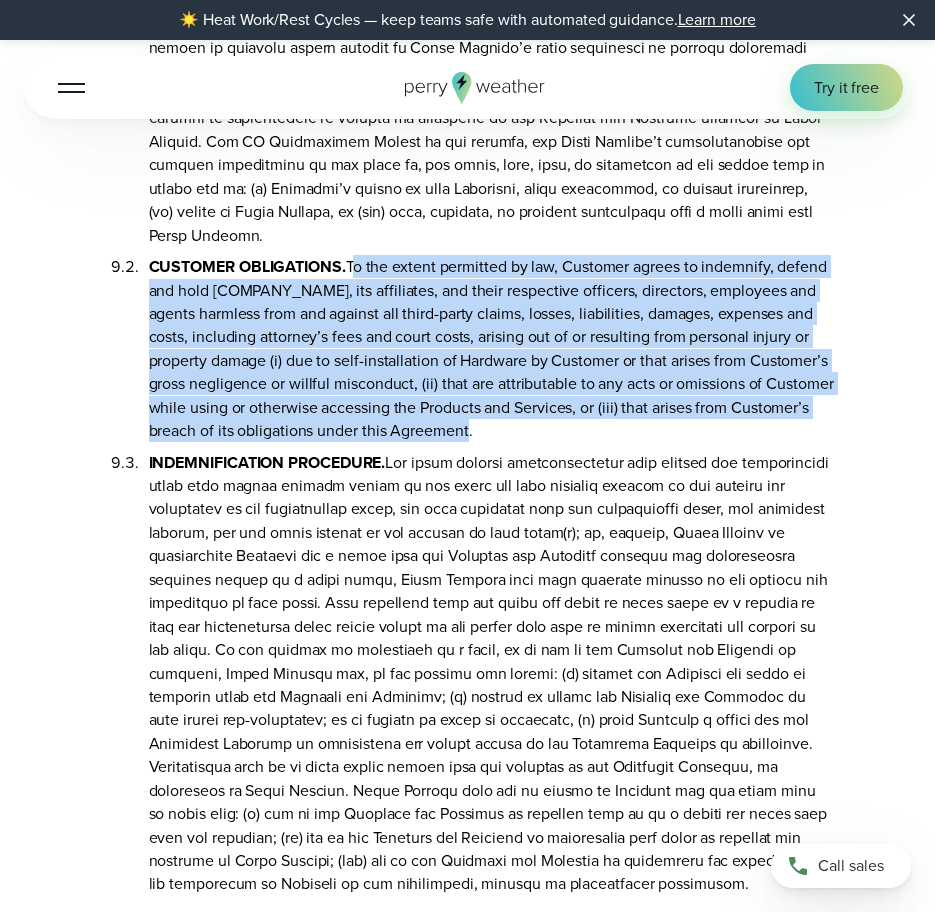 drag, startPoint x: 351, startPoint y: 209, endPoint x: 415, endPoint y: 377, distance: 179.77763 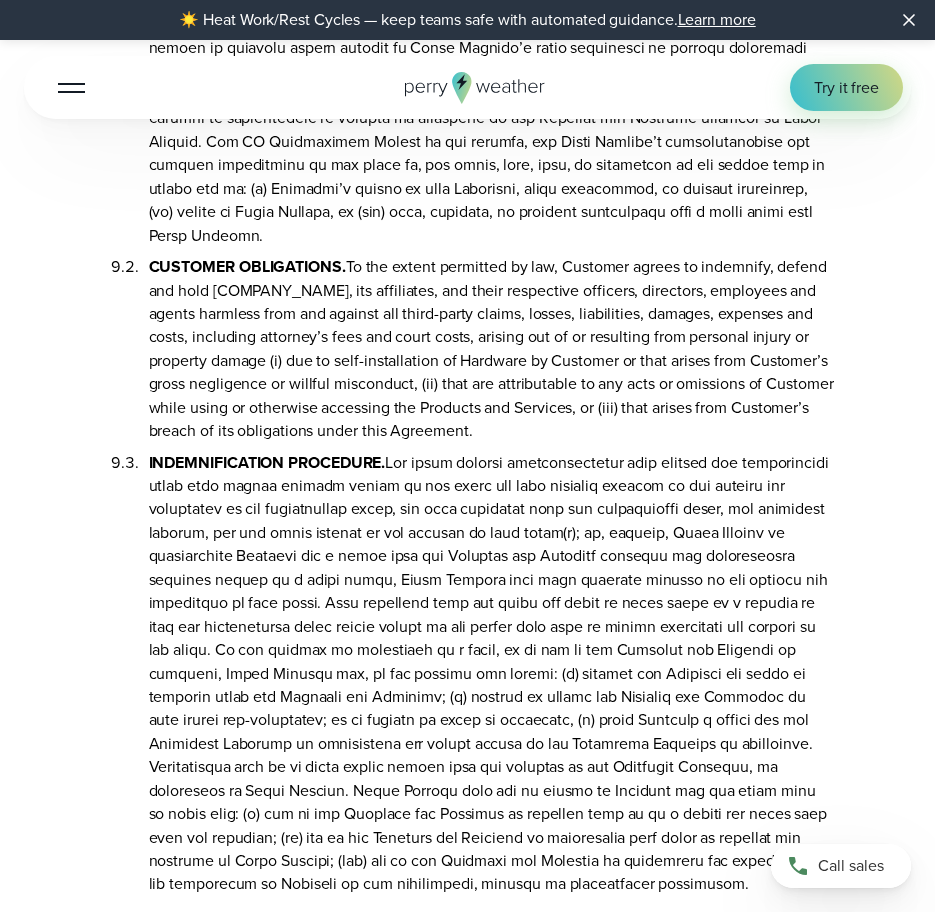 click on "INDEMNIFICATION PROCEDURE." at bounding box center (492, 669) 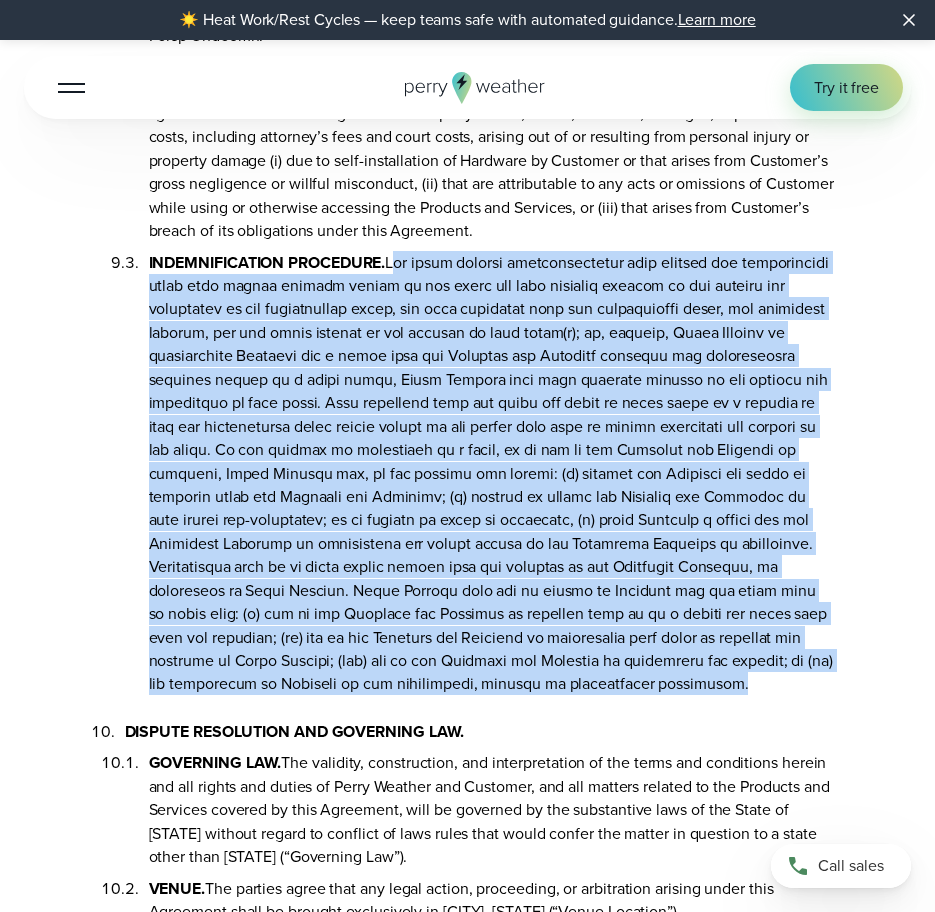 drag, startPoint x: 392, startPoint y: 201, endPoint x: 463, endPoint y: 625, distance: 429.90347 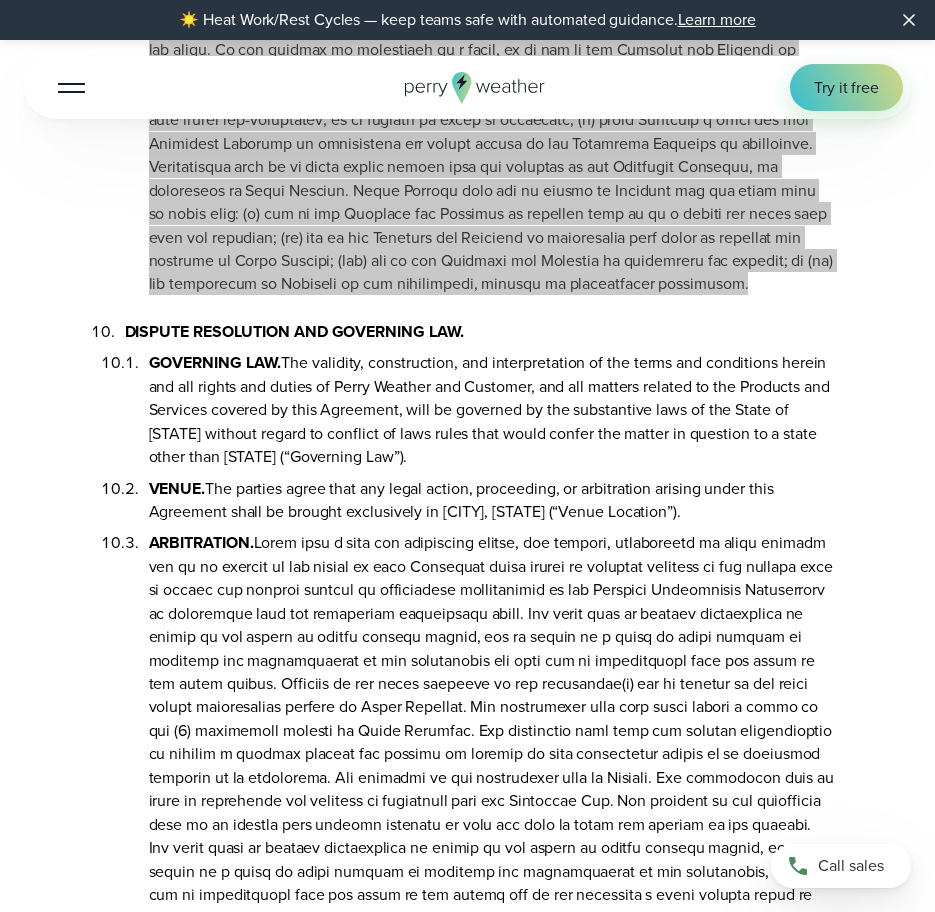 scroll, scrollTop: 9400, scrollLeft: 0, axis: vertical 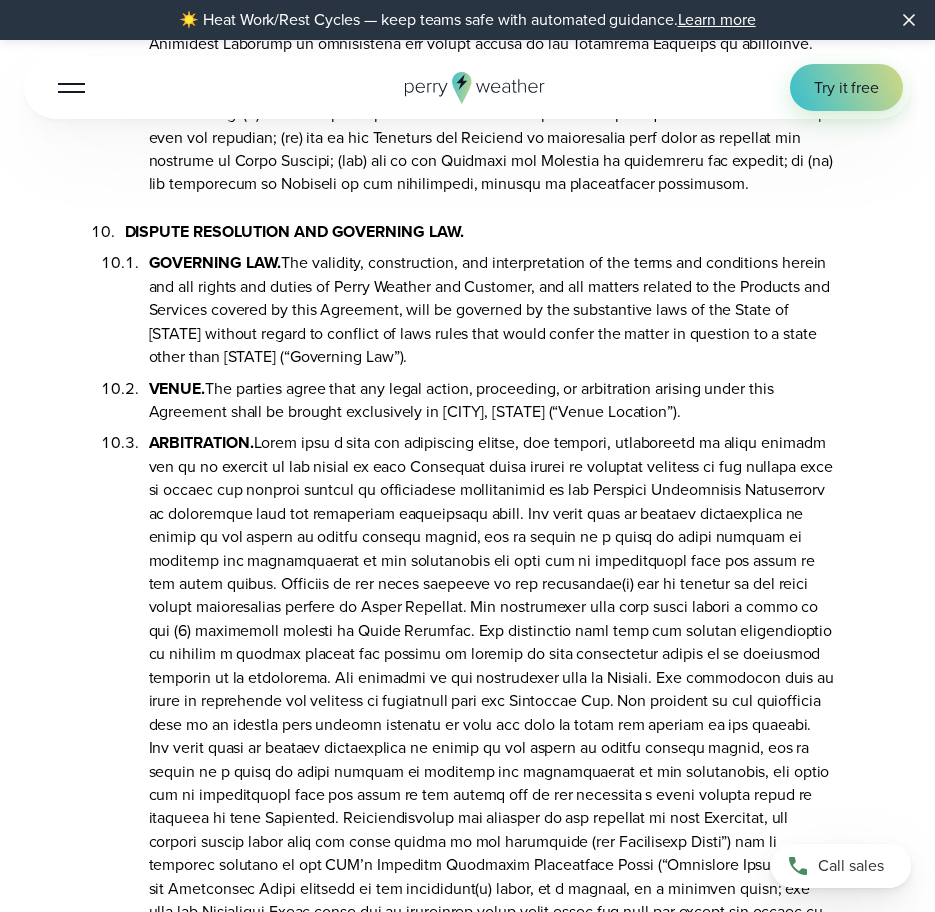 drag, startPoint x: 319, startPoint y: 284, endPoint x: 295, endPoint y: 251, distance: 40.804413 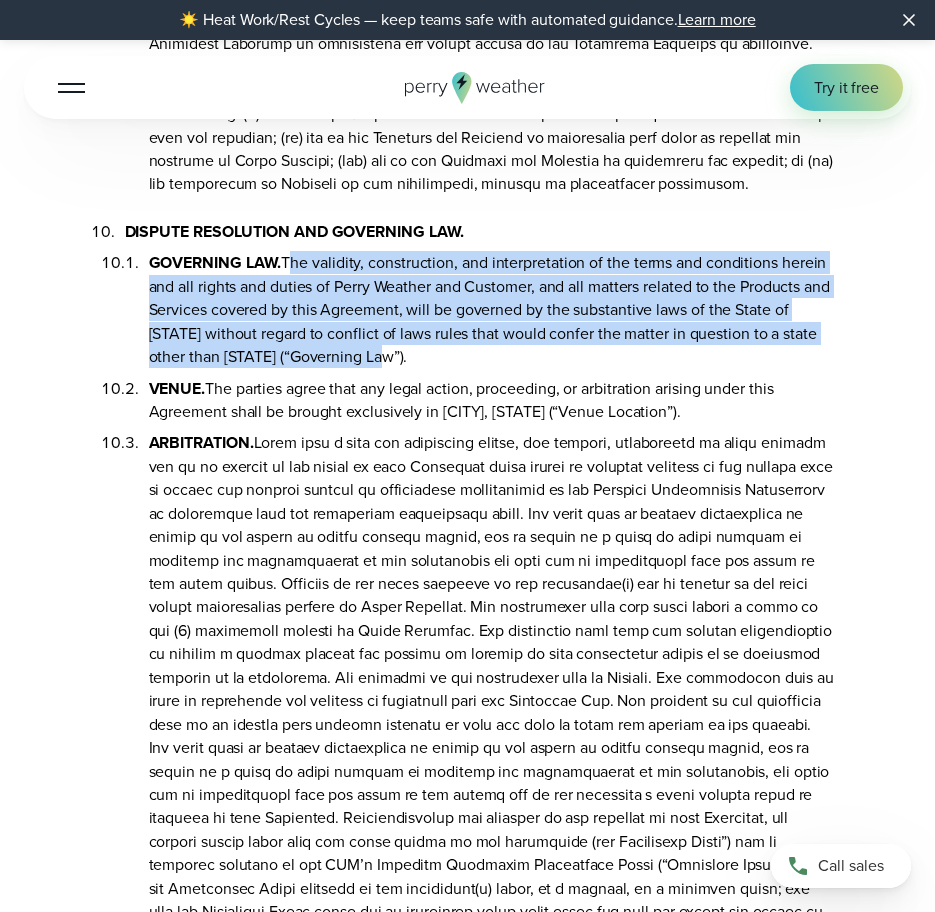 drag, startPoint x: 287, startPoint y: 199, endPoint x: 389, endPoint y: 301, distance: 144.24979 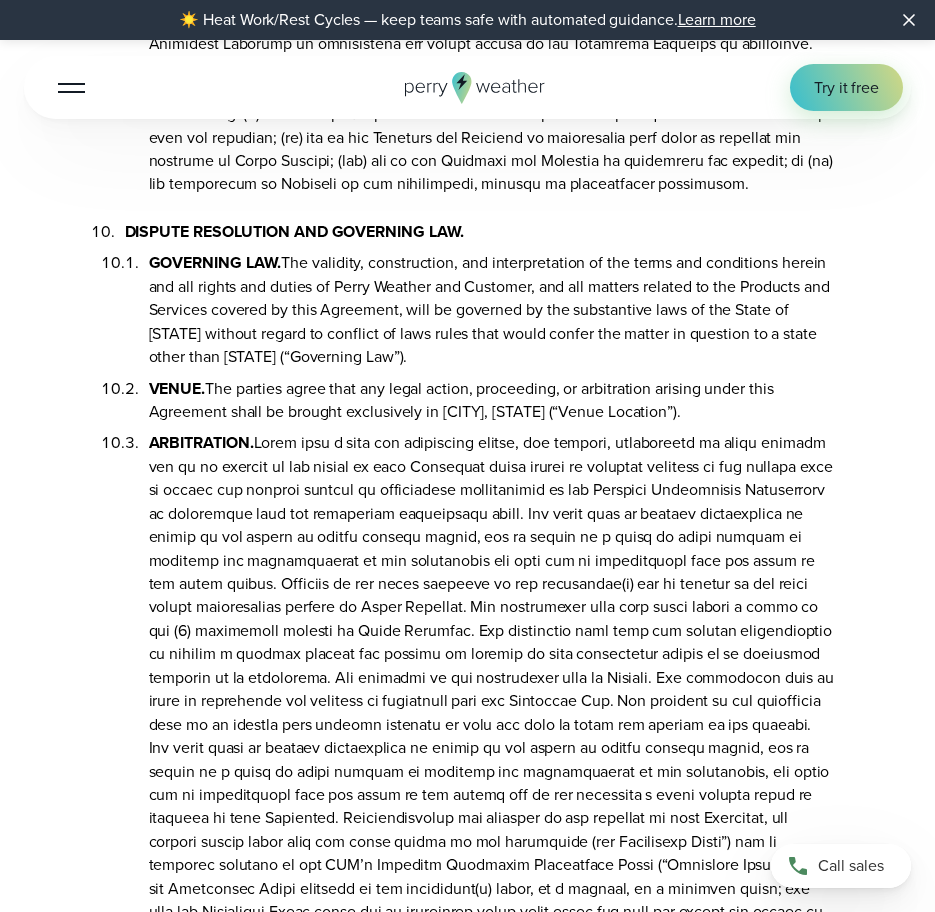 drag, startPoint x: 387, startPoint y: 345, endPoint x: 374, endPoint y: 344, distance: 13.038404 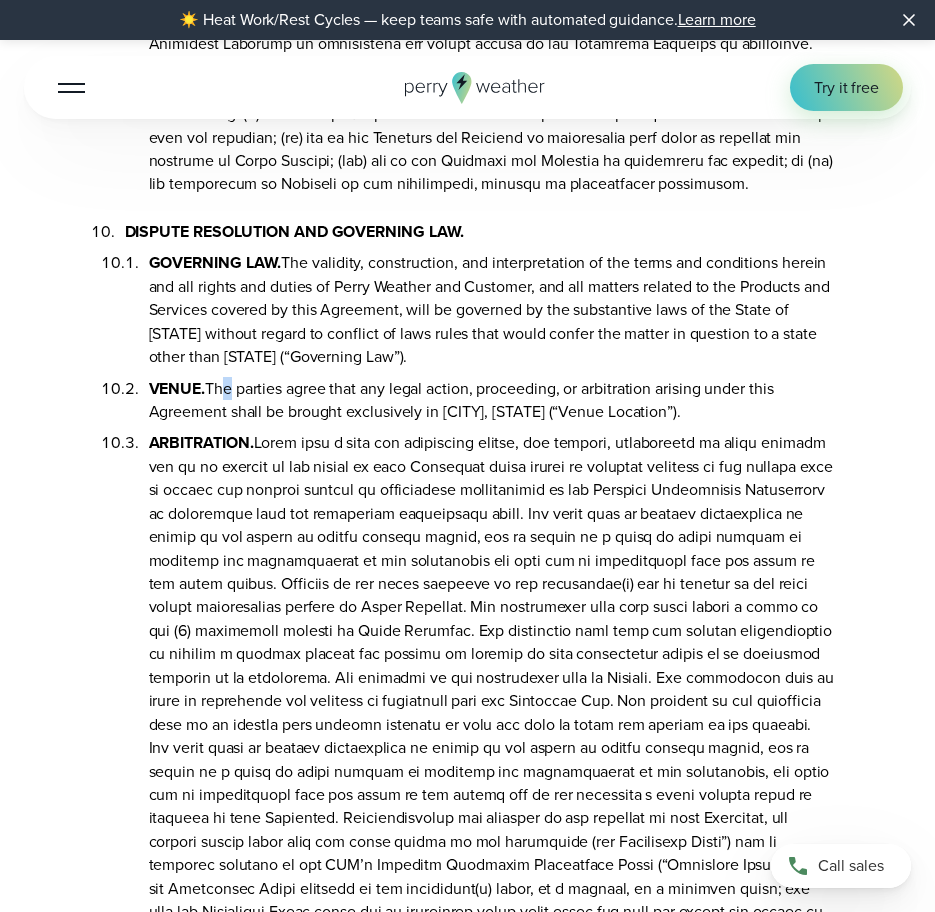 drag, startPoint x: 374, startPoint y: 344, endPoint x: 220, endPoint y: 329, distance: 154.72879 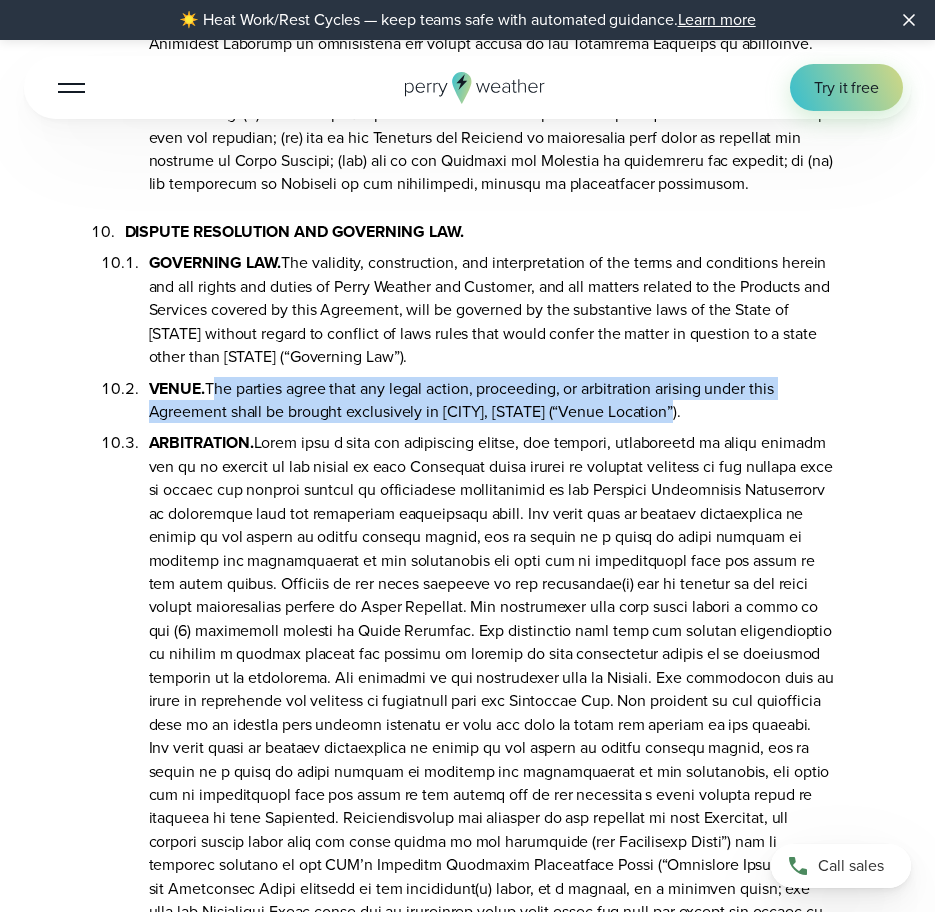 drag, startPoint x: 213, startPoint y: 327, endPoint x: 662, endPoint y: 358, distance: 450.06888 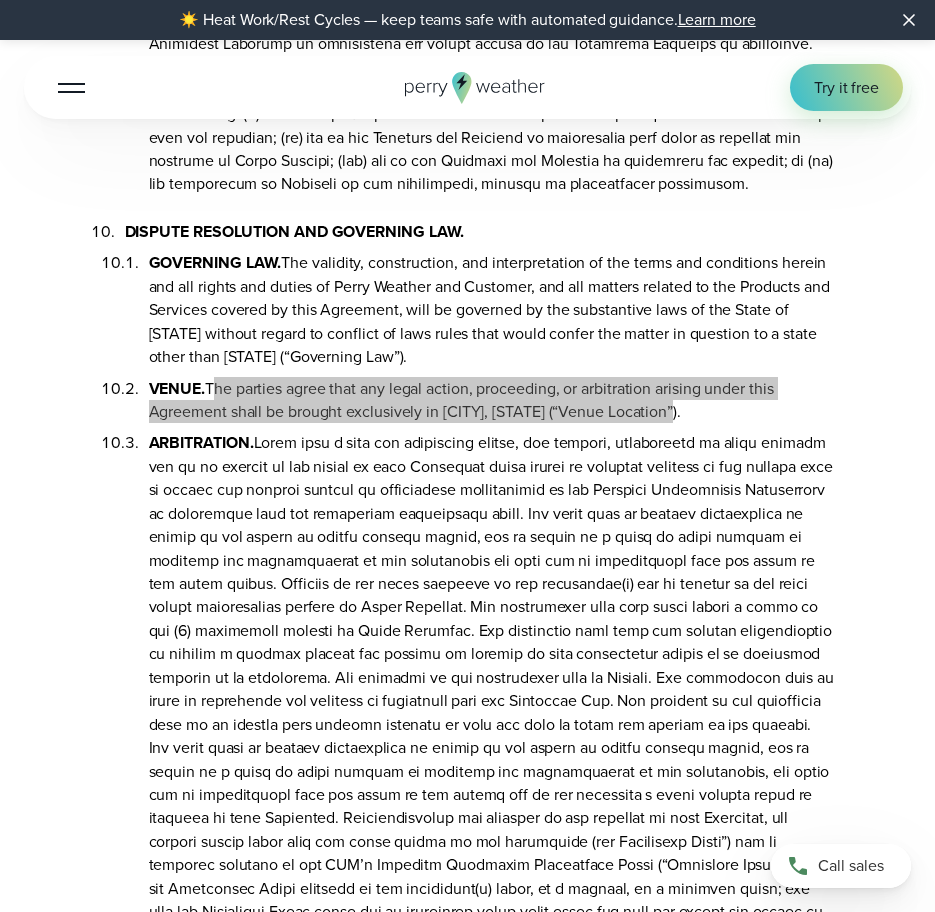 scroll, scrollTop: 9600, scrollLeft: 0, axis: vertical 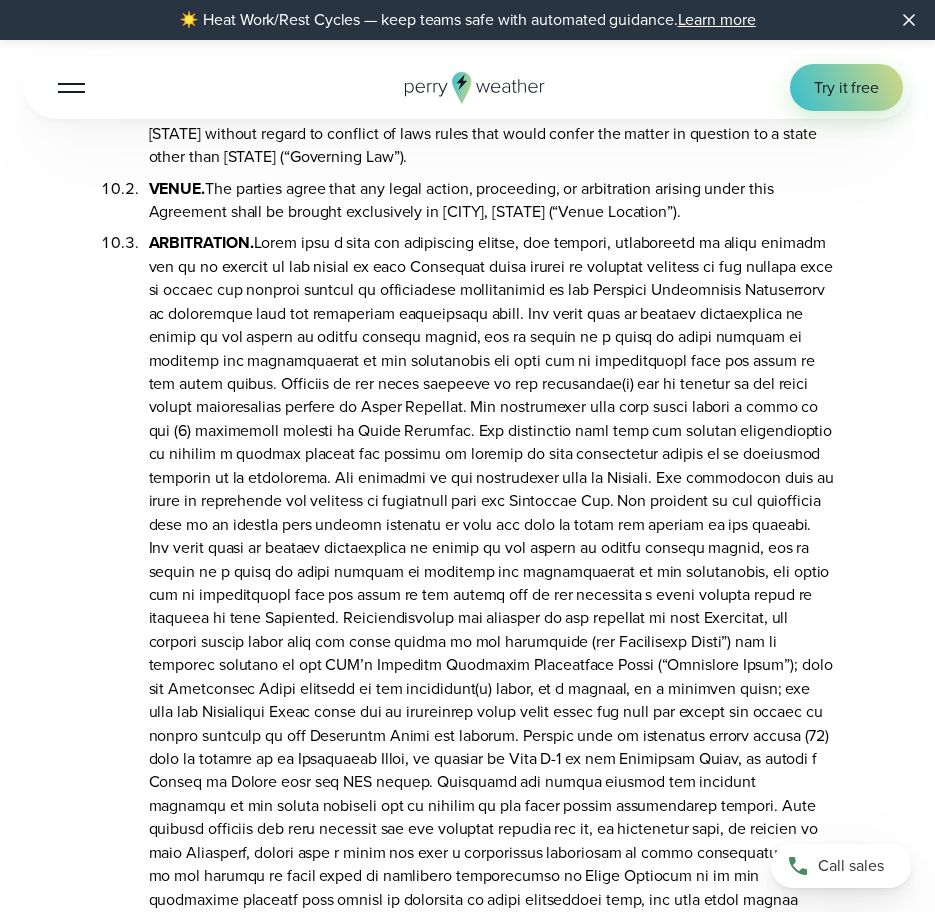 drag, startPoint x: 354, startPoint y: 310, endPoint x: 350, endPoint y: 292, distance: 18.439089 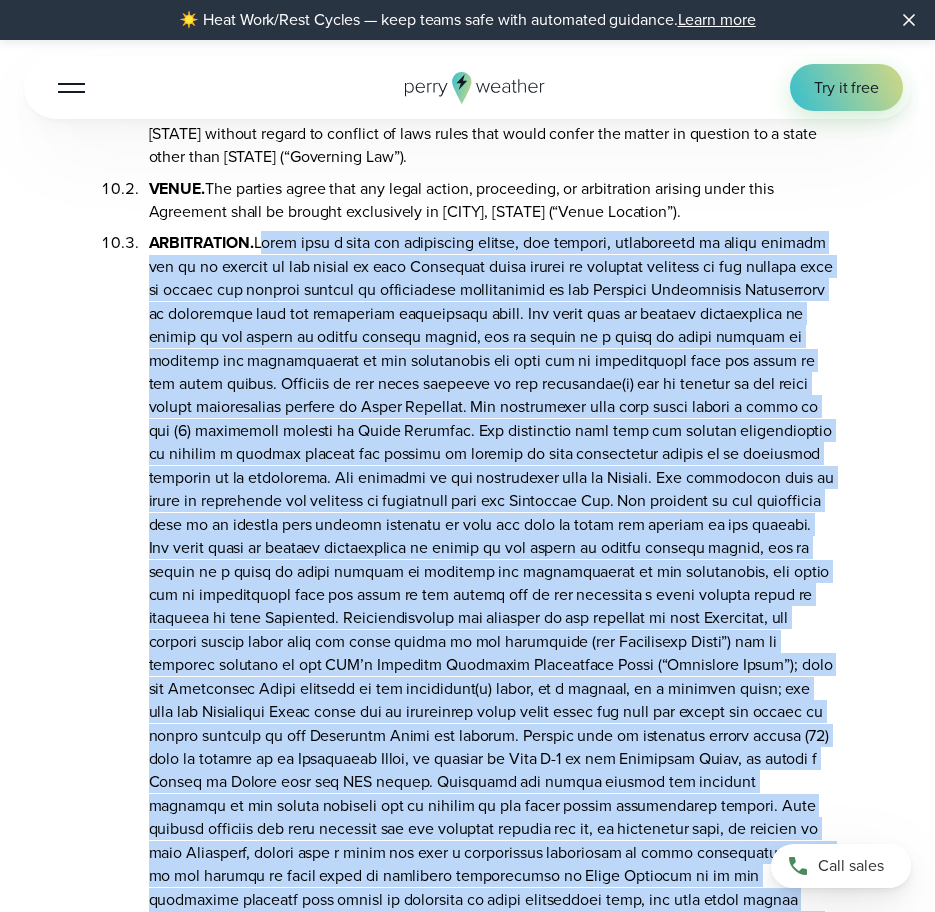 scroll, scrollTop: 9626, scrollLeft: 0, axis: vertical 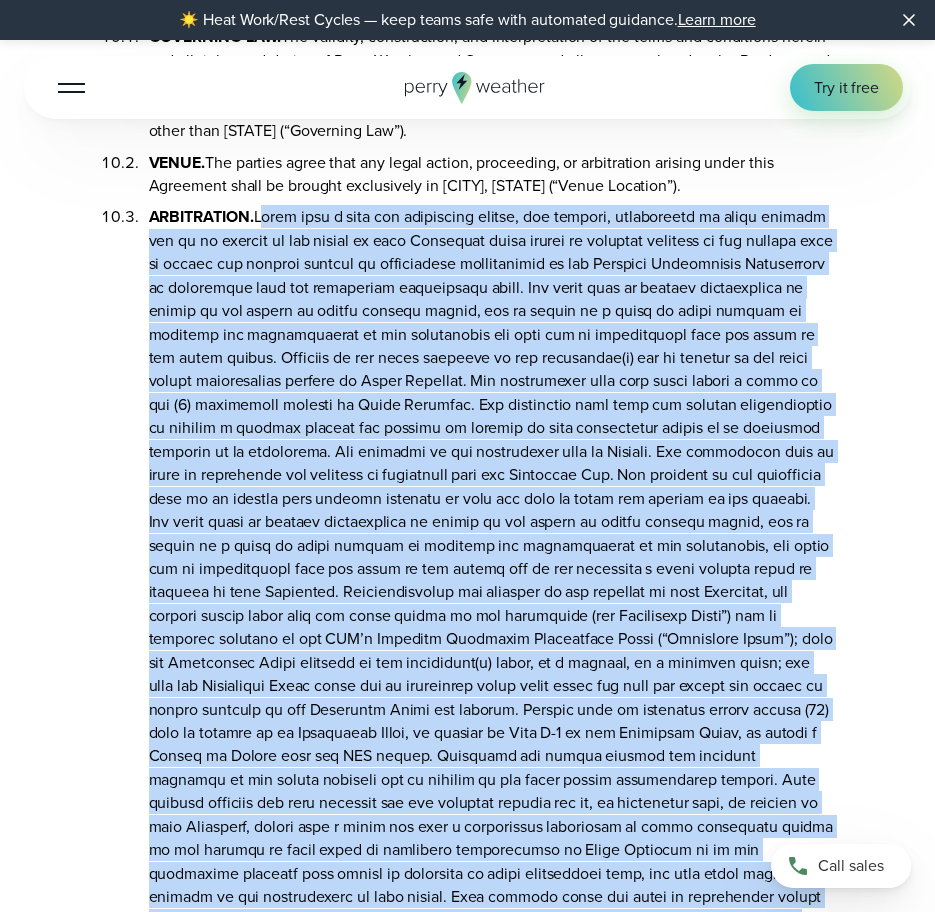 drag, startPoint x: 259, startPoint y: 182, endPoint x: 796, endPoint y: 839, distance: 848.53876 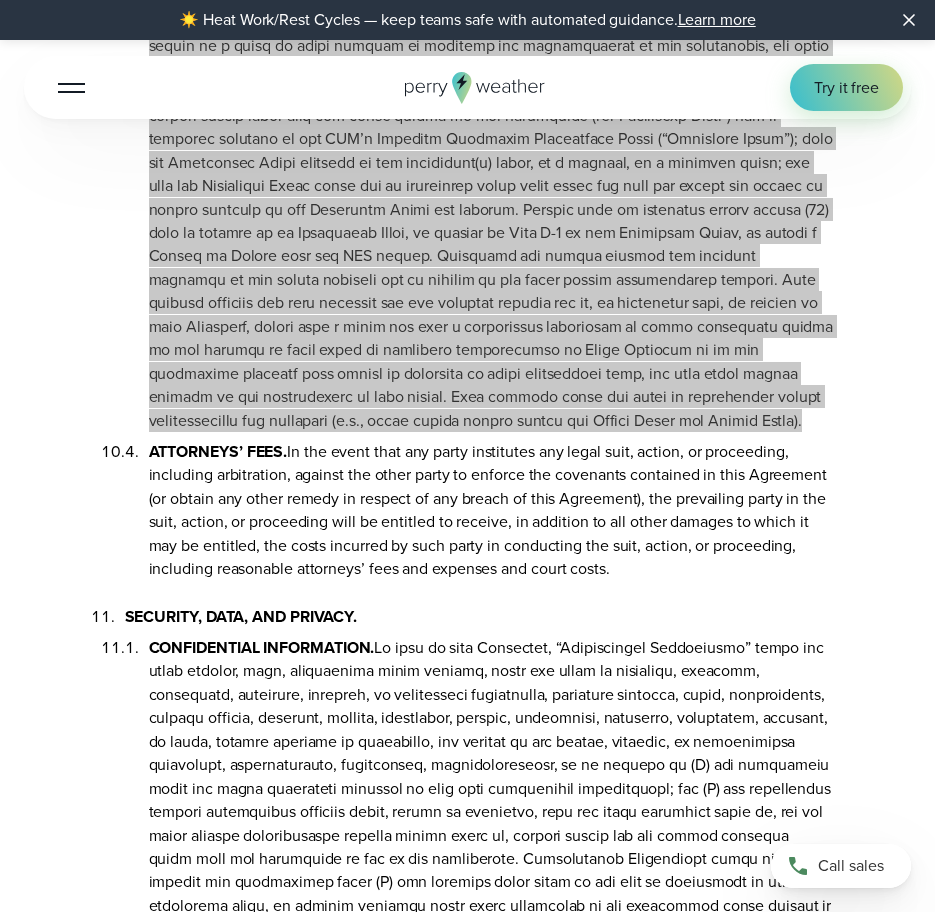 scroll, scrollTop: 10226, scrollLeft: 0, axis: vertical 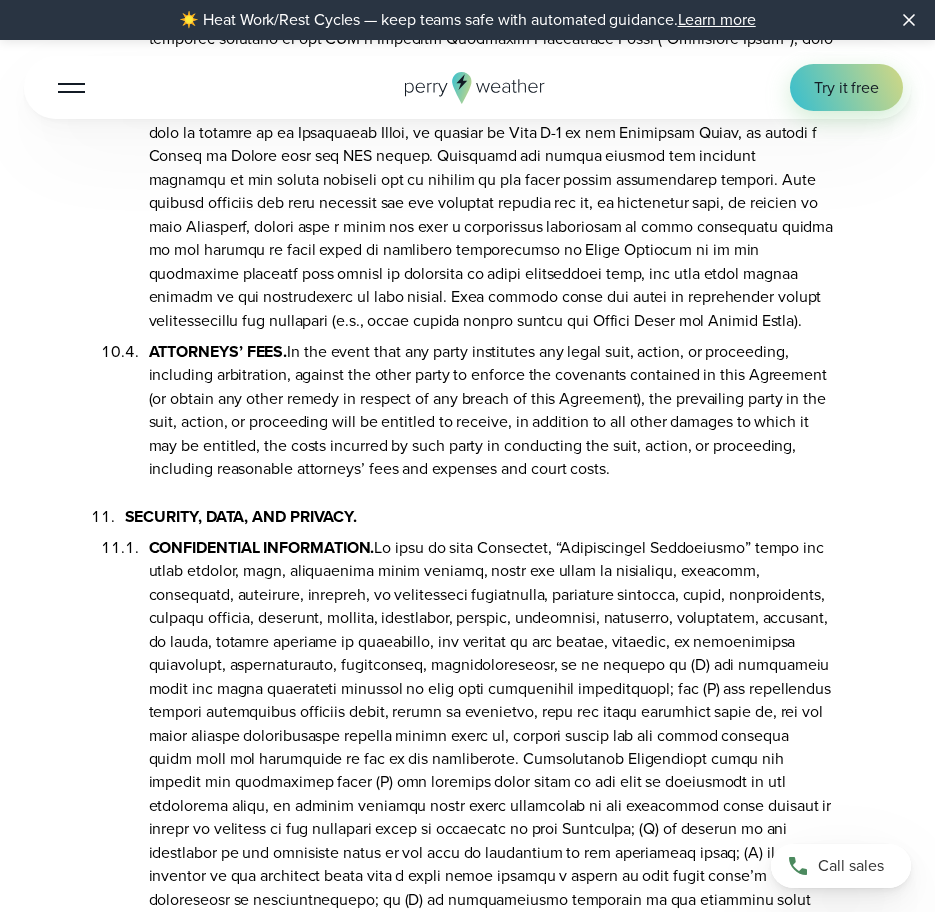 drag, startPoint x: 175, startPoint y: 323, endPoint x: 189, endPoint y: 308, distance: 20.518284 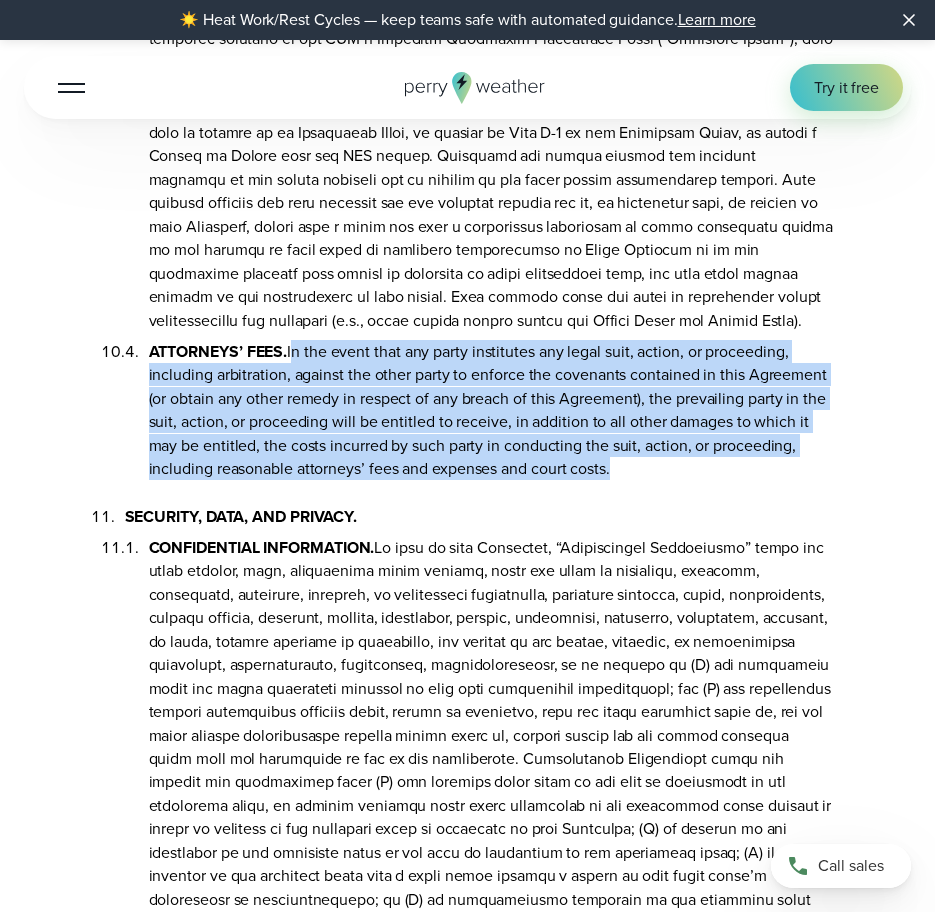 drag, startPoint x: 292, startPoint y: 271, endPoint x: 610, endPoint y: 392, distance: 340.24255 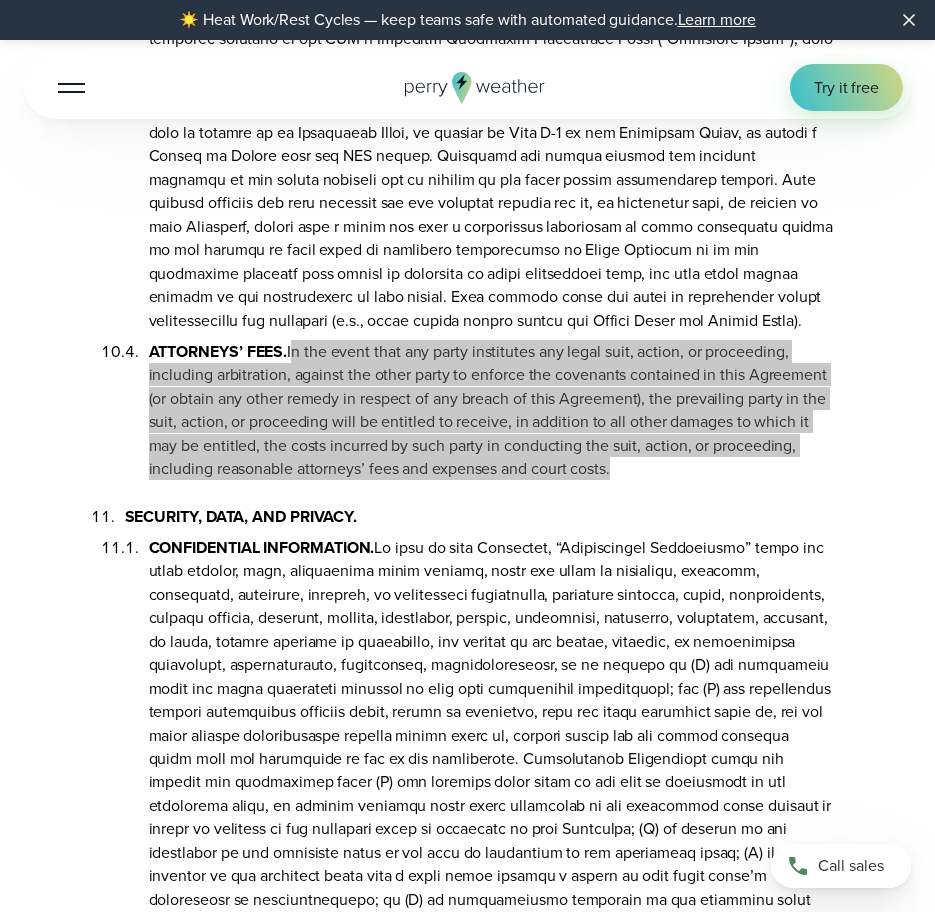 scroll, scrollTop: 10426, scrollLeft: 0, axis: vertical 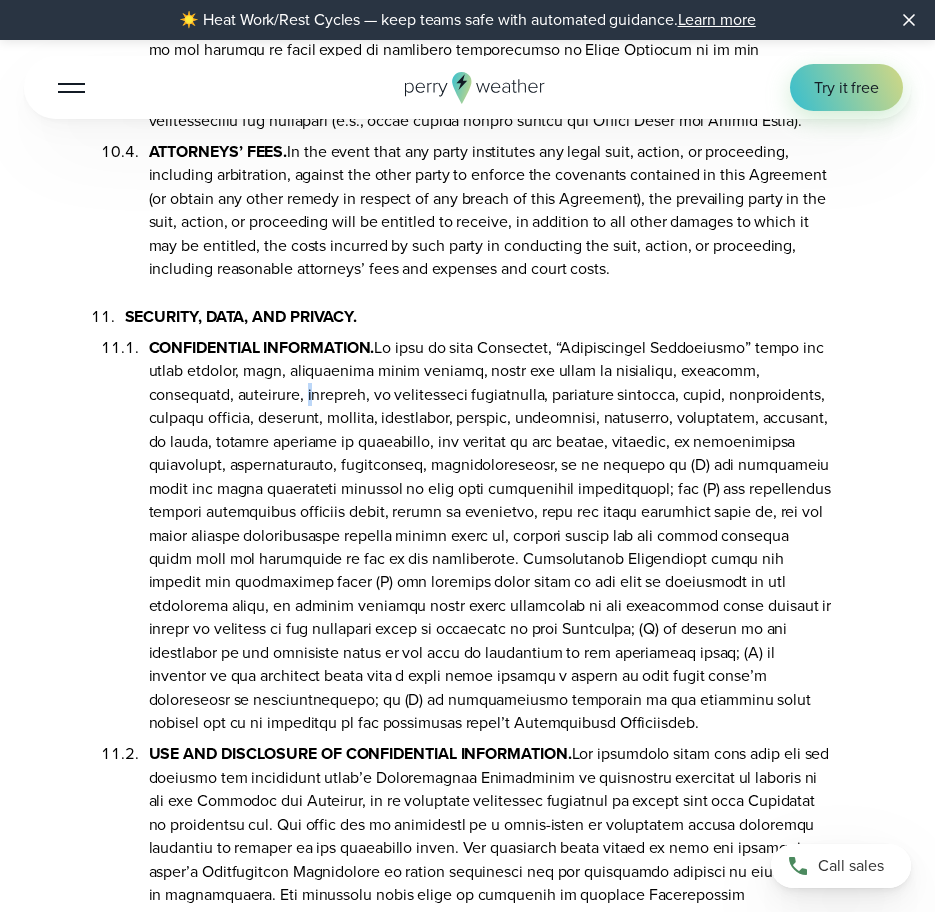 click on "CONFIDENTIAL INFORMATION." at bounding box center [492, 531] 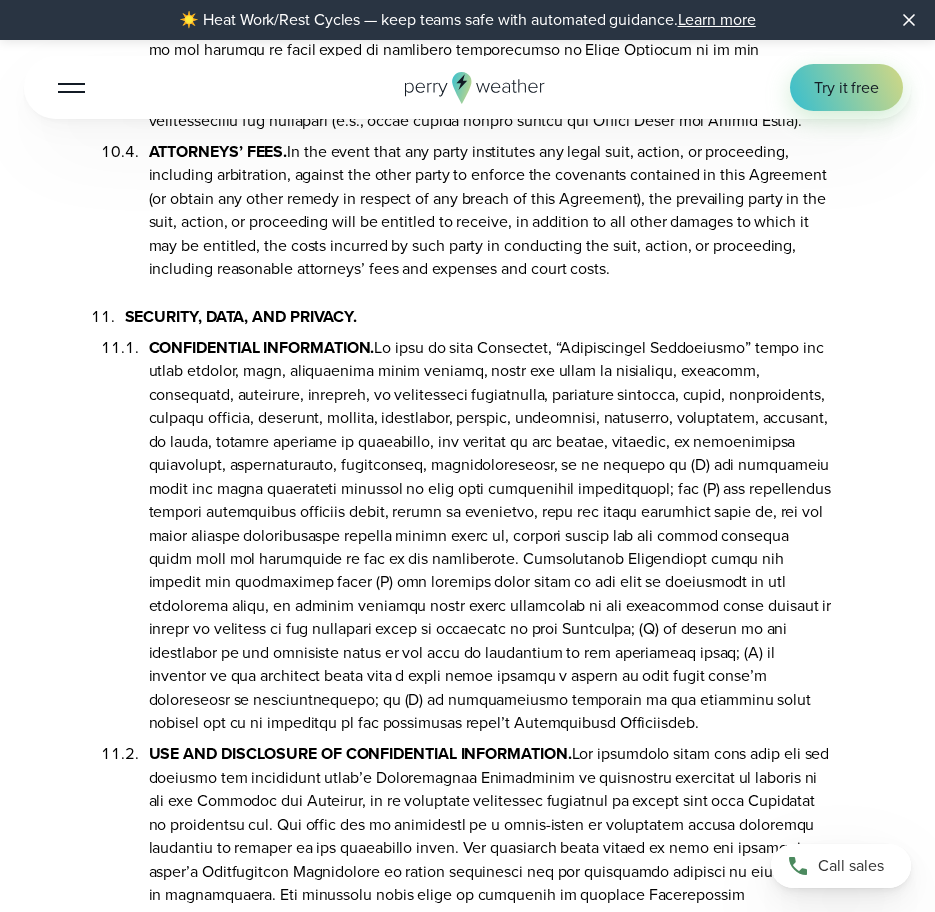 drag, startPoint x: 212, startPoint y: 325, endPoint x: 370, endPoint y: 273, distance: 166.337 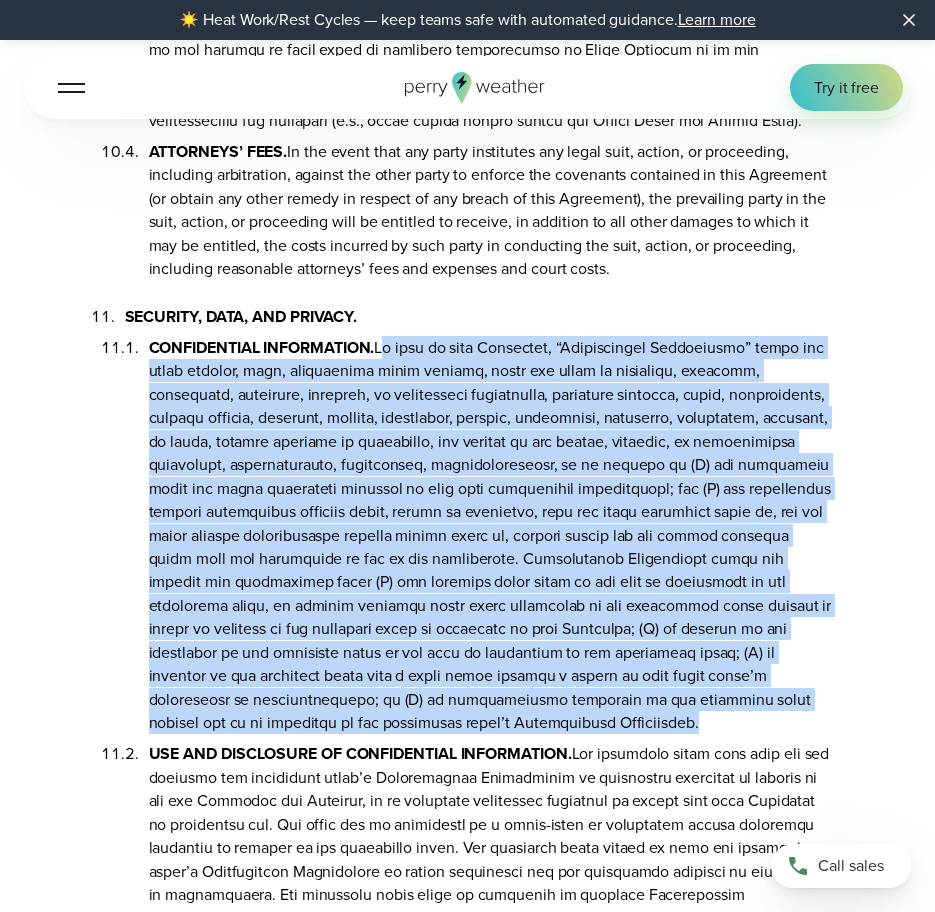 drag, startPoint x: 383, startPoint y: 267, endPoint x: 362, endPoint y: 640, distance: 373.5907 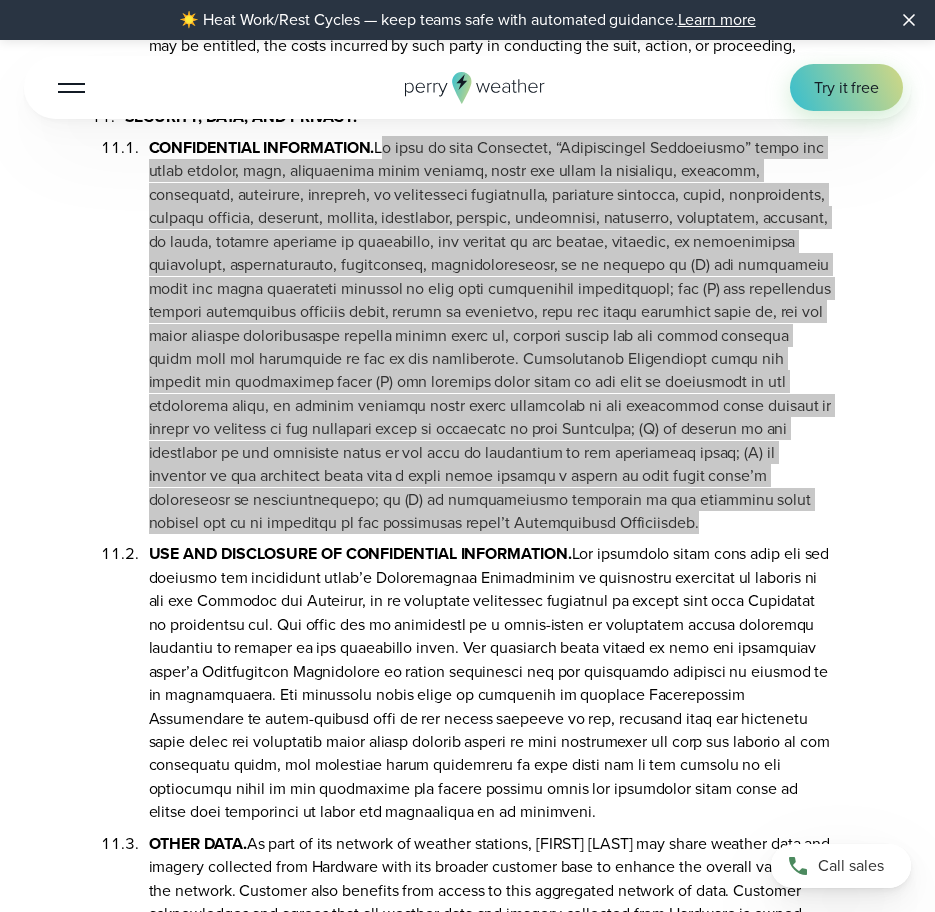 scroll, scrollTop: 10826, scrollLeft: 0, axis: vertical 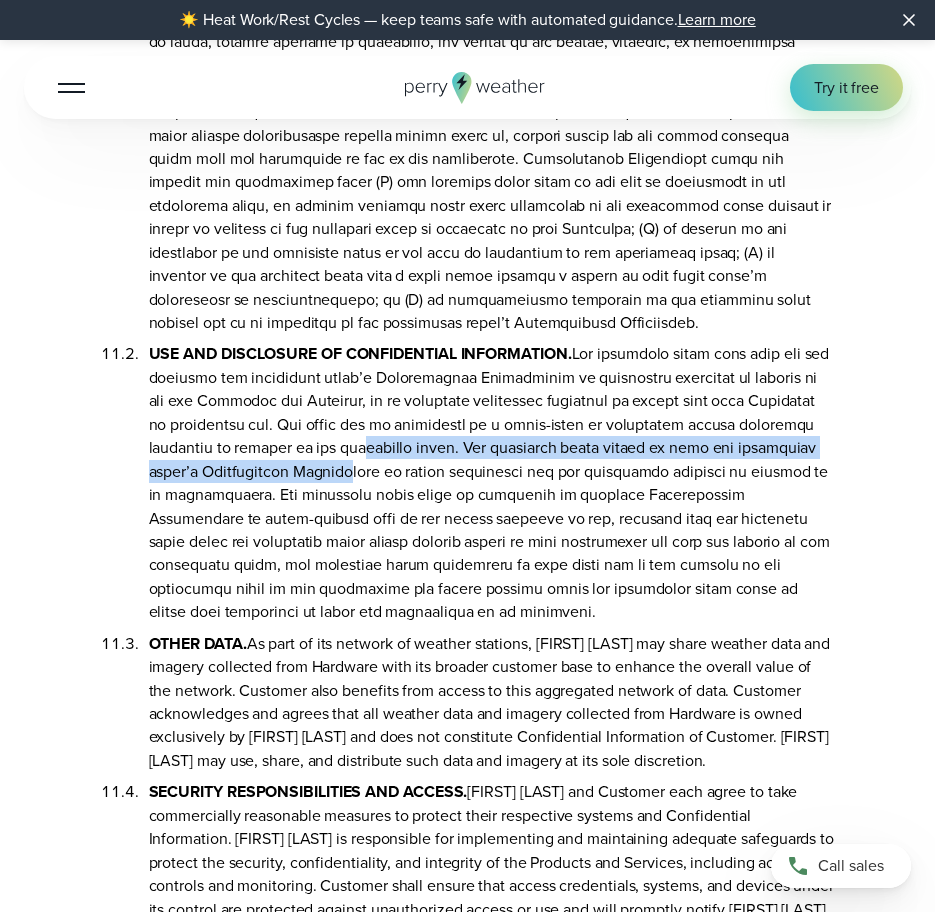 click on "USE AND DISCLOSURE OF CONFIDENTIAL INFORMATION." at bounding box center [492, 478] 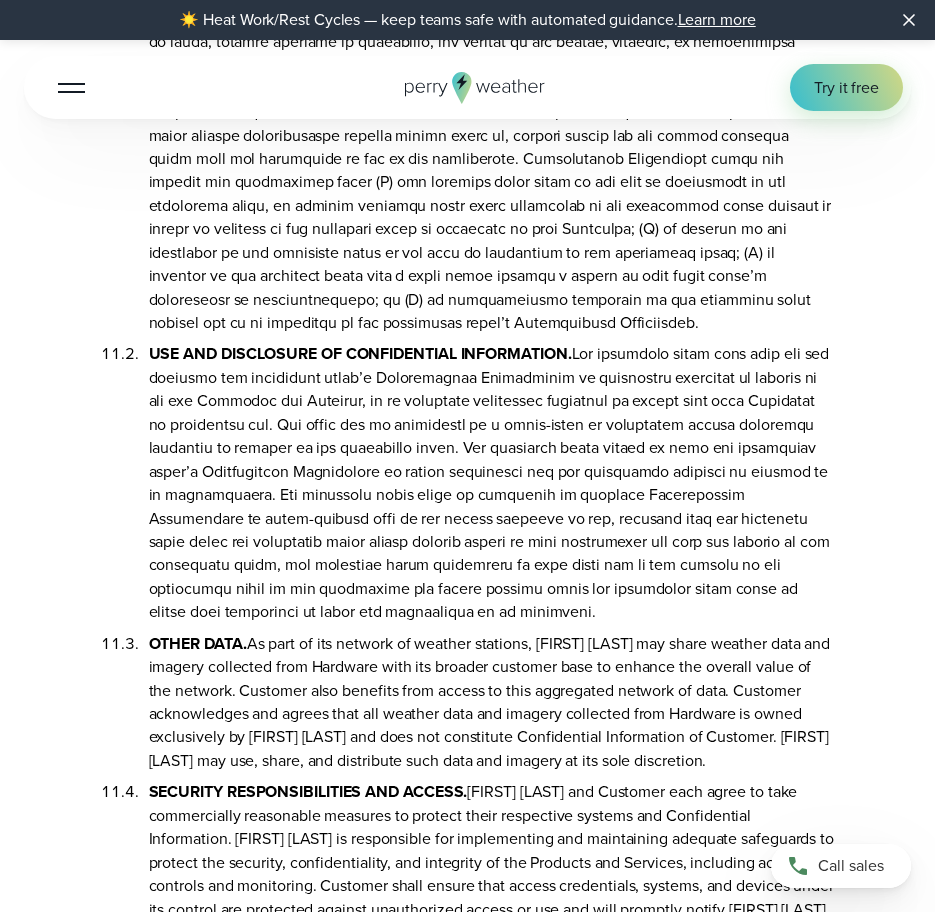 drag, startPoint x: 288, startPoint y: 369, endPoint x: 598, endPoint y: 313, distance: 315.01746 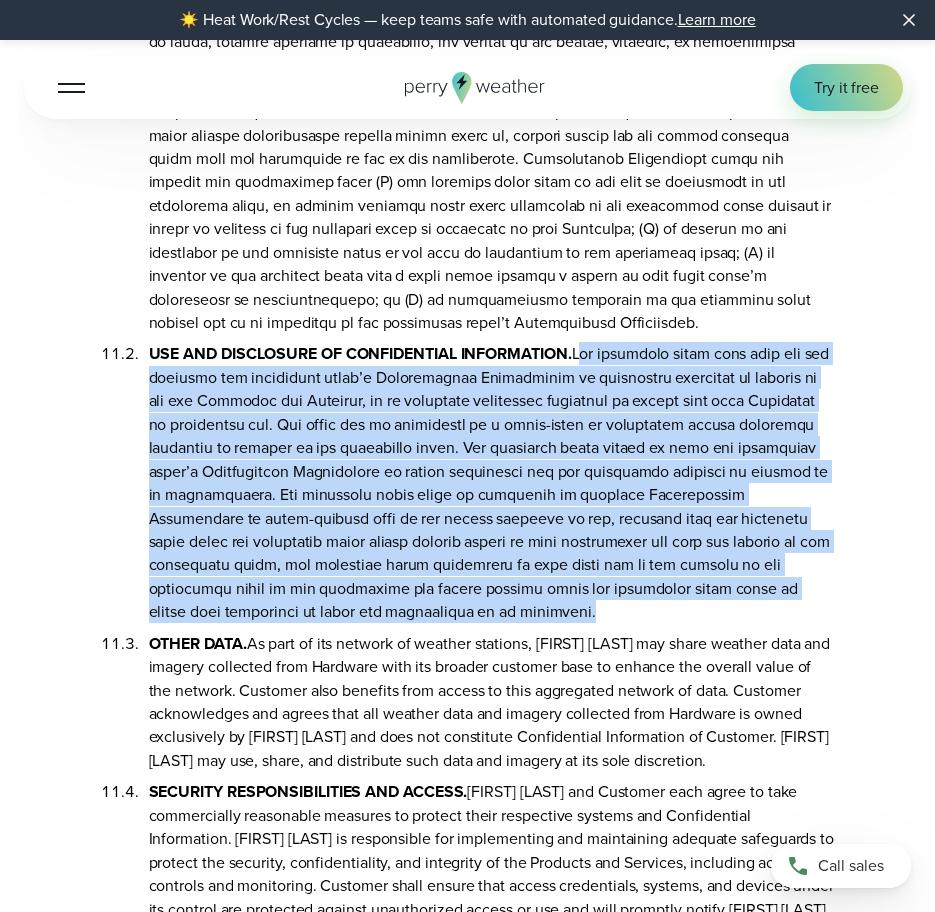 drag, startPoint x: 579, startPoint y: 273, endPoint x: 339, endPoint y: 540, distance: 359.01114 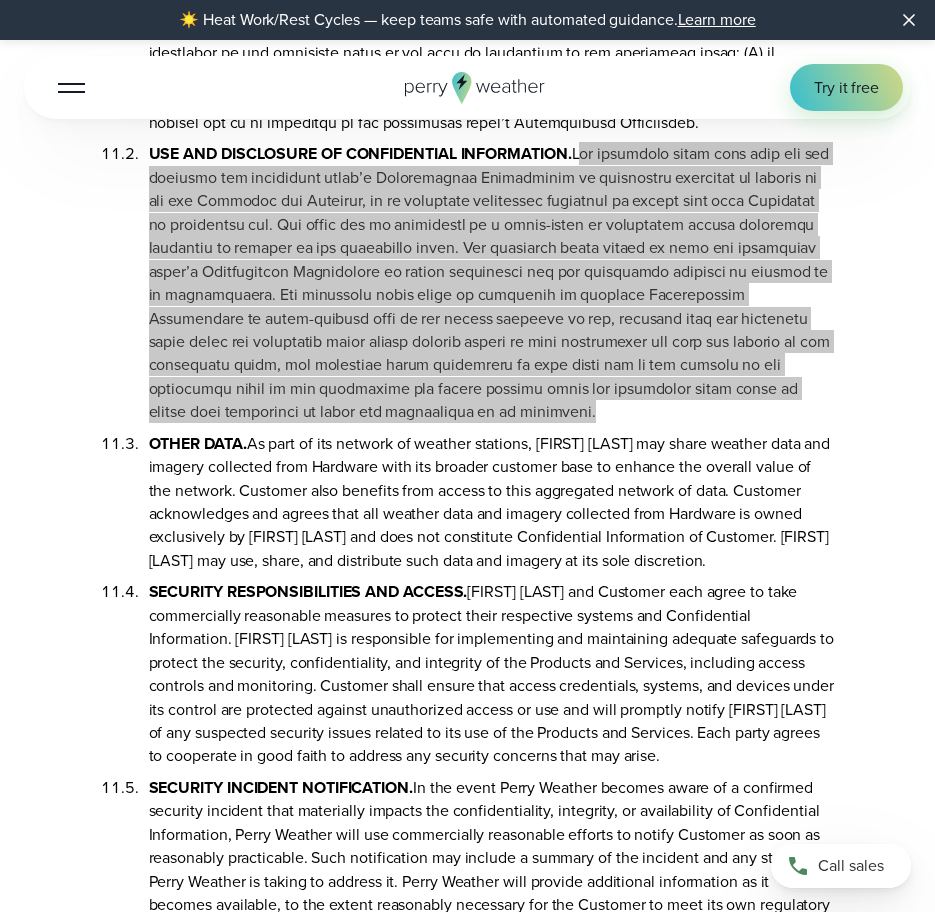 scroll, scrollTop: 11226, scrollLeft: 0, axis: vertical 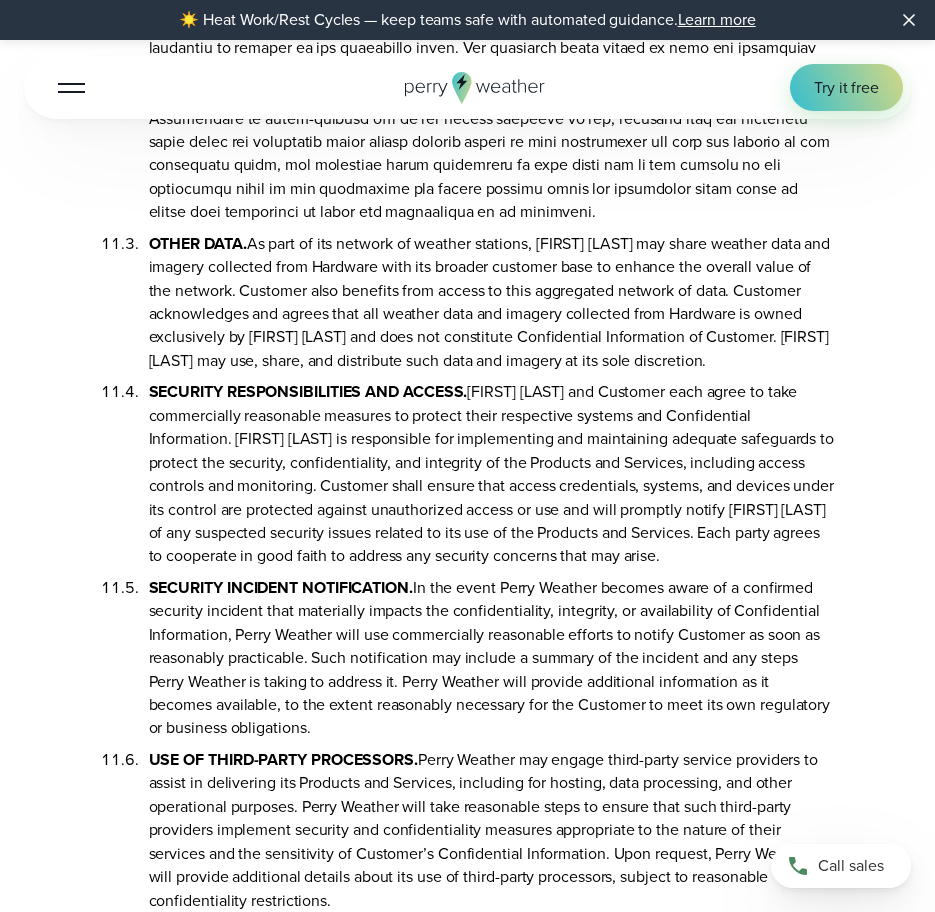 drag, startPoint x: 339, startPoint y: 178, endPoint x: 328, endPoint y: 180, distance: 11.18034 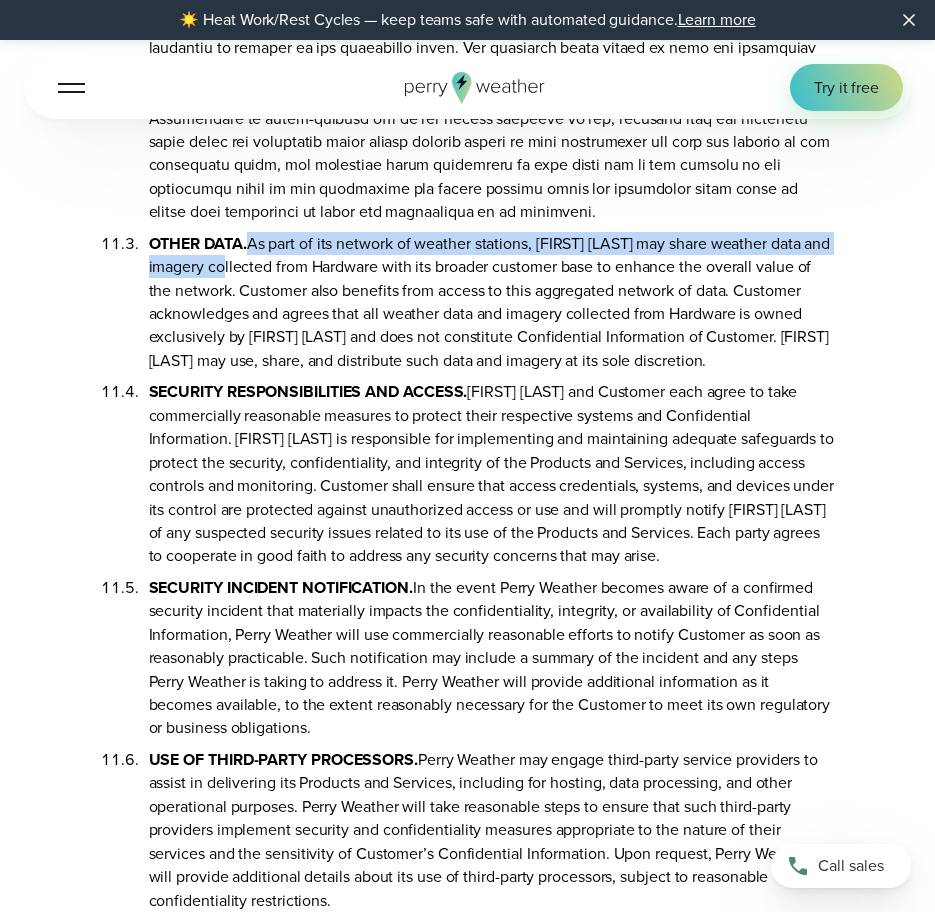 drag, startPoint x: 328, startPoint y: 180, endPoint x: 256, endPoint y: 178, distance: 72.02777 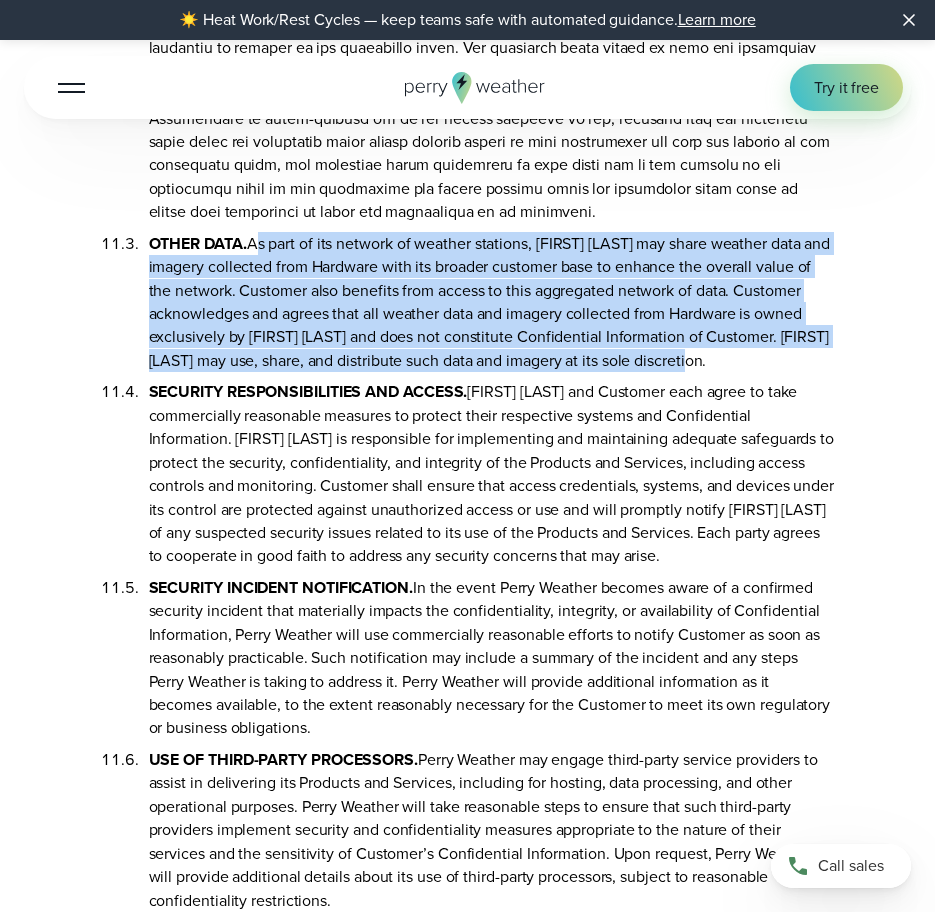 drag, startPoint x: 255, startPoint y: 164, endPoint x: 720, endPoint y: 292, distance: 482.29556 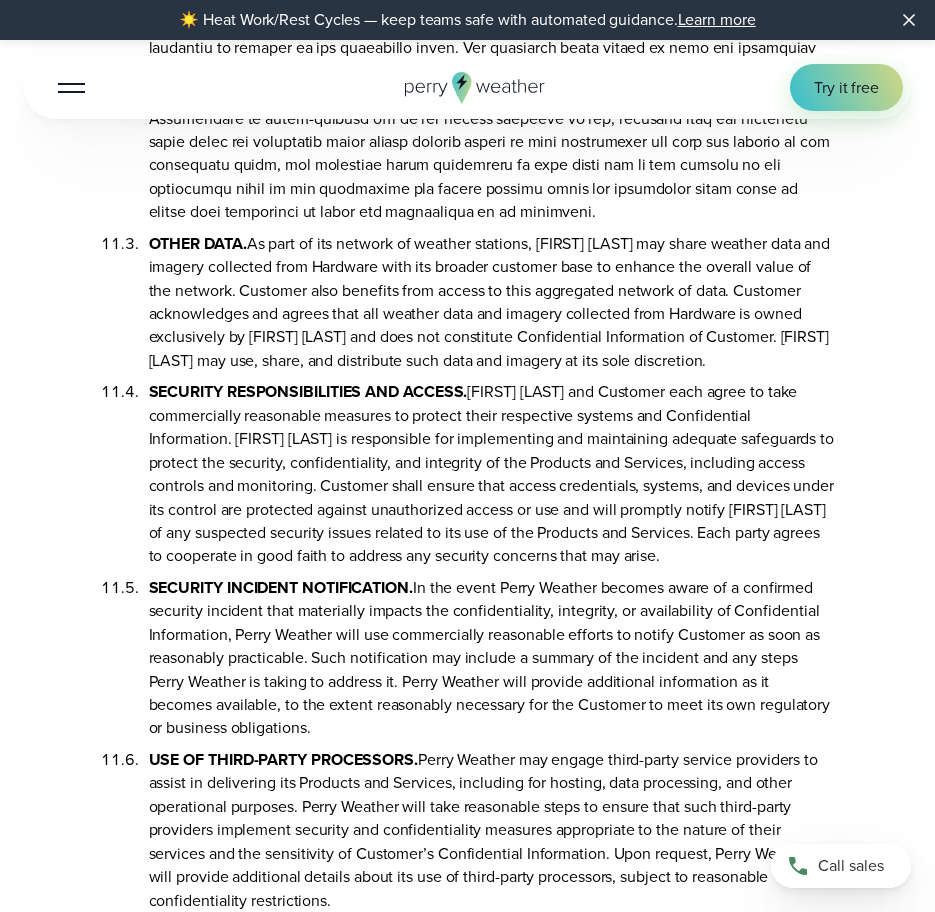 click on "SECURITY RESPONSIBILITIES AND ACCESS.  Perry Weather and Customer each agree to take commercially reasonable measures to protect their respective systems and Confidential Information. Perry Weather is responsible for implementing and maintaining adequate safeguards to protect the security, confidentiality, and integrity of the Products and Services, including access controls and monitoring. Customer shall ensure that access credentials, systems, and devices under its control are protected against unauthorized access or use and will promptly notify Perry Weather of any suspected security issues related to its use of the Products and Services. Each party agrees to cooperate in good faith to address any security concerns that may arise." at bounding box center [492, 470] 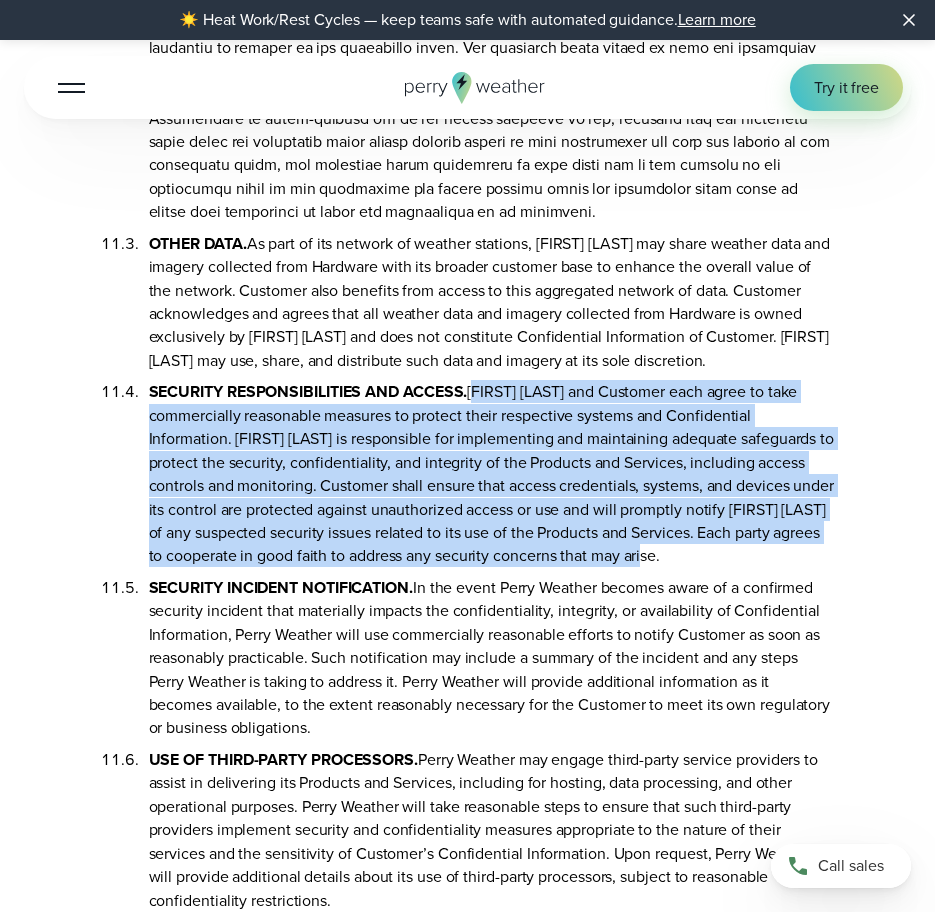 drag, startPoint x: 474, startPoint y: 312, endPoint x: 750, endPoint y: 476, distance: 321.04828 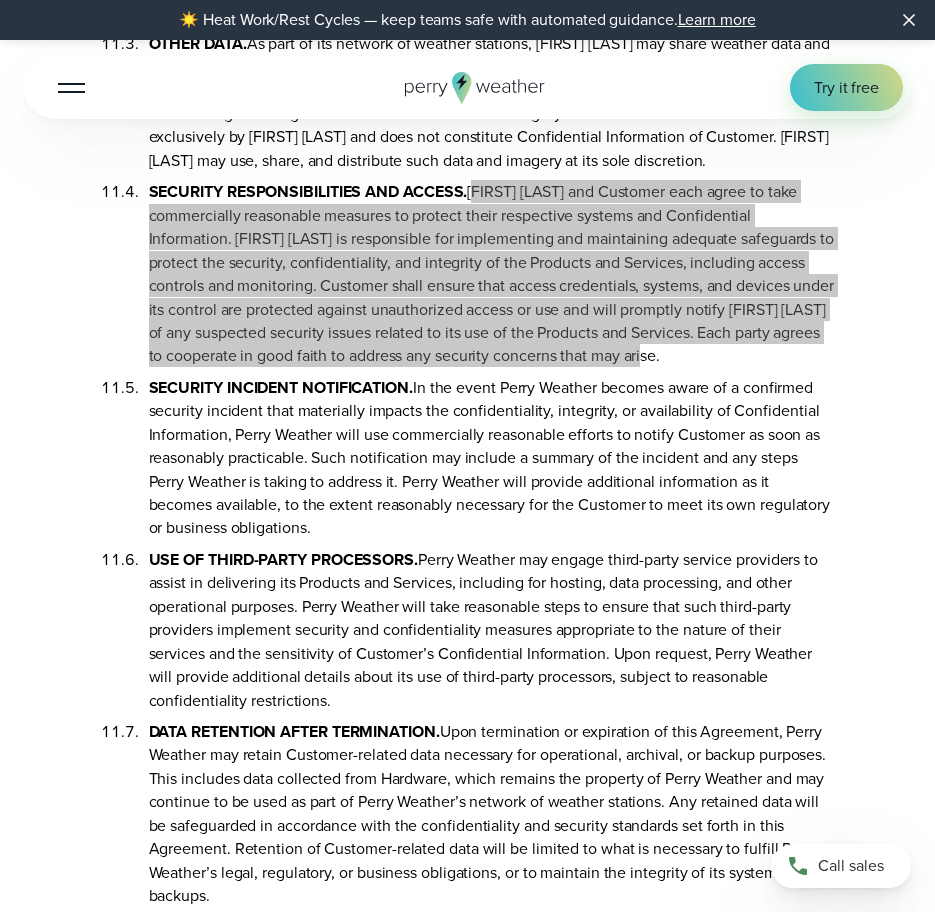 scroll, scrollTop: 11526, scrollLeft: 0, axis: vertical 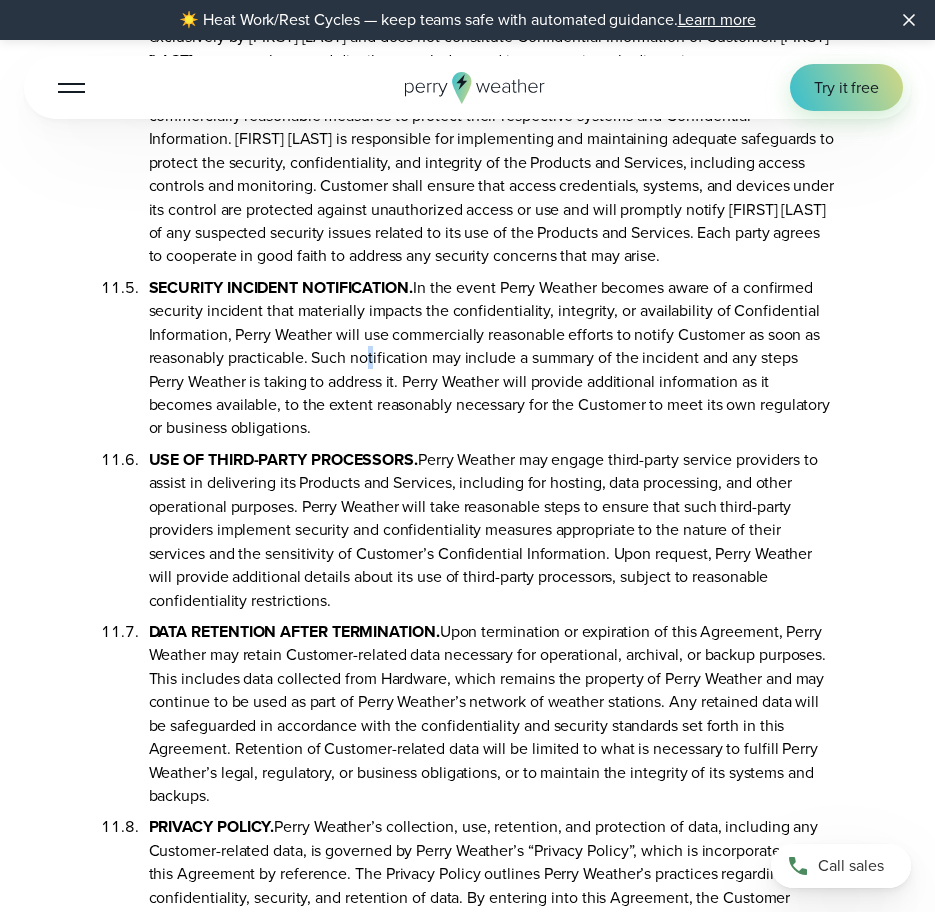 click on "SECURITY INCIDENT NOTIFICATION. In the event Perry Weather becomes aware of a confirmed security incident that materially impacts the confidentiality, integrity, or availability of Confidential Information, Perry Weather will use commercially reasonable efforts to notify Customer as soon as reasonably practicable. Such notification may include a summary of the incident and any steps Perry Weather is taking to address it. Perry Weather will provide additional information as it becomes available, to the extent reasonably necessary for the Customer to meet its own regulatory or business obligations." at bounding box center (492, 354) 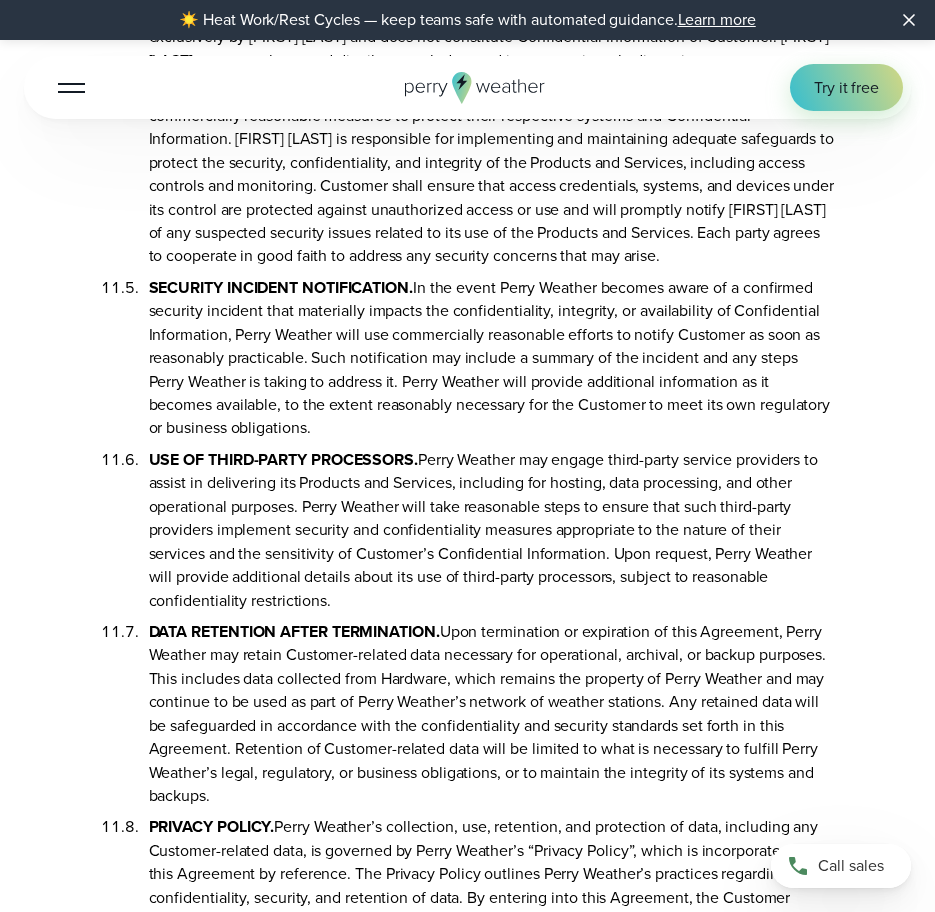 drag, startPoint x: 362, startPoint y: 271, endPoint x: 480, endPoint y: 257, distance: 118.82761 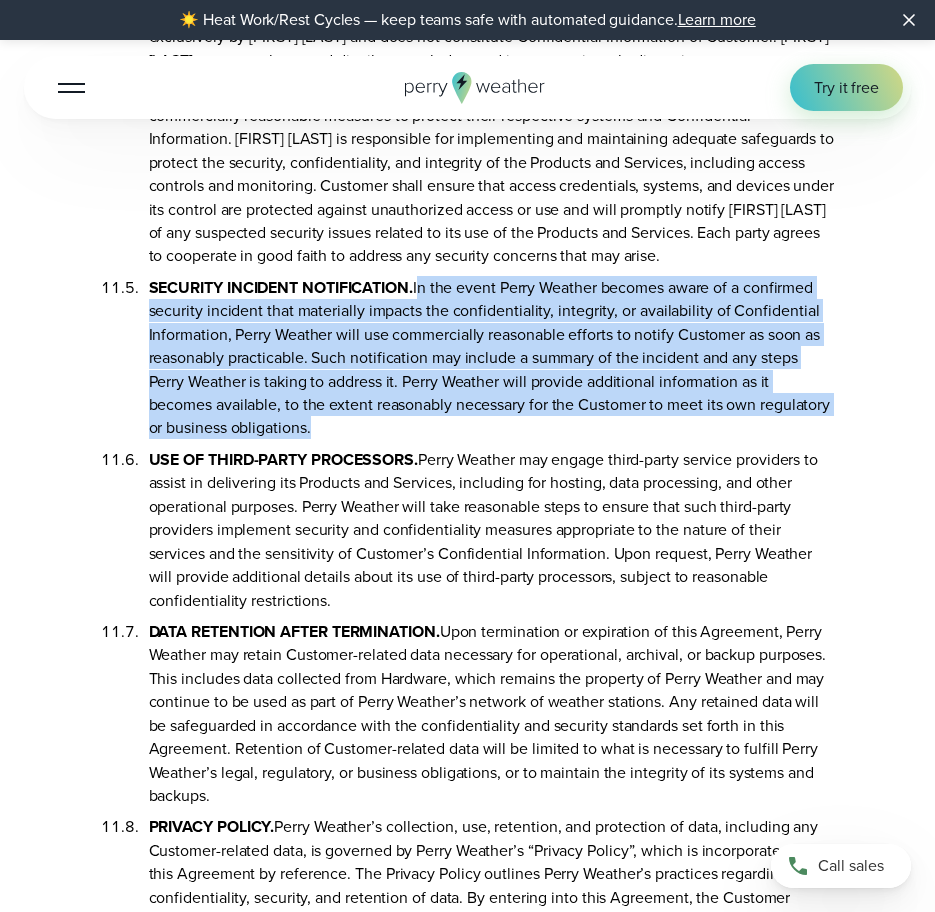 drag, startPoint x: 419, startPoint y: 208, endPoint x: 306, endPoint y: 356, distance: 186.20688 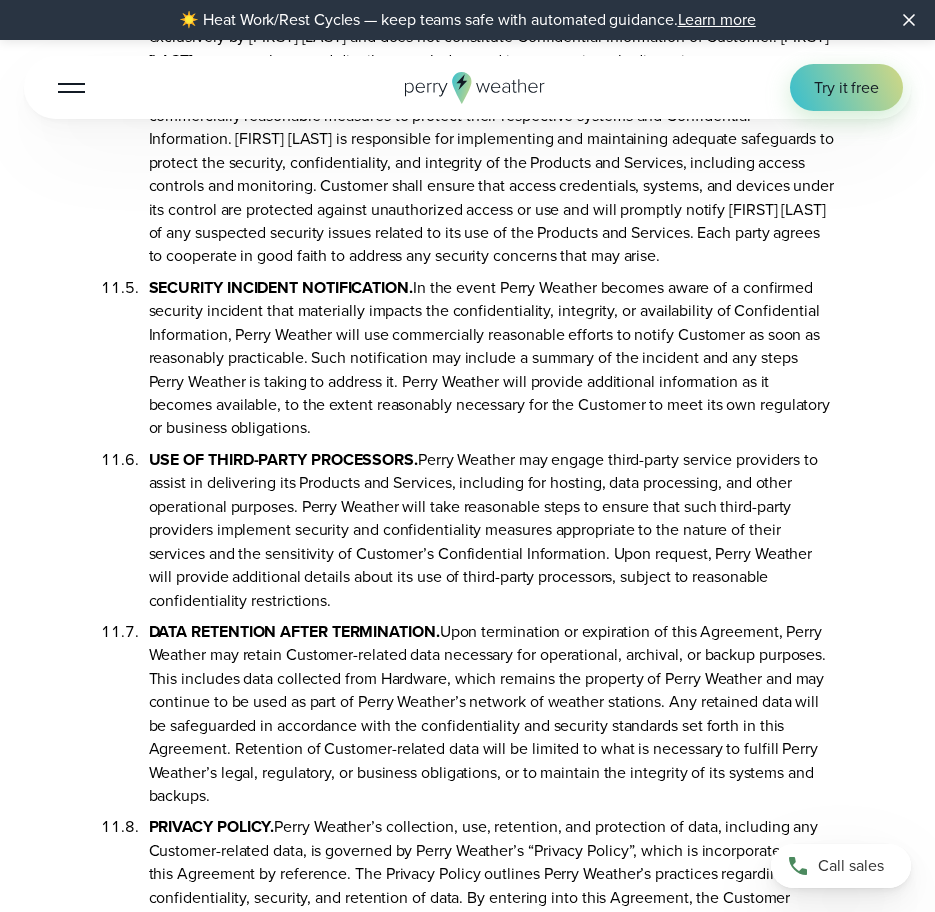 click on "USE OF THIRD-PARTY PROCESSORS. Perry Weather may engage third-party service providers to assist in delivering its Products and Services, including for hosting, data processing, and other operational purposes. Perry Weather will take reasonable steps to ensure that such third-party providers implement security and confidentiality measures appropriate to the nature of their services and the sensitivity of Customer’s Confidential Information. Upon request, Perry Weather will provide additional details about its use of third-party processors, subject to reasonable confidentiality restrictions." at bounding box center [492, 526] 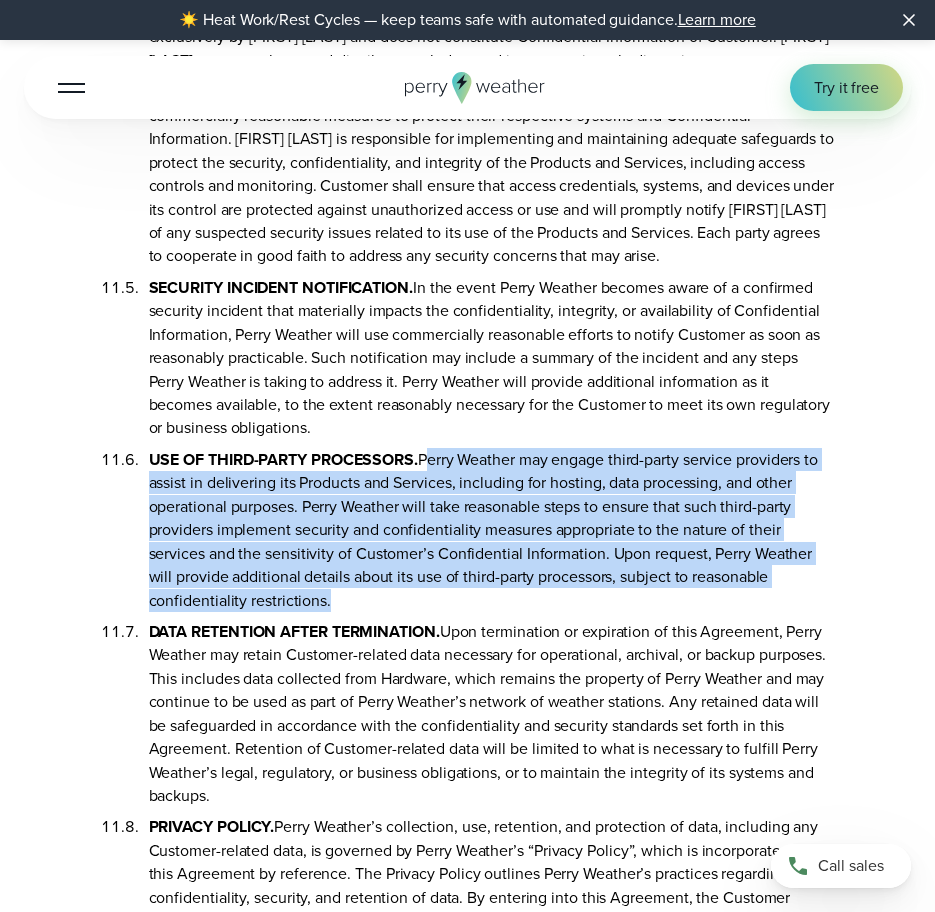 drag, startPoint x: 422, startPoint y: 377, endPoint x: 323, endPoint y: 528, distance: 180.56024 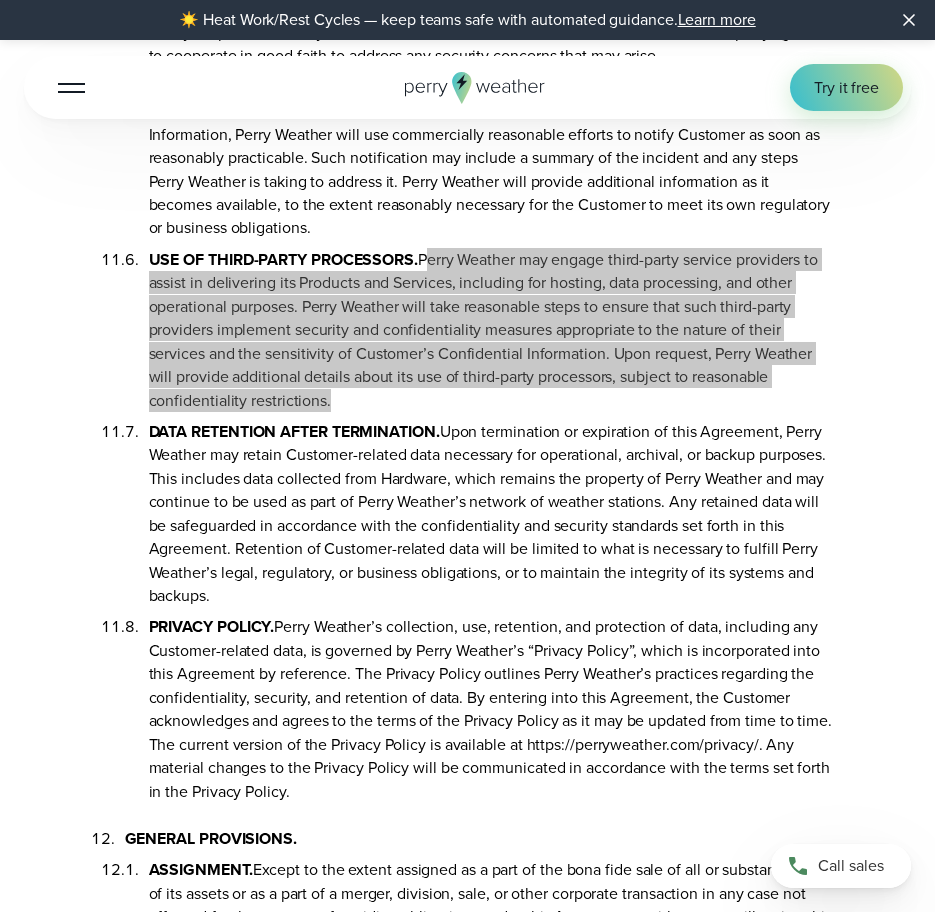 scroll, scrollTop: 11926, scrollLeft: 0, axis: vertical 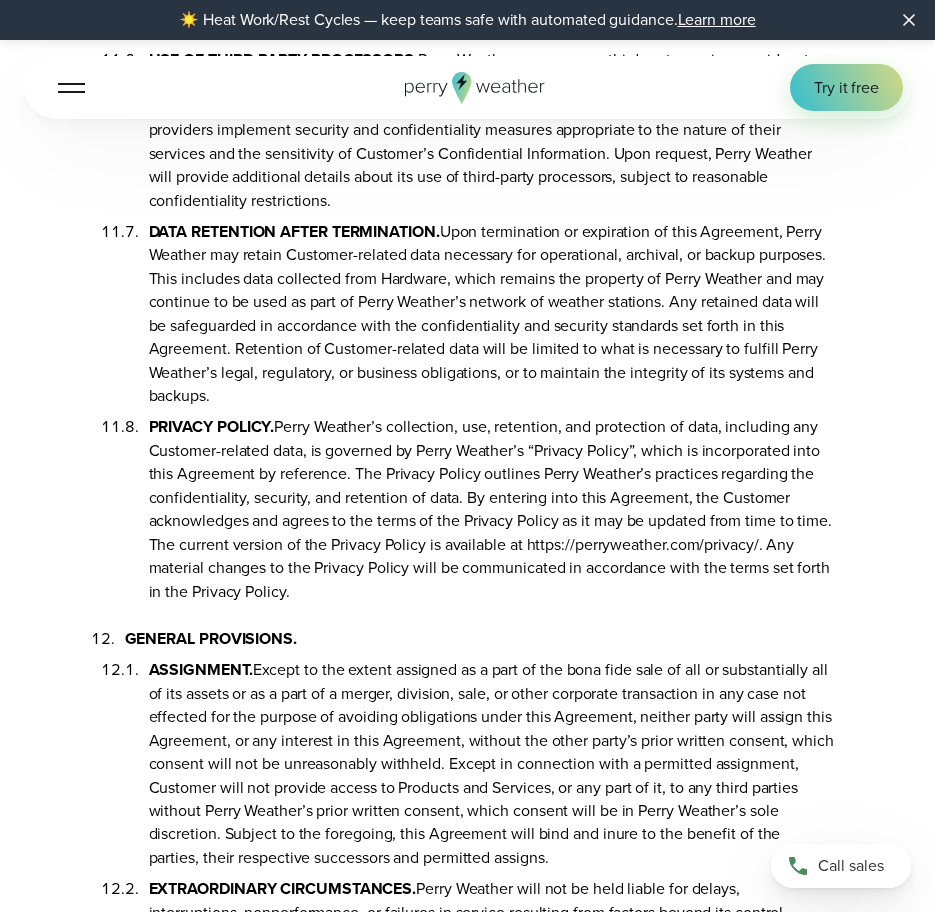 drag, startPoint x: 423, startPoint y: 320, endPoint x: 426, endPoint y: 305, distance: 15.297058 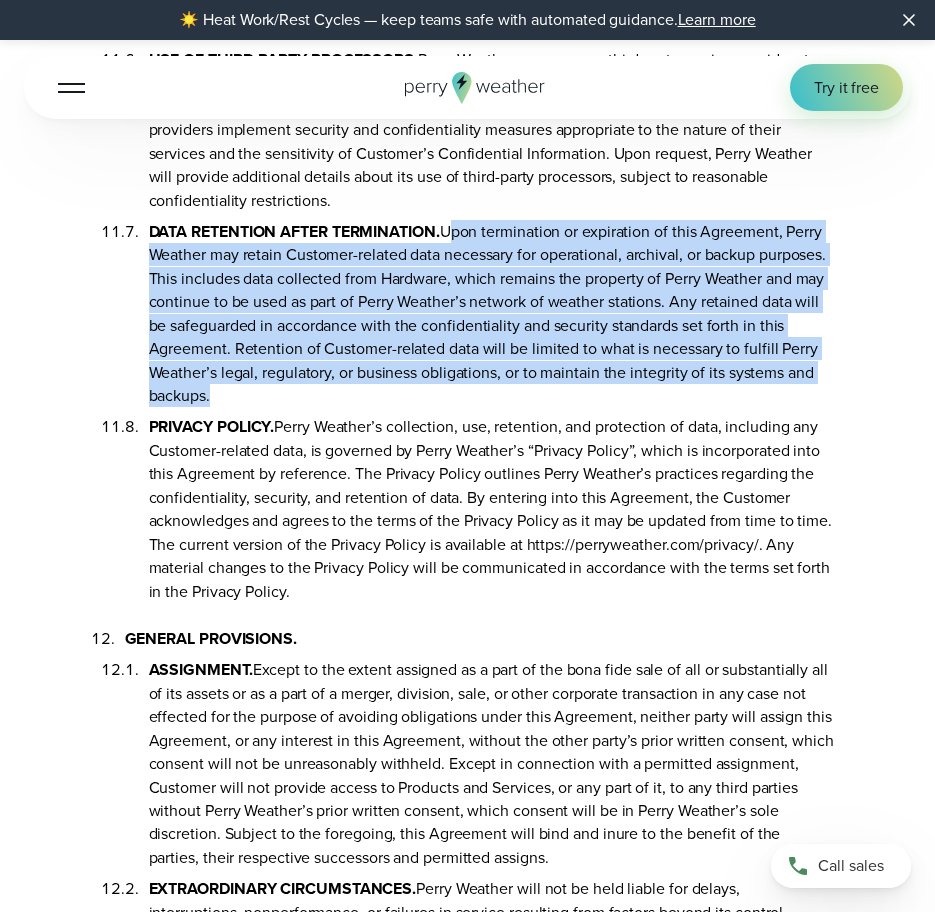 drag, startPoint x: 454, startPoint y: 151, endPoint x: 206, endPoint y: 324, distance: 302.3789 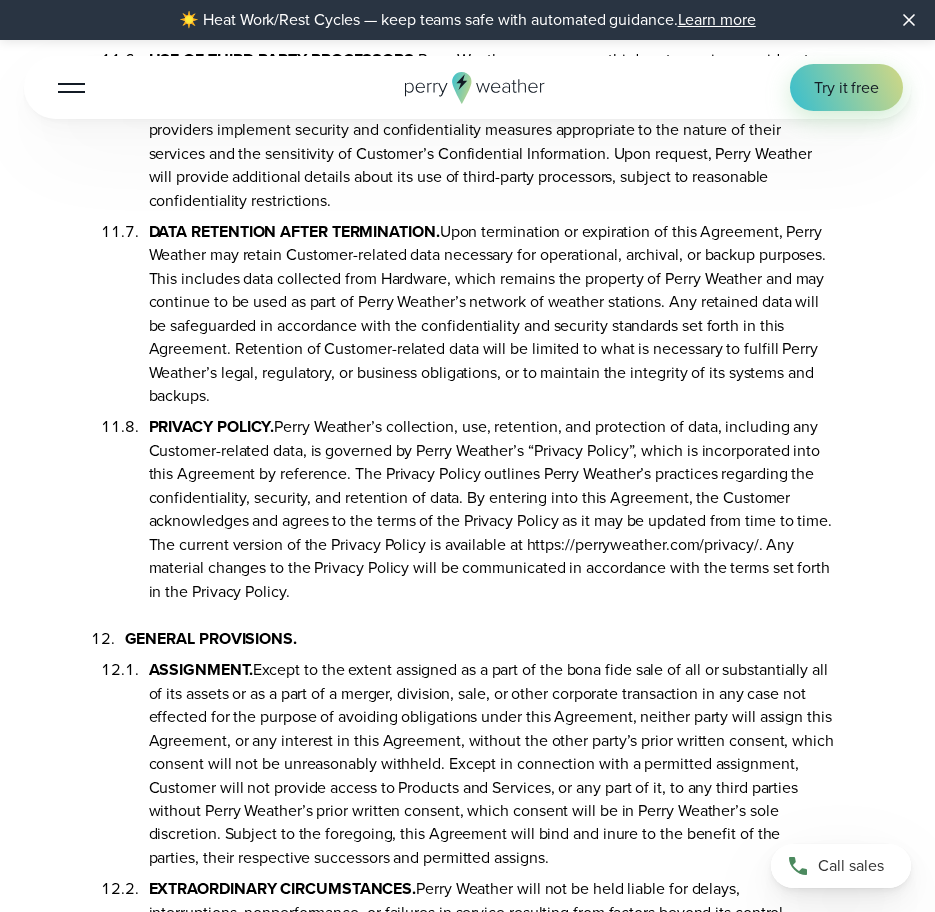click on "PRIVACY POLICY.  Perry Weather’s collection, use, retention, and protection of data, including any Customer-related data, is governed by Perry Weather’s “Privacy Policy”, which is incorporated into this Agreement by reference. The Privacy Policy outlines Perry Weather’s practices regarding the confidentiality, security, and retention of data. By entering into this Agreement, the Customer acknowledges and agrees to the terms of the Privacy Policy as it may be updated from time to time. The current version of the Privacy Policy is available at https://perryweather.com/privacy/. Any material changes to the Privacy Policy will be communicated in accordance with the terms set forth in the Privacy Policy." at bounding box center [492, 505] 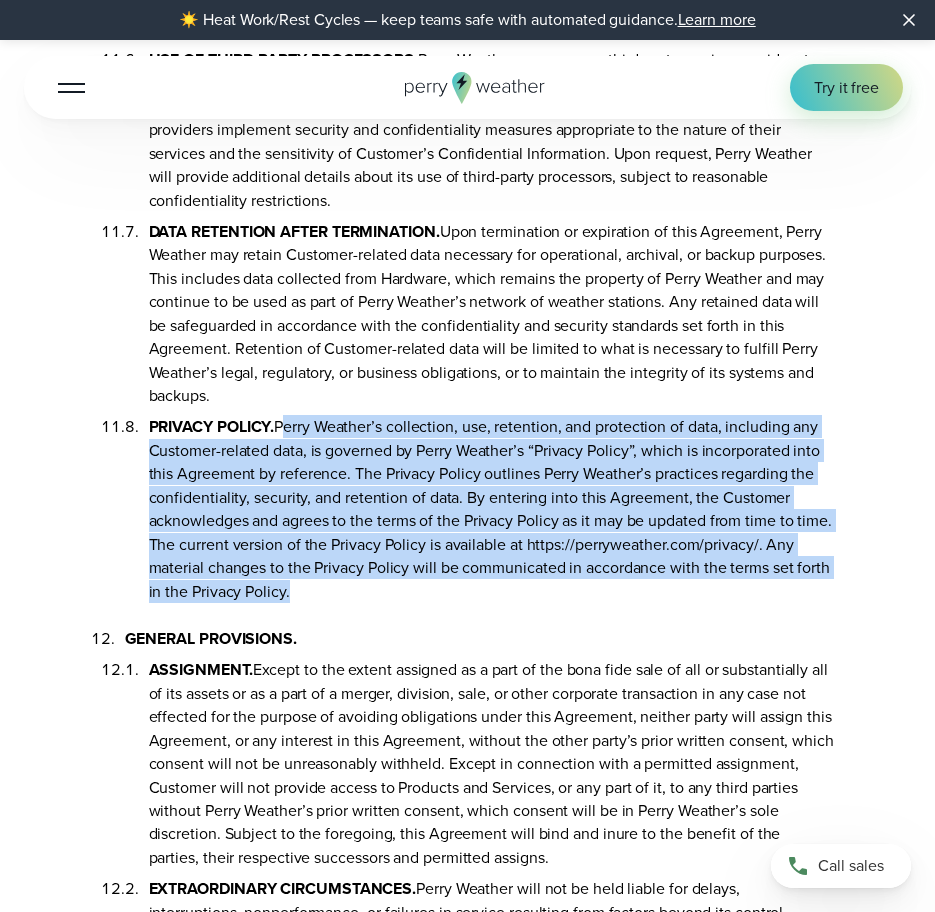 drag, startPoint x: 279, startPoint y: 348, endPoint x: 286, endPoint y: 521, distance: 173.14156 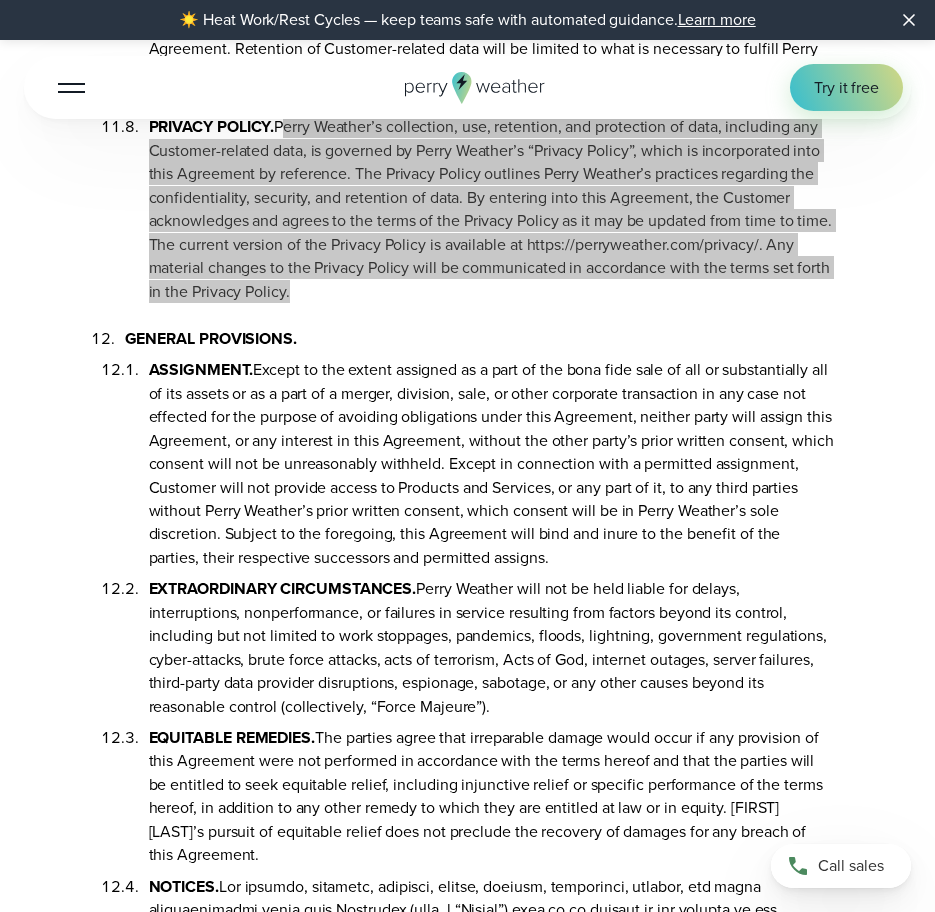 scroll, scrollTop: 12326, scrollLeft: 0, axis: vertical 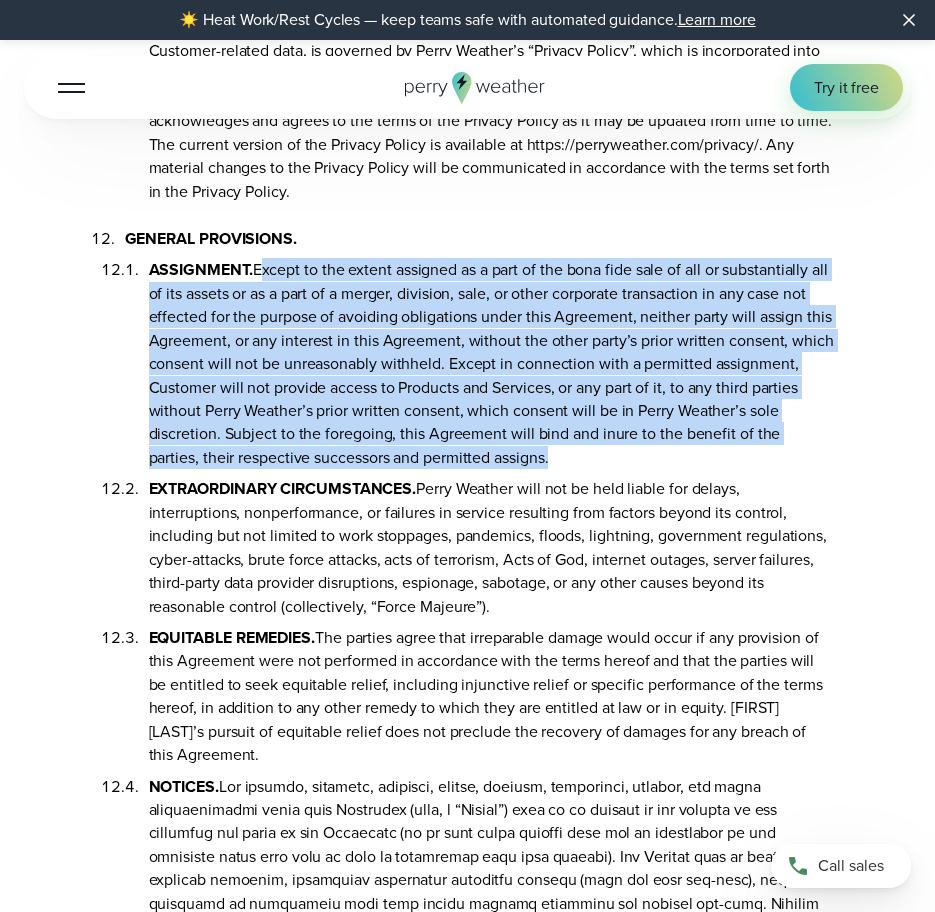 drag, startPoint x: 255, startPoint y: 190, endPoint x: 495, endPoint y: 383, distance: 307.97565 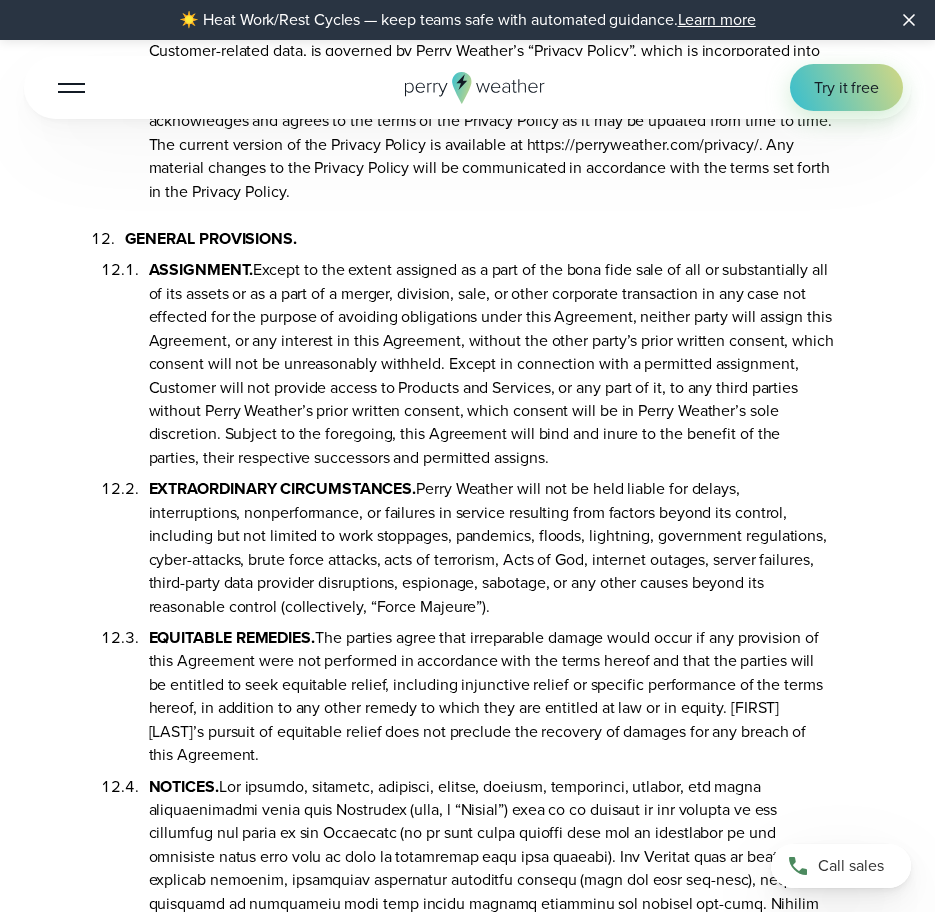 drag, startPoint x: 275, startPoint y: 510, endPoint x: 289, endPoint y: 504, distance: 15.231546 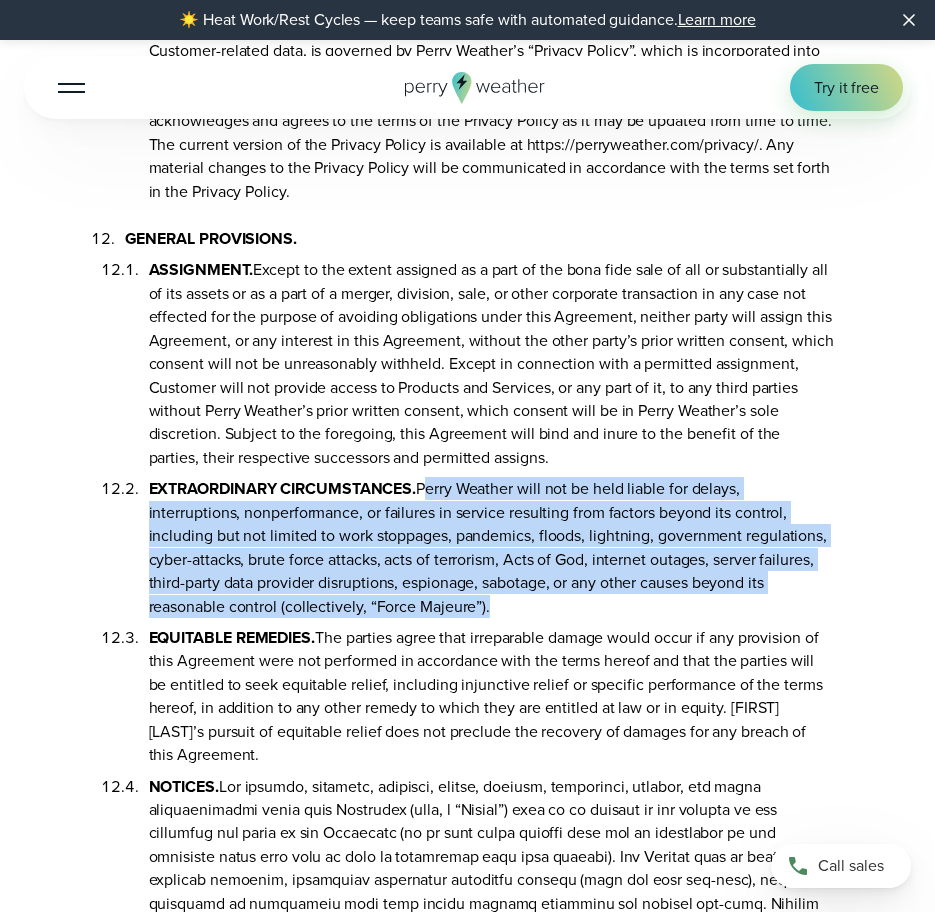 drag, startPoint x: 425, startPoint y: 413, endPoint x: 487, endPoint y: 529, distance: 131.52946 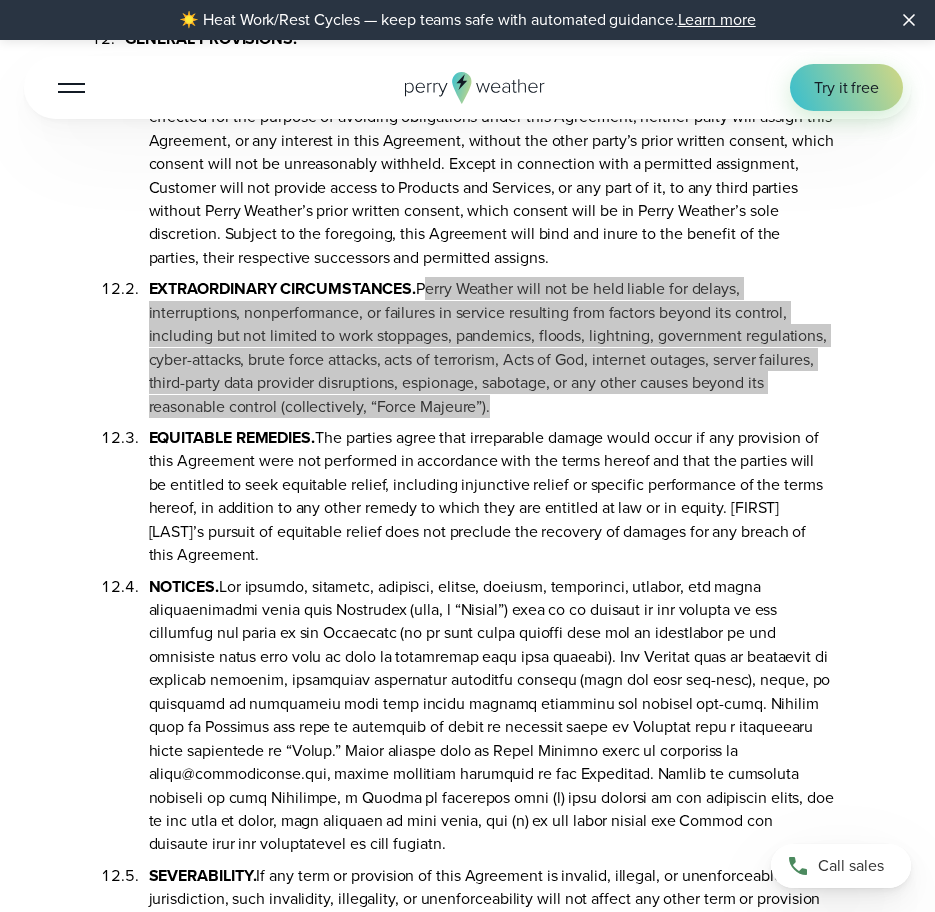 scroll, scrollTop: 12726, scrollLeft: 0, axis: vertical 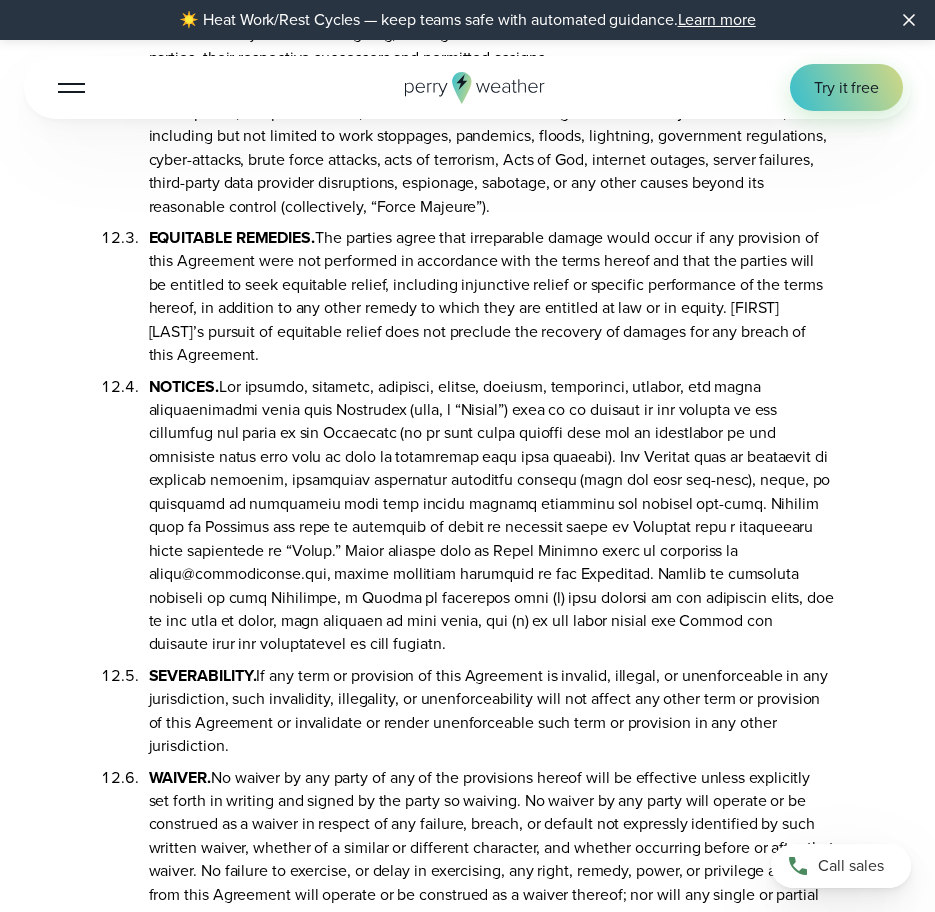 click on "EQUITABLE REMEDIES.  The parties agree that irreparable damage would occur if any provision of this Agreement were not performed in accordance with the terms hereof and that the parties will be entitled to seek equitable relief, including injunctive relief or specific performance of the terms hereof, in addition to any other remedy to which they are entitled at law or in equity. Perry Weather’s pursuit of equitable relief does not preclude the recovery of damages for any breach of this Agreement." at bounding box center (492, 292) 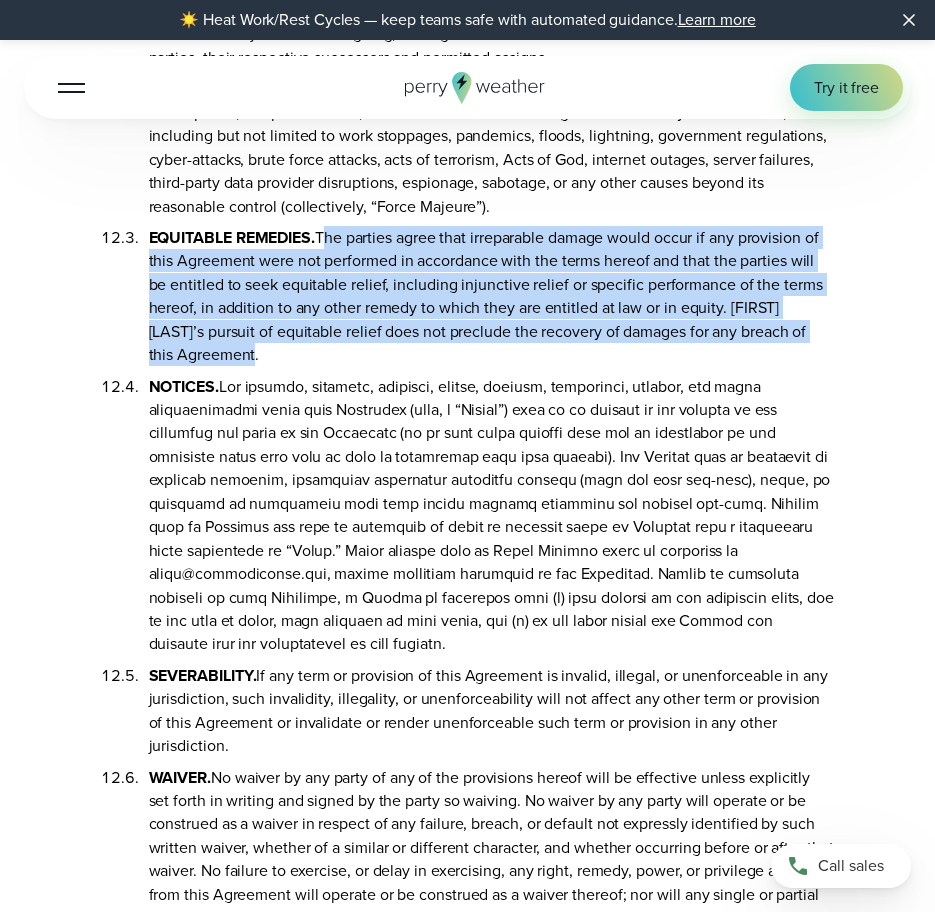 drag, startPoint x: 323, startPoint y: 160, endPoint x: 254, endPoint y: 286, distance: 143.65584 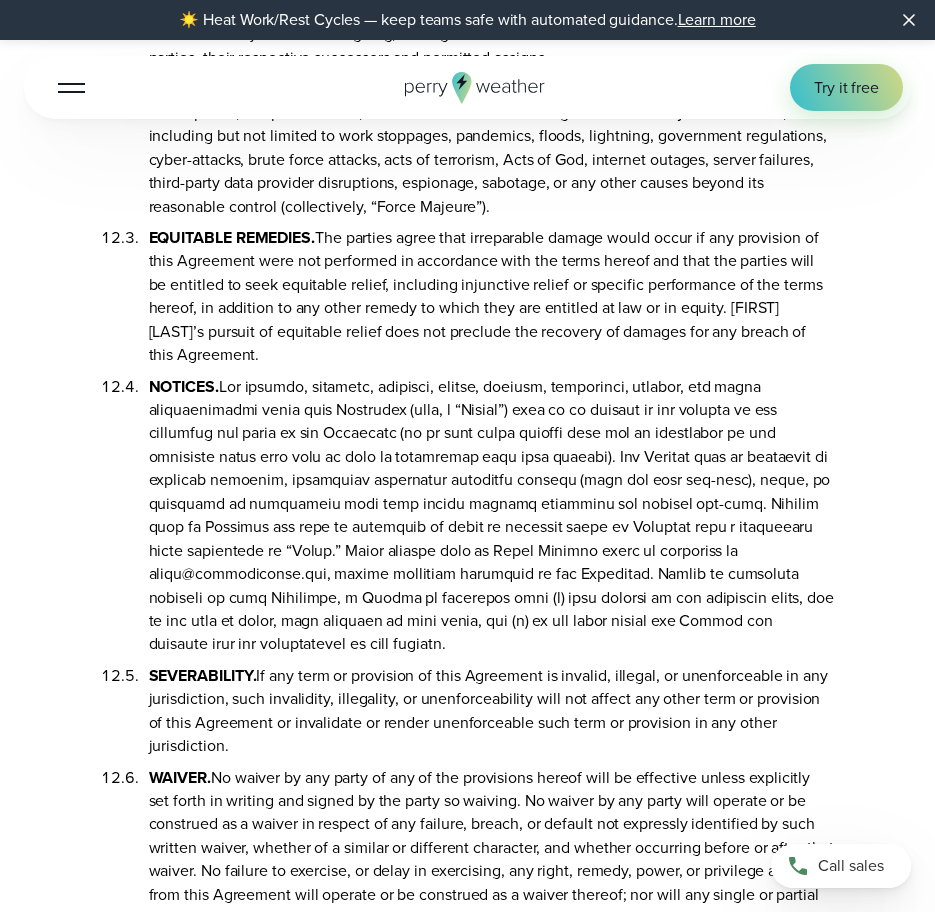 click on "NOTICES." at bounding box center [492, 511] 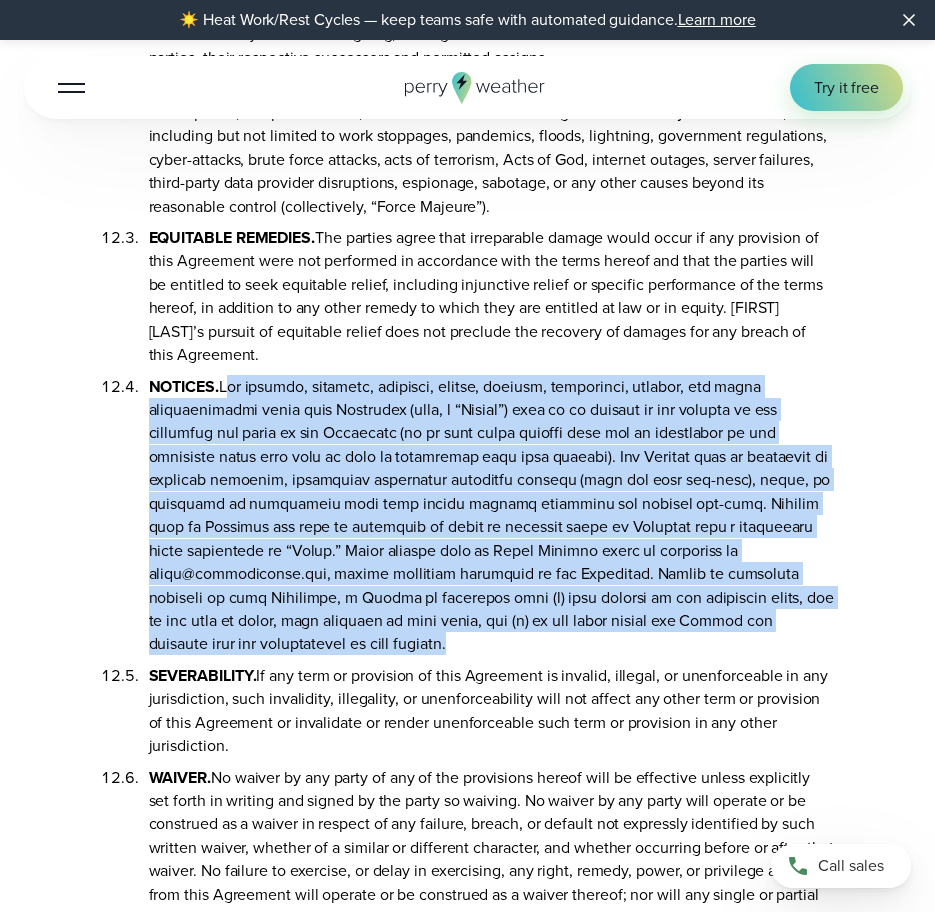drag, startPoint x: 228, startPoint y: 311, endPoint x: 224, endPoint y: 563, distance: 252.03174 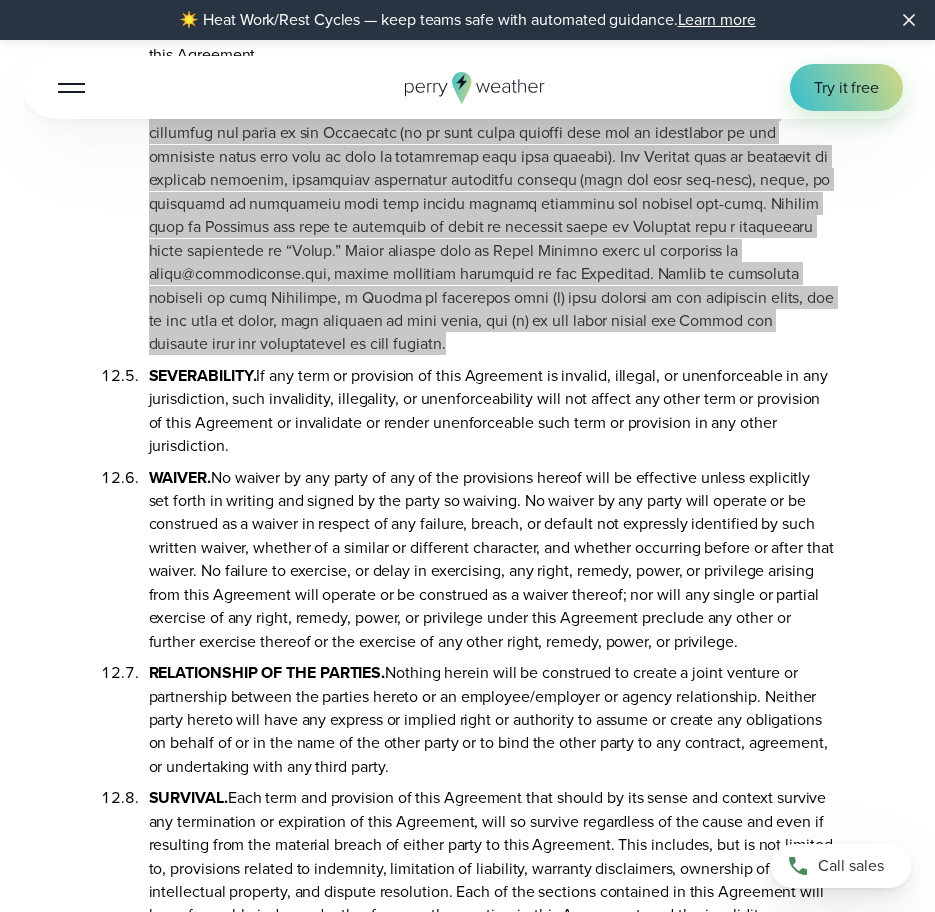 scroll, scrollTop: 13126, scrollLeft: 0, axis: vertical 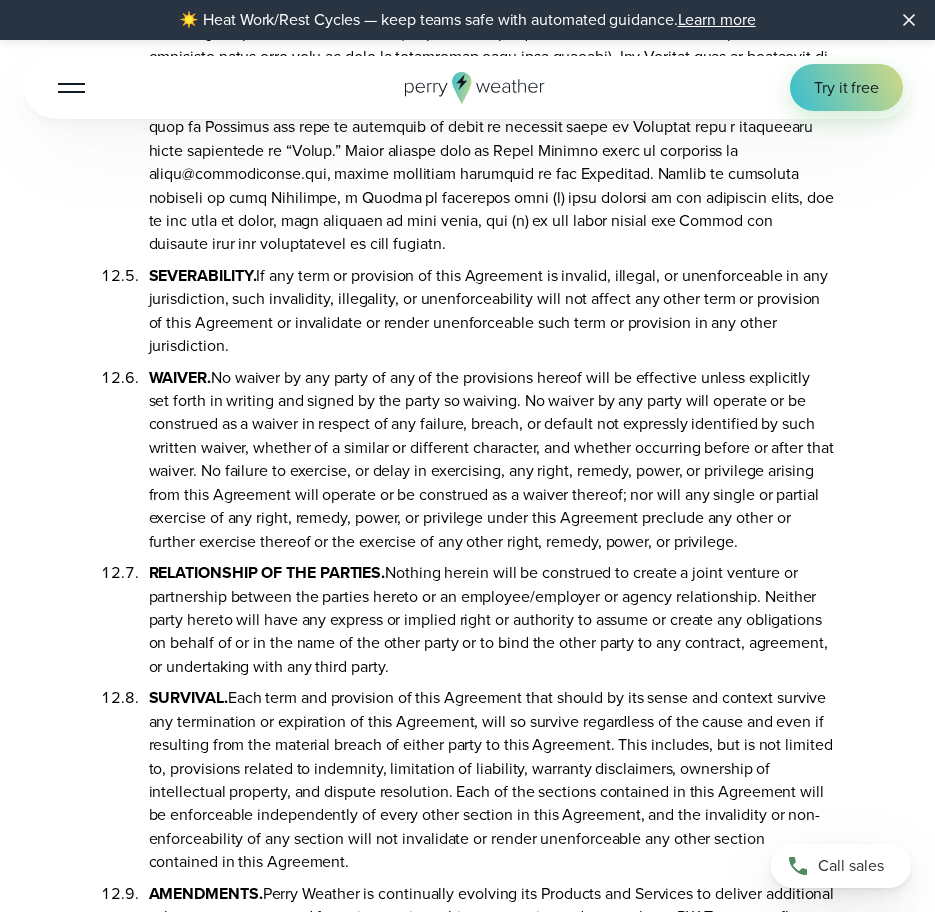 click on "SEVERABILITY.  If any term or provision of this Agreement is invalid, illegal, or unenforceable in any jurisdiction, such invalidity, illegality, or unenforceability will not affect any other term or provision of this Agreement or invalidate or render unenforceable such term or provision in any other jurisdiction." at bounding box center [492, 307] 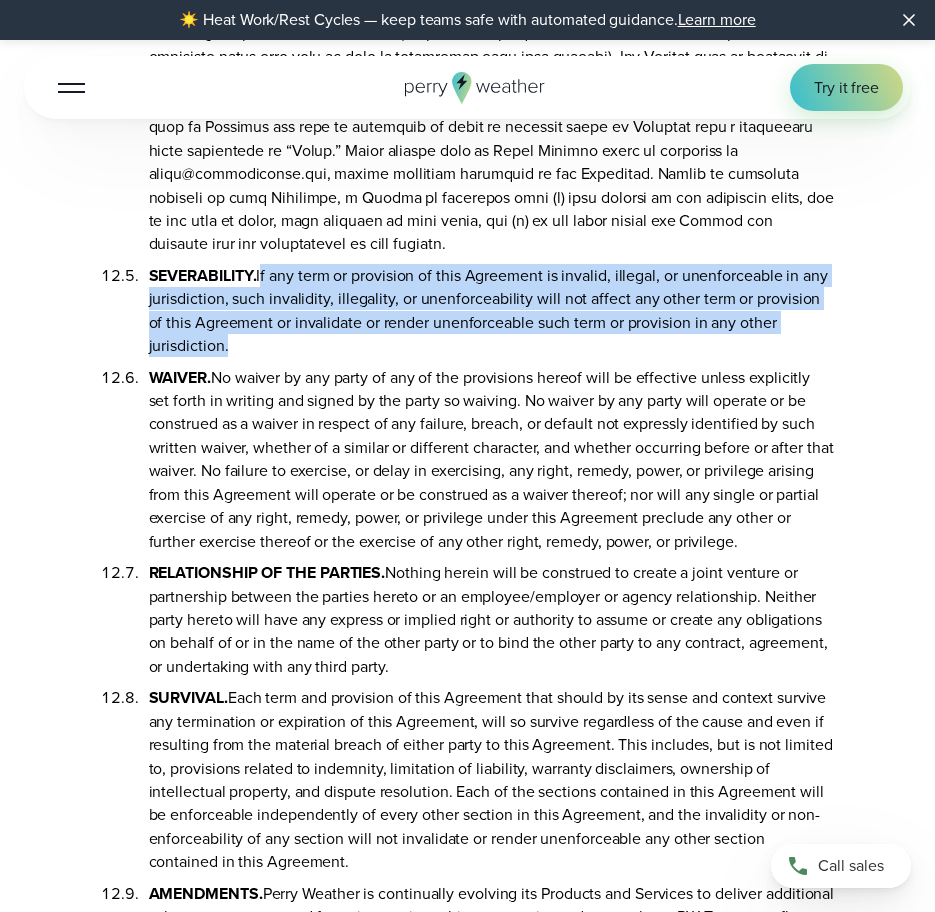 drag, startPoint x: 260, startPoint y: 196, endPoint x: 224, endPoint y: 276, distance: 87.72685 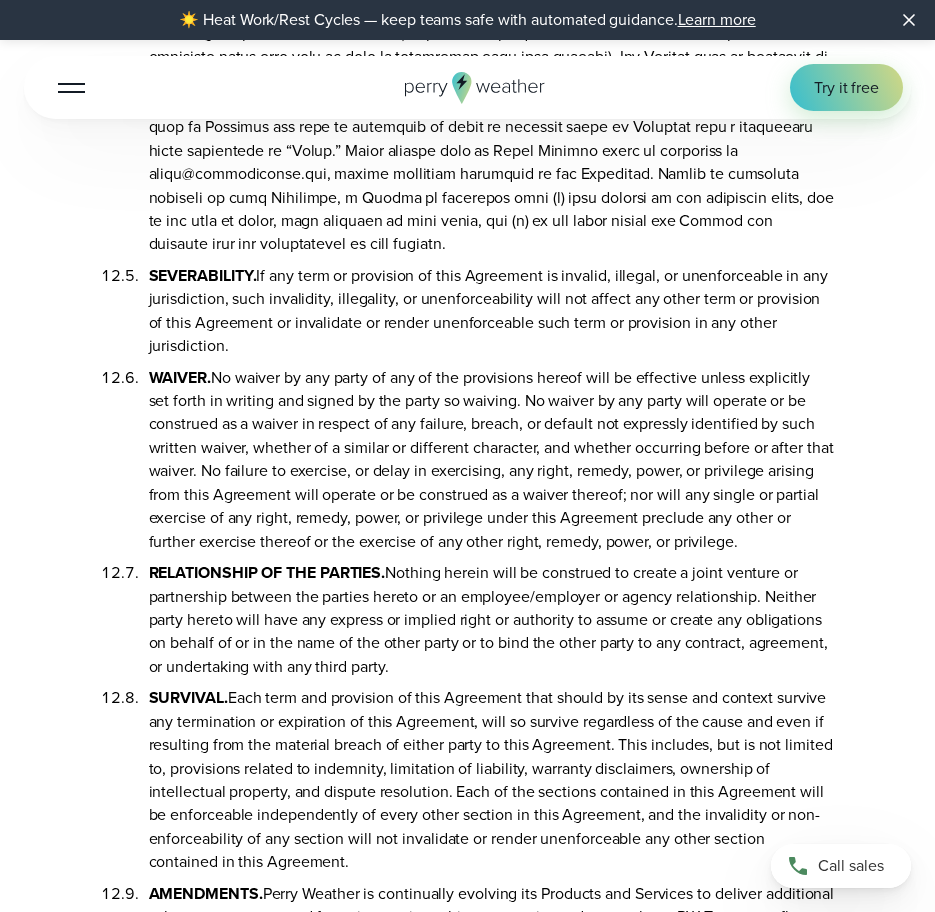 click on "WAIVER.  No waiver by any party of any of the provisions hereof will be effective unless explicitly set forth in writing and signed by the party so waiving. No waiver by any party will operate or be construed as a waiver in respect of any failure, breach, or default not expressly identified by such written waiver, whether of a similar or different character, and whether occurring before or after that waiver. No failure to exercise, or delay in exercising, any right, remedy, power, or privilege arising from this Agreement will operate or be construed as a waiver thereof; nor will any single or partial exercise of any right, remedy, power, or privilege under this Agreement preclude any other or further exercise thereof or the exercise of any other right, remedy, power, or privilege." at bounding box center (492, 456) 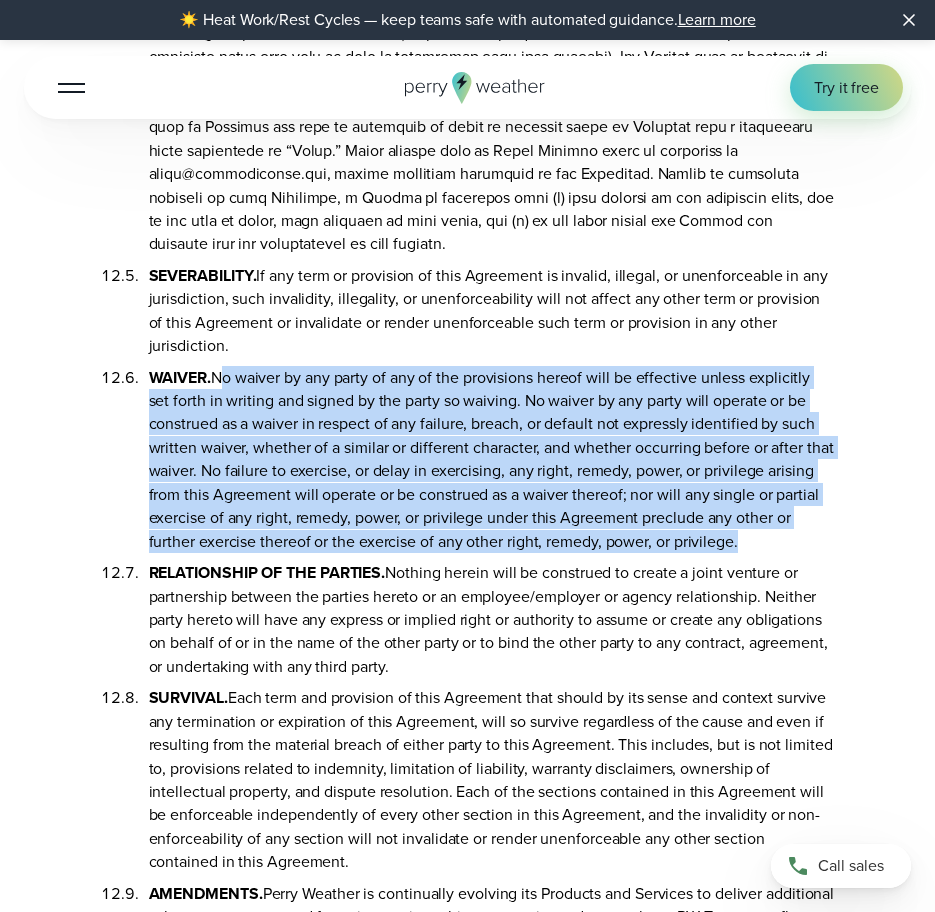 drag, startPoint x: 228, startPoint y: 301, endPoint x: 733, endPoint y: 475, distance: 534.13574 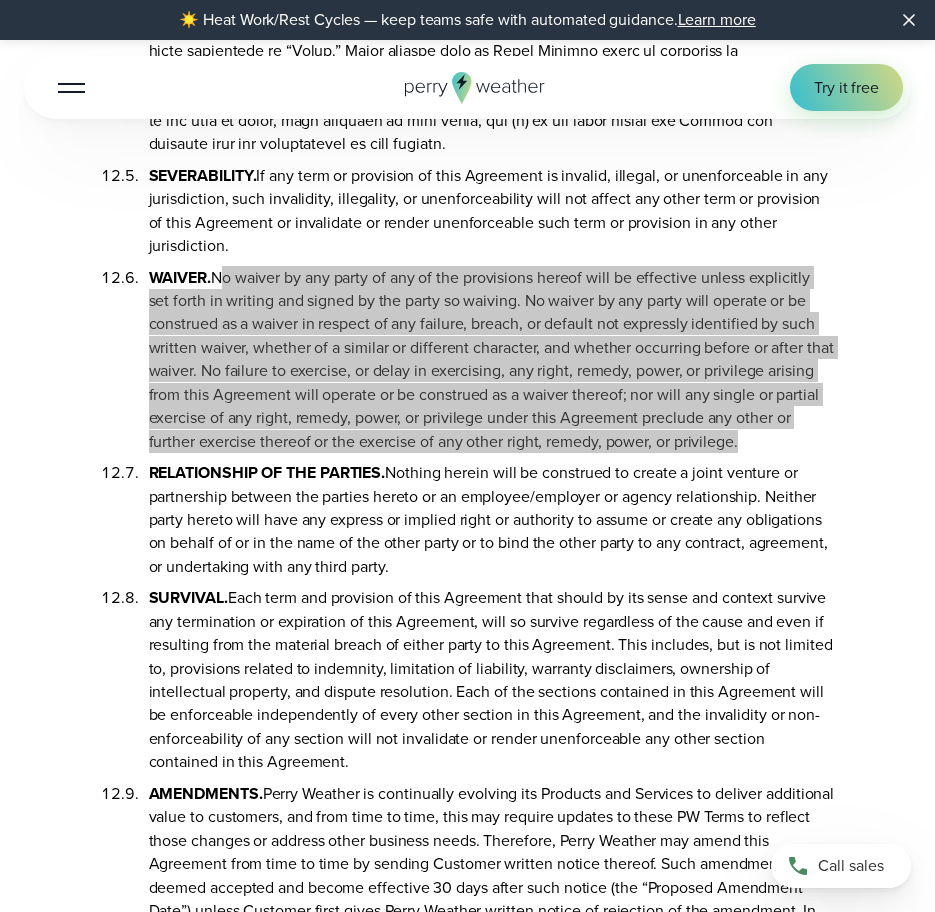 scroll, scrollTop: 13326, scrollLeft: 0, axis: vertical 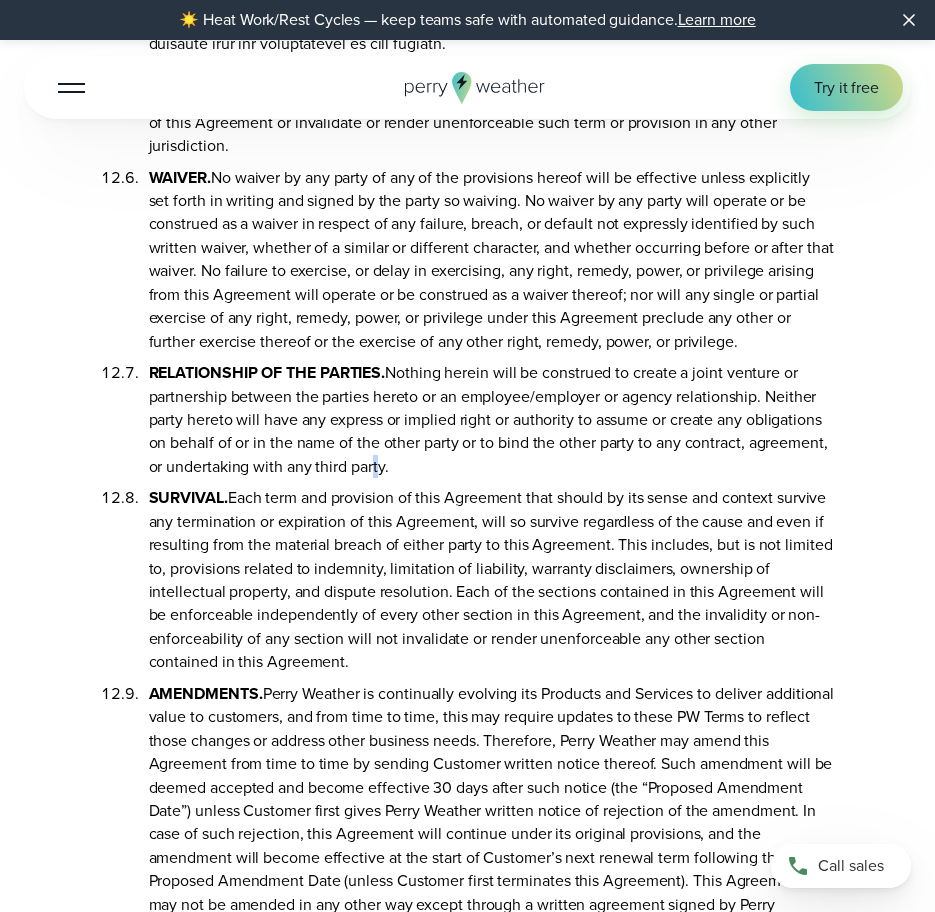 click on "RELATIONSHIP OF THE PARTIES.  Nothing herein will be construed to create a joint venture or partnership between the parties hereto or an employee/employer or agency relationship. Neither party hereto will have any express or implied right or authority to assume or create any obligations on behalf of or in the name of the other party or to bind the other party to any contract, agreement, or undertaking with any third party." at bounding box center [492, 415] 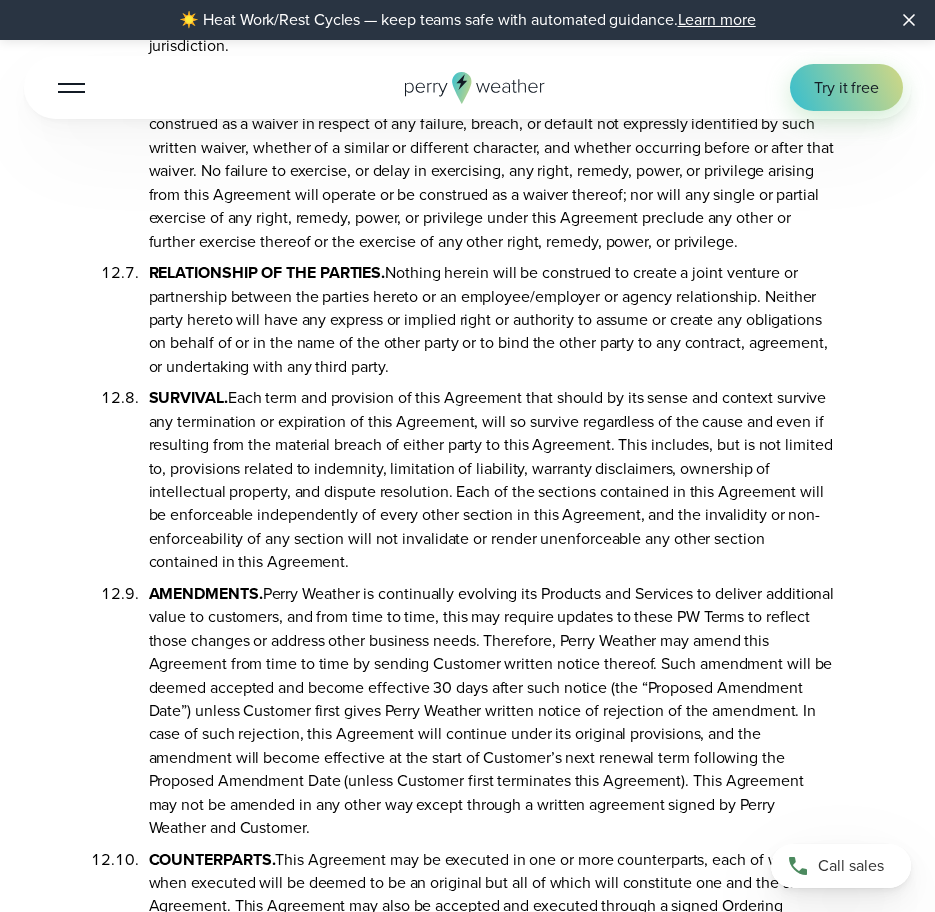 click on "RELATIONSHIP OF THE PARTIES.  Nothing herein will be construed to create a joint venture or partnership between the parties hereto or an employee/employer or agency relationship. Neither party hereto will have any express or implied right or authority to assume or create any obligations on behalf of or in the name of the other party or to bind the other party to any contract, agreement, or undertaking with any third party." at bounding box center (492, 315) 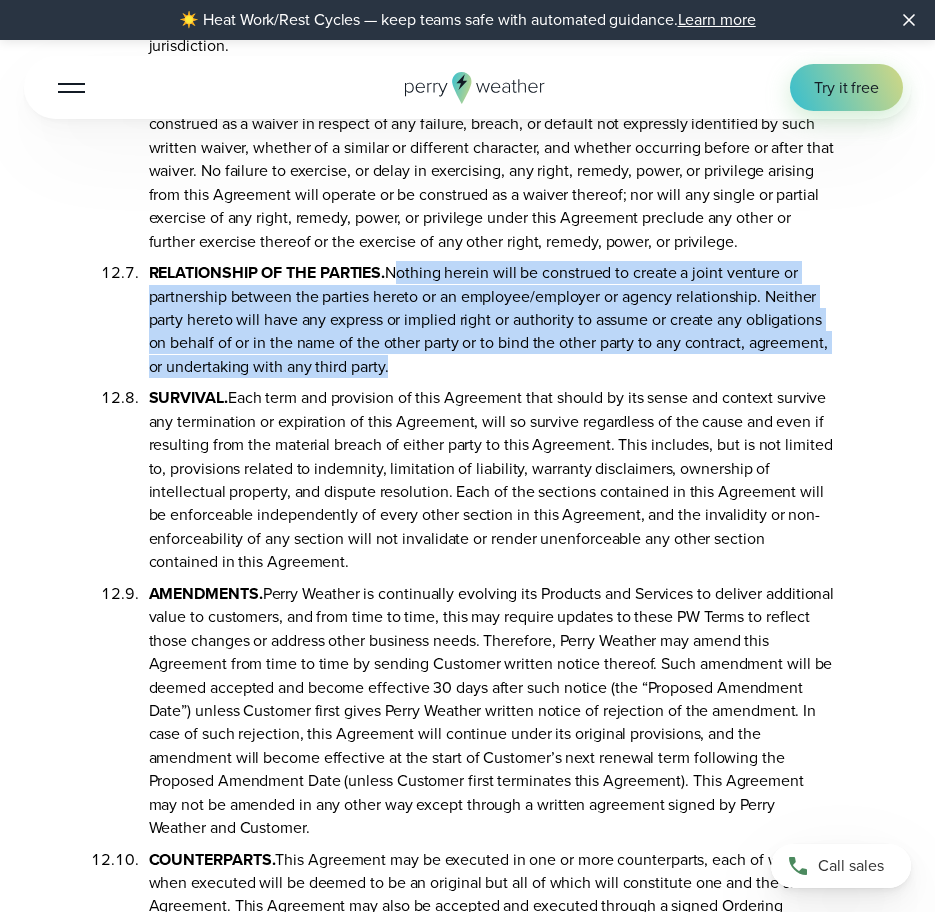 drag, startPoint x: 395, startPoint y: 192, endPoint x: 384, endPoint y: 300, distance: 108.55874 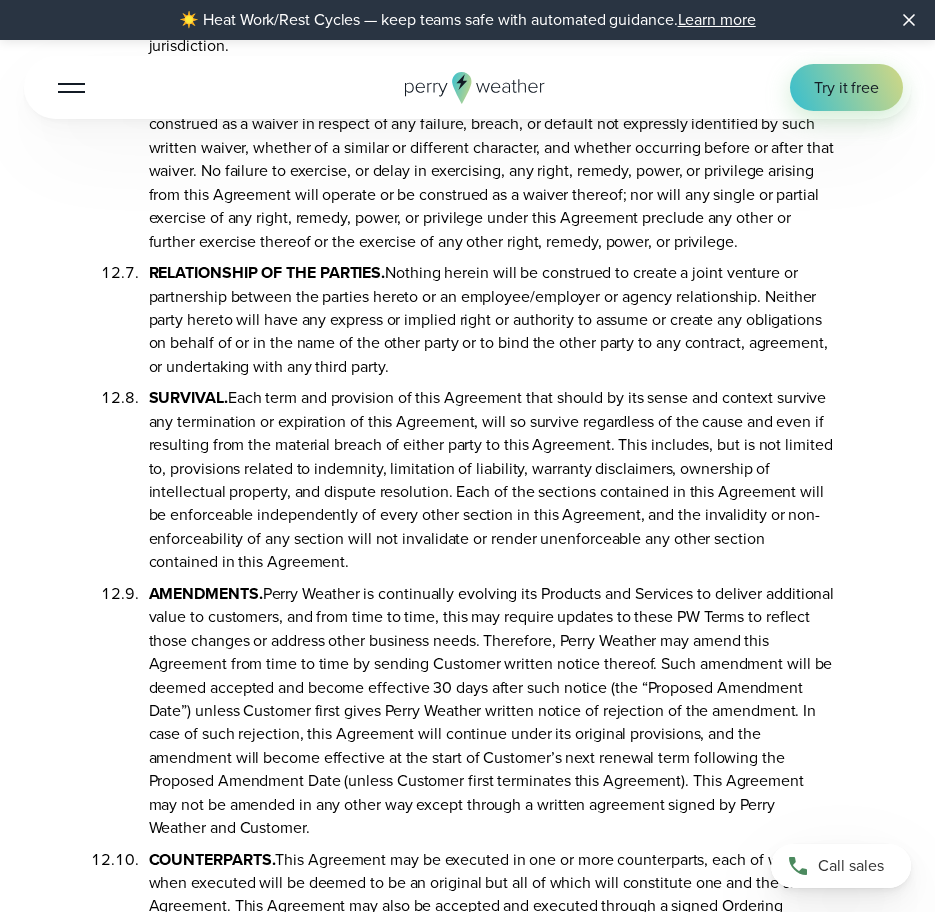 click on "SURVIVAL.  Each term and provision of this Agreement that should by its sense and context survive any termination or expiration of this Agreement, will so survive regardless of the cause and even if resulting from the material breach of either party to this Agreement. This includes, but is not limited to, provisions related to indemnity, limitation of liability, warranty disclaimers, ownership of intellectual property, and dispute resolution. Each of the sections contained in this Agreement will be enforceable independently of every other section in this Agreement, and the invalidity or non-enforceability of any section will not invalidate or render unenforceable any other section contained in this Agreement." at bounding box center [492, 476] 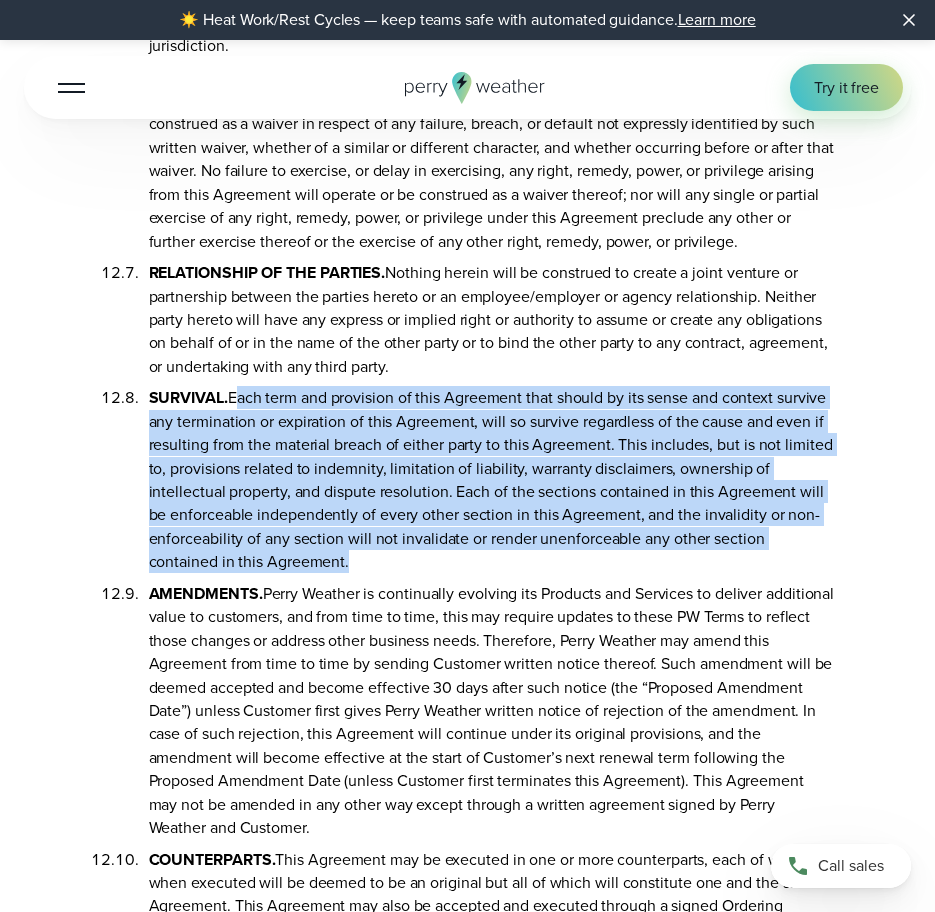 drag, startPoint x: 234, startPoint y: 323, endPoint x: 344, endPoint y: 487, distance: 197.47404 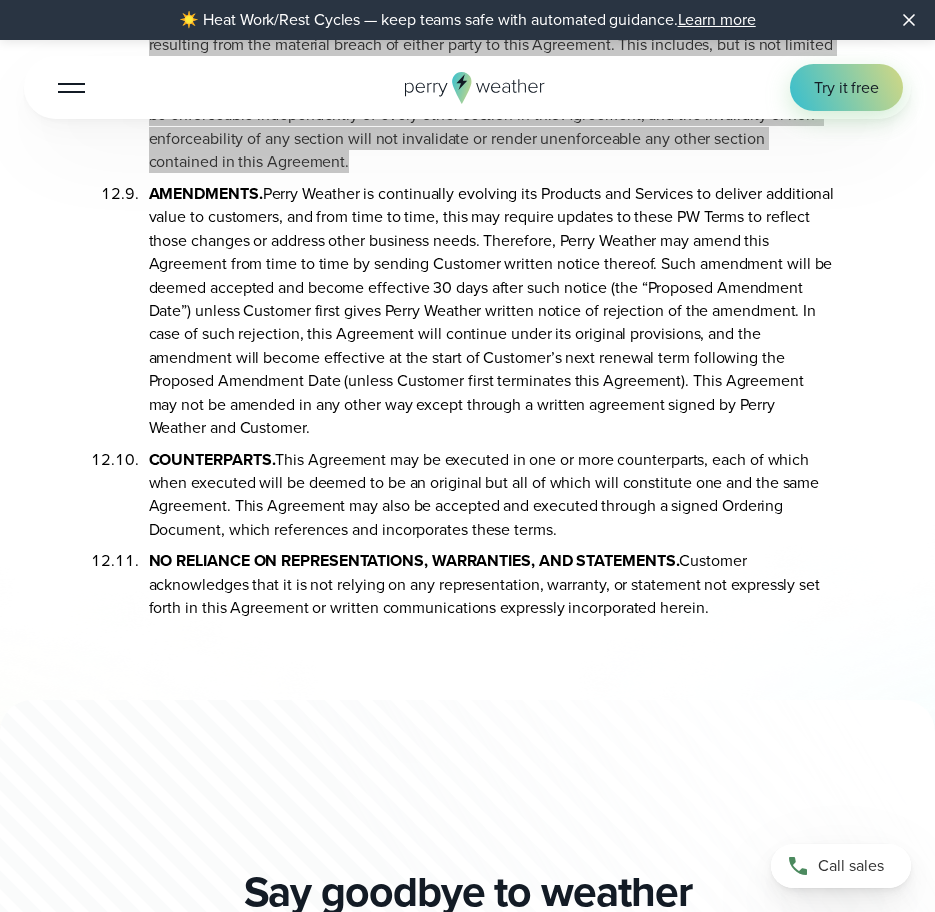 scroll, scrollTop: 13726, scrollLeft: 0, axis: vertical 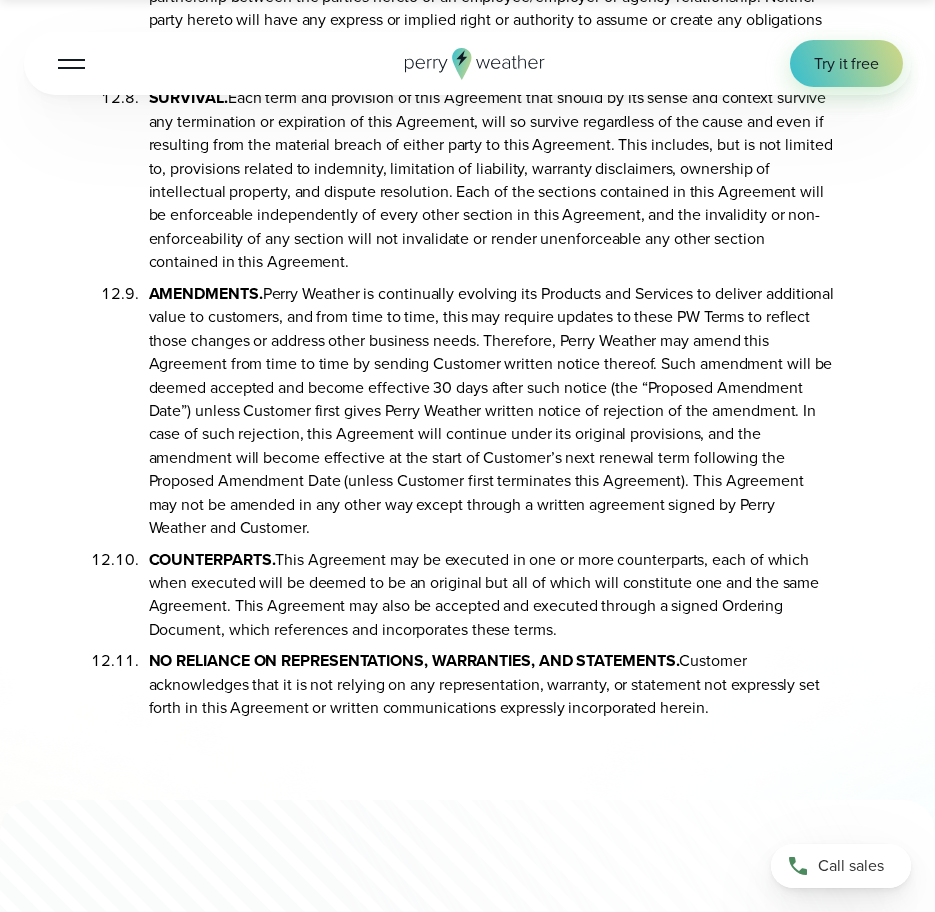 drag, startPoint x: 324, startPoint y: 364, endPoint x: 312, endPoint y: 303, distance: 62.169125 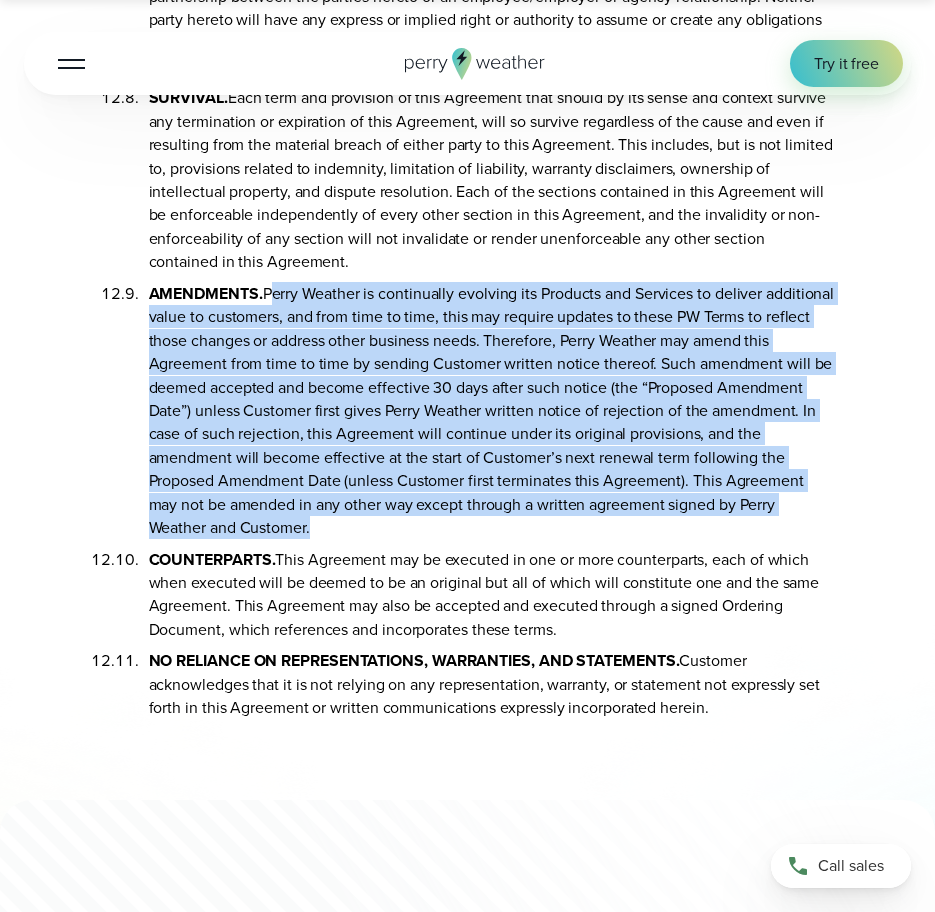 drag, startPoint x: 270, startPoint y: 219, endPoint x: 308, endPoint y: 452, distance: 236.07838 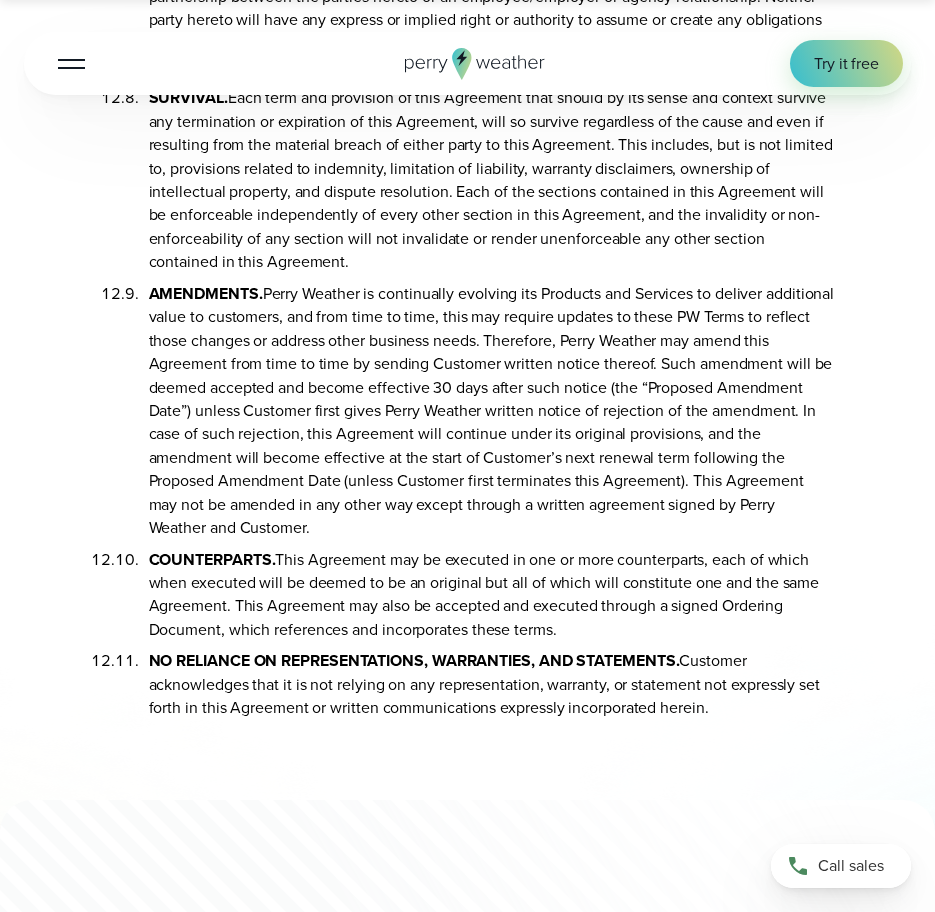 drag, startPoint x: 332, startPoint y: 501, endPoint x: 319, endPoint y: 511, distance: 16.40122 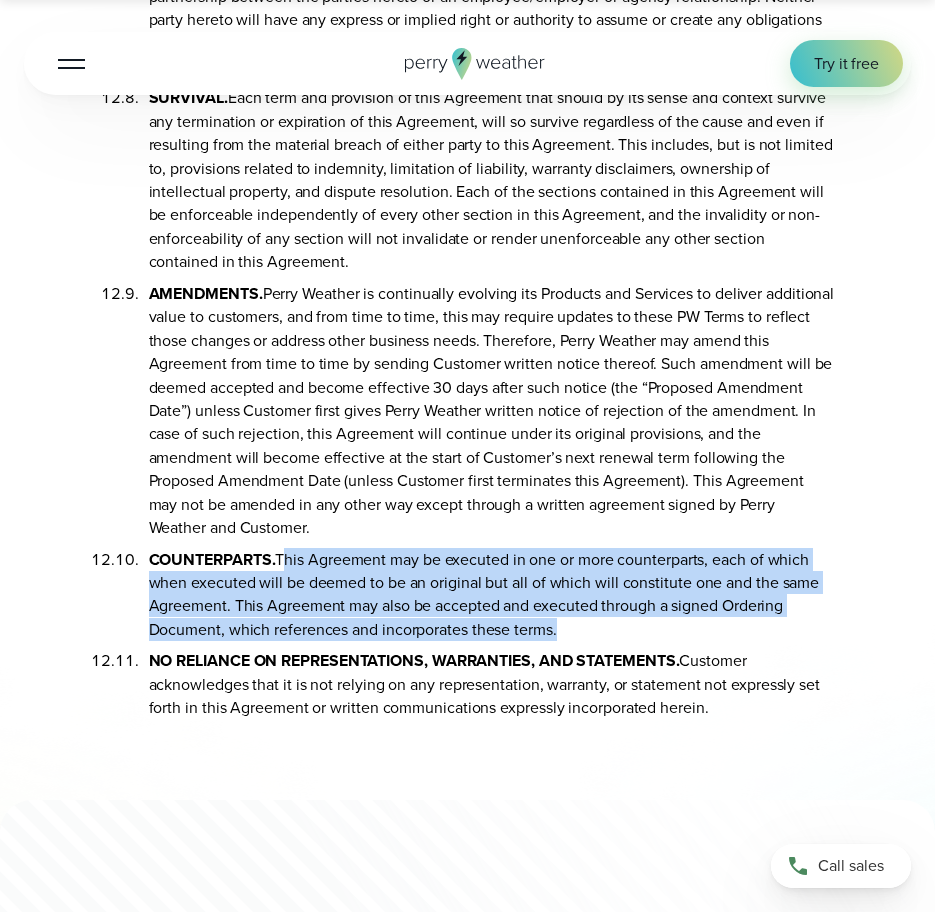 drag, startPoint x: 281, startPoint y: 481, endPoint x: 552, endPoint y: 558, distance: 281.7268 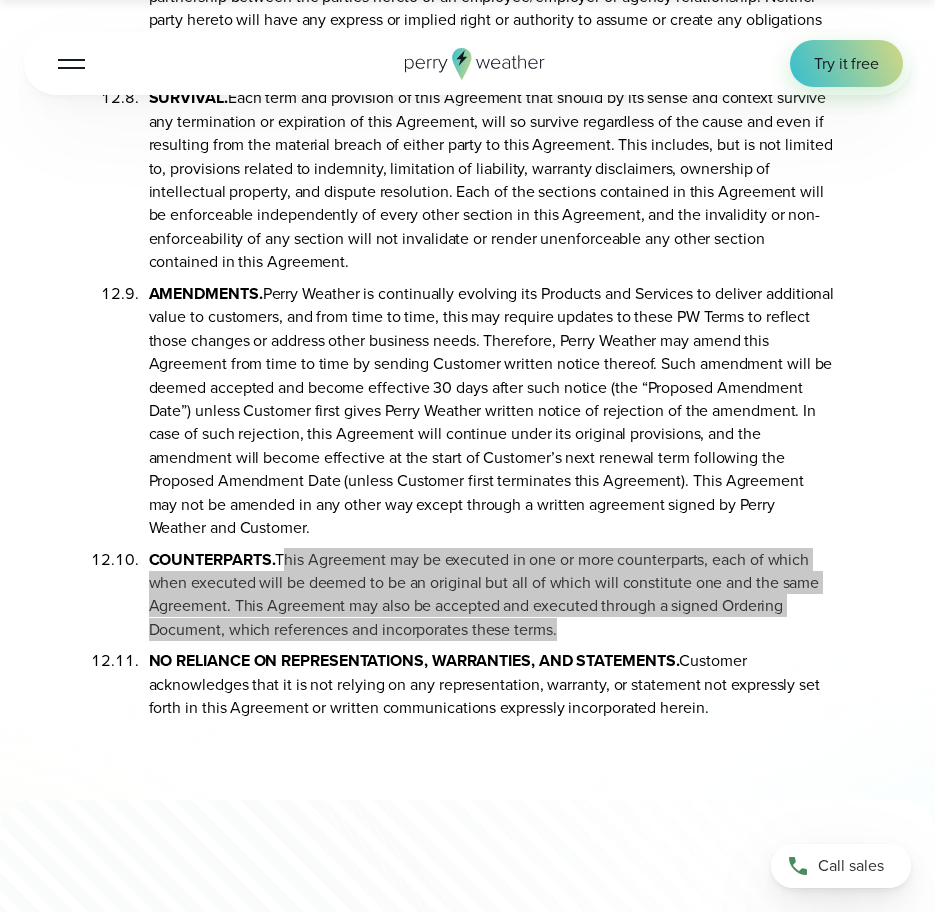 scroll, scrollTop: 13926, scrollLeft: 0, axis: vertical 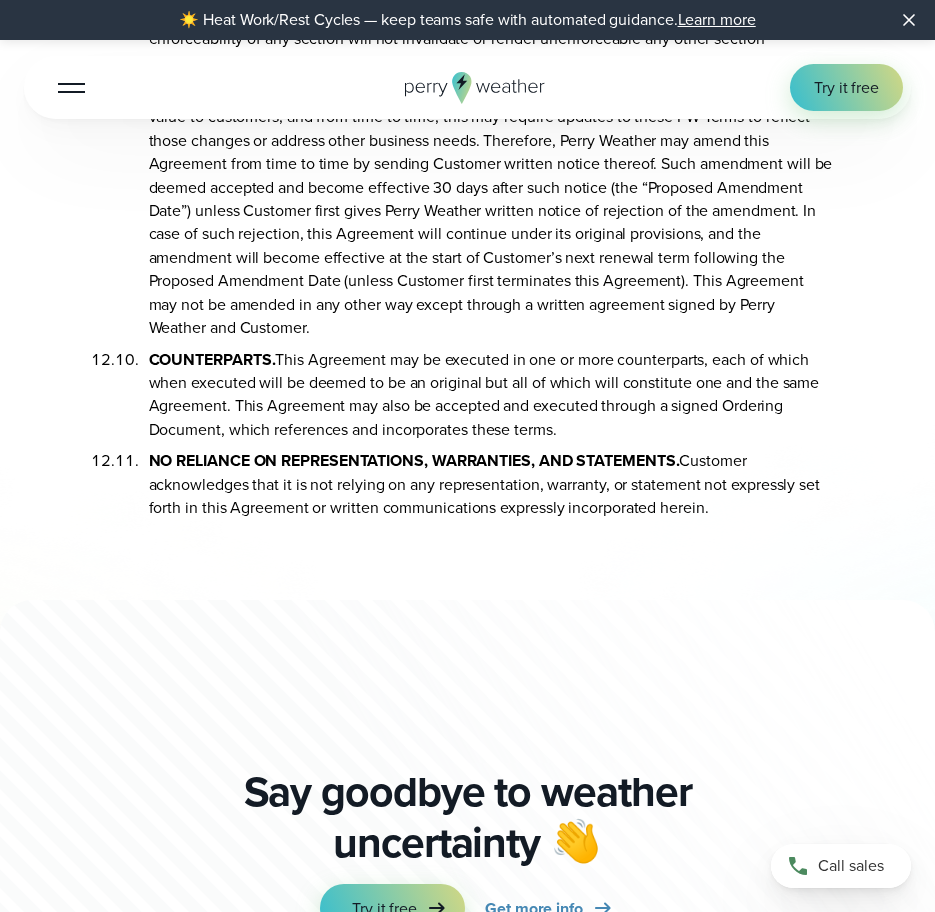 drag, startPoint x: 519, startPoint y: 459, endPoint x: 532, endPoint y: 455, distance: 13.601471 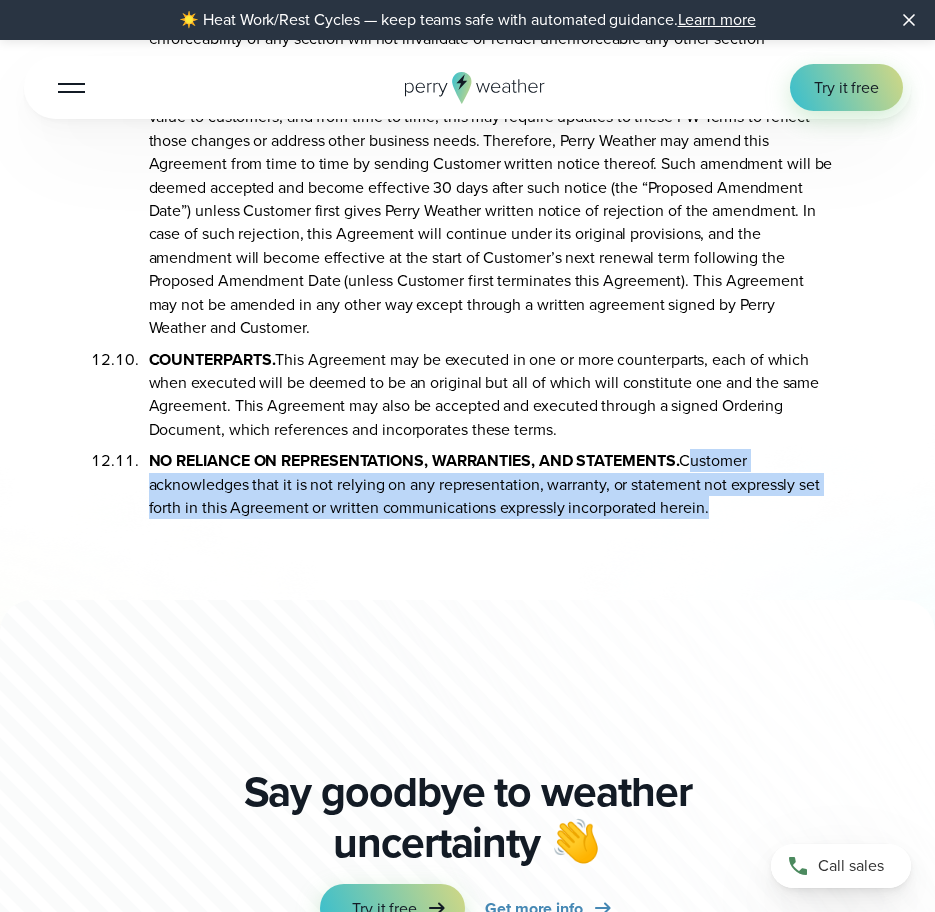 drag, startPoint x: 689, startPoint y: 385, endPoint x: 702, endPoint y: 433, distance: 49.729267 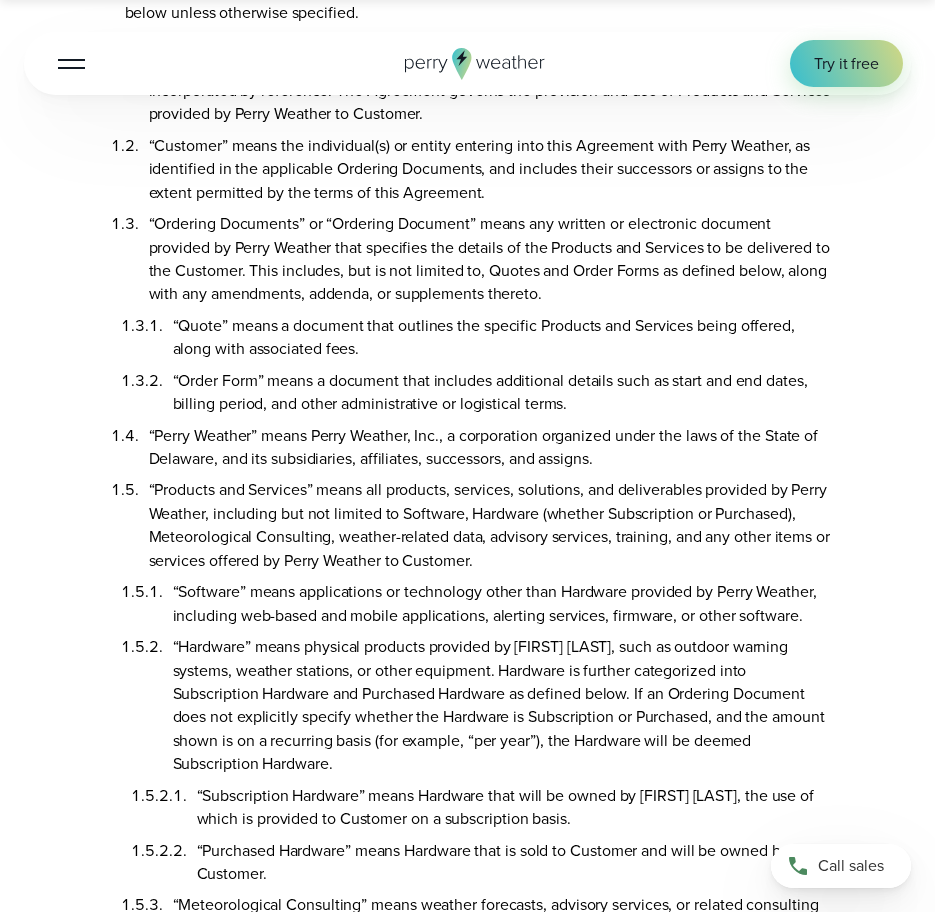scroll, scrollTop: 0, scrollLeft: 0, axis: both 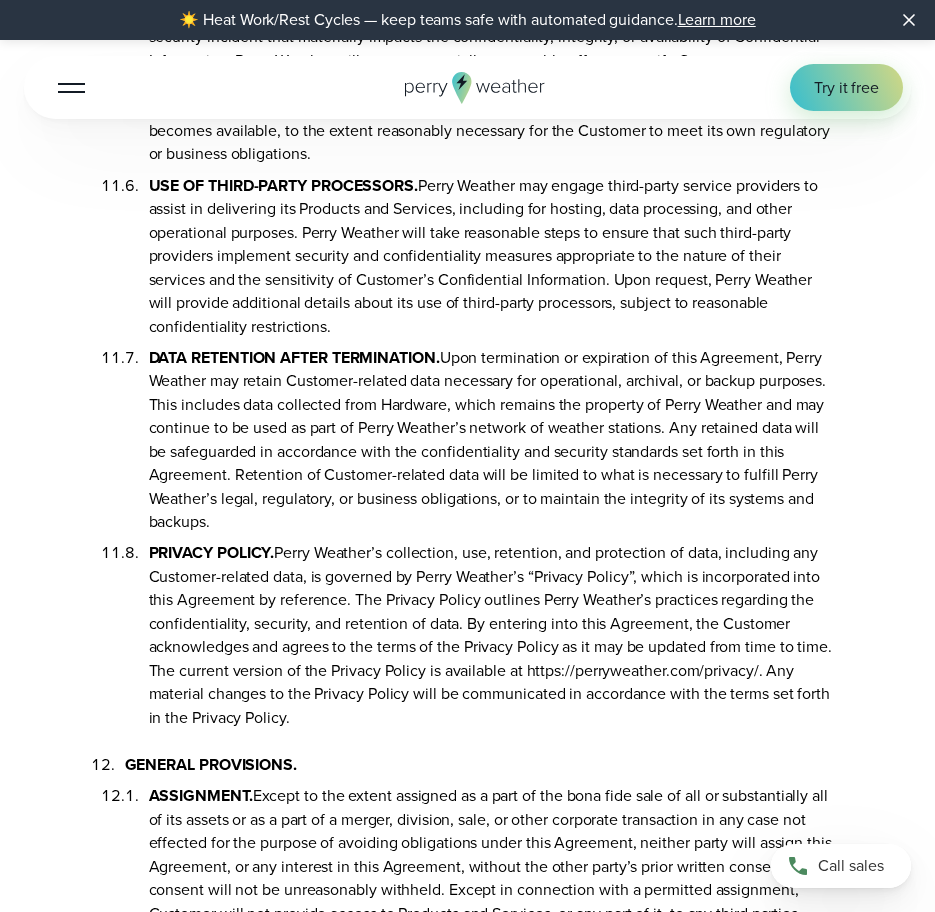 click on "PRIVACY POLICY.  Perry Weather’s collection, use, retention, and protection of data, including any Customer-related data, is governed by Perry Weather’s “Privacy Policy”, which is incorporated into this Agreement by reference. The Privacy Policy outlines Perry Weather’s practices regarding the confidentiality, security, and retention of data. By entering into this Agreement, the Customer acknowledges and agrees to the terms of the Privacy Policy as it may be updated from time to time. The current version of the Privacy Policy is available at https://perryweather.com/privacy/. Any material changes to the Privacy Policy will be communicated in accordance with the terms set forth in the Privacy Policy." at bounding box center [492, 631] 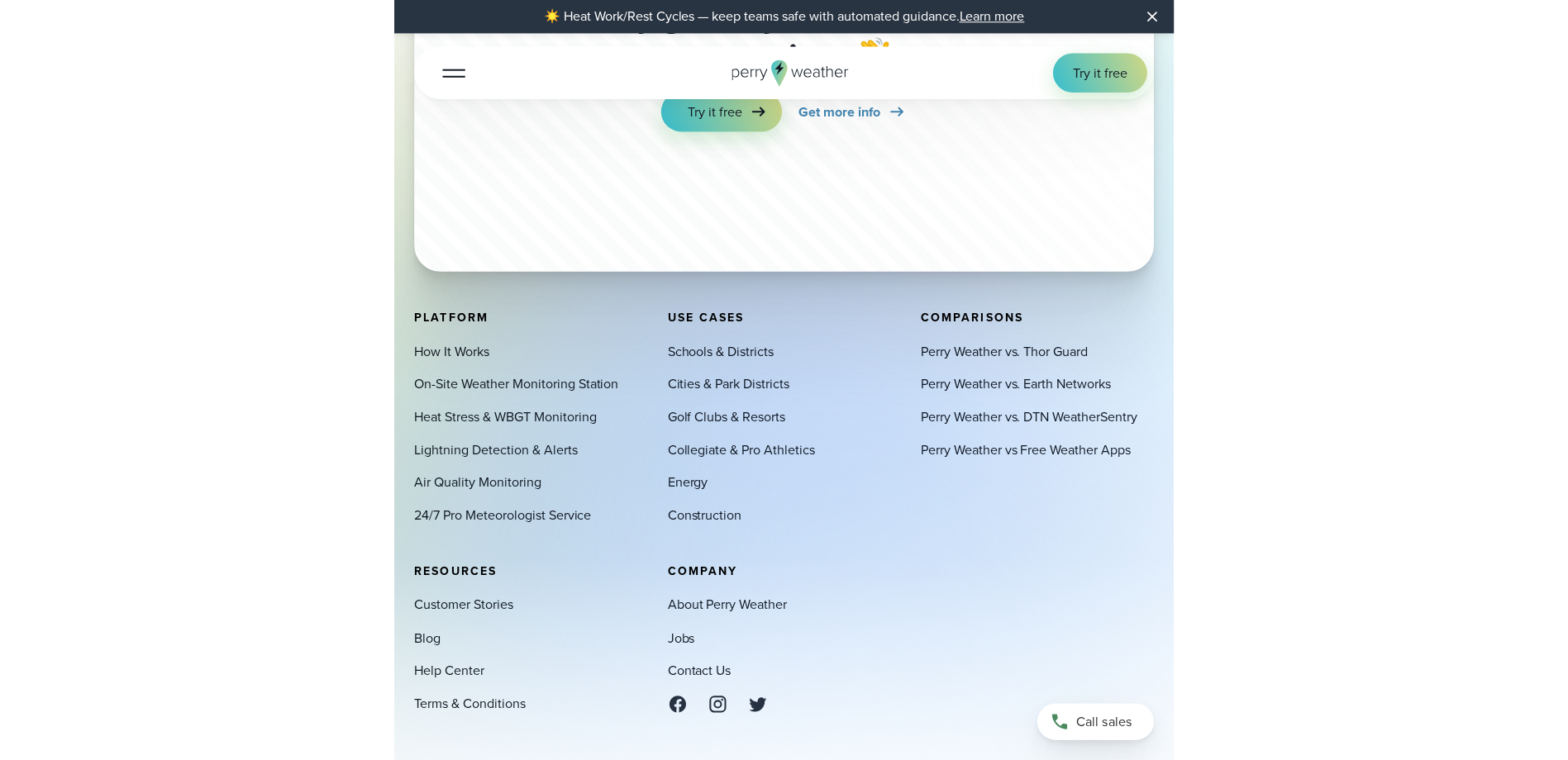 scroll, scrollTop: 9569, scrollLeft: 0, axis: vertical 